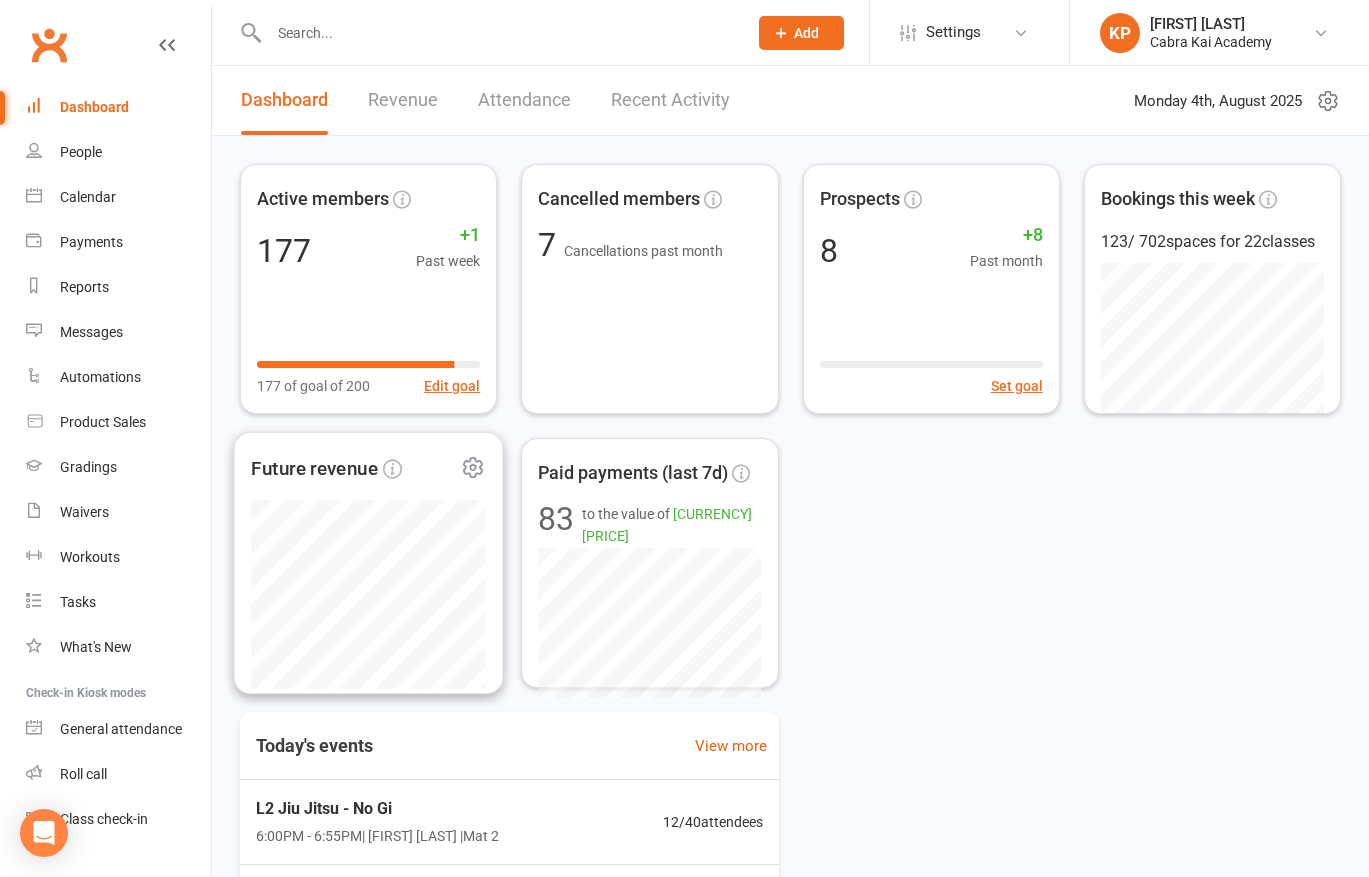 scroll, scrollTop: 0, scrollLeft: 0, axis: both 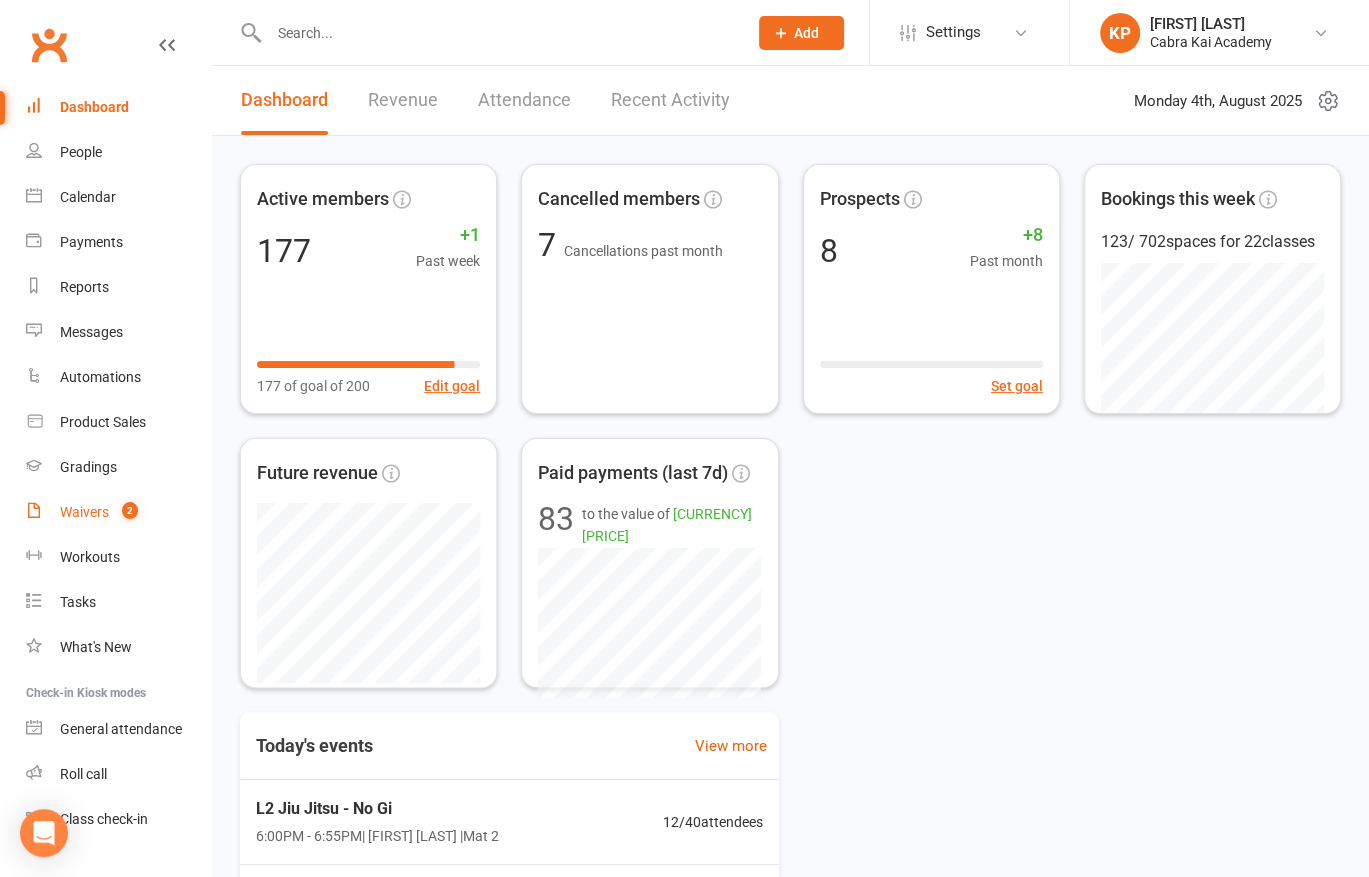 click on "Waivers" at bounding box center [84, 512] 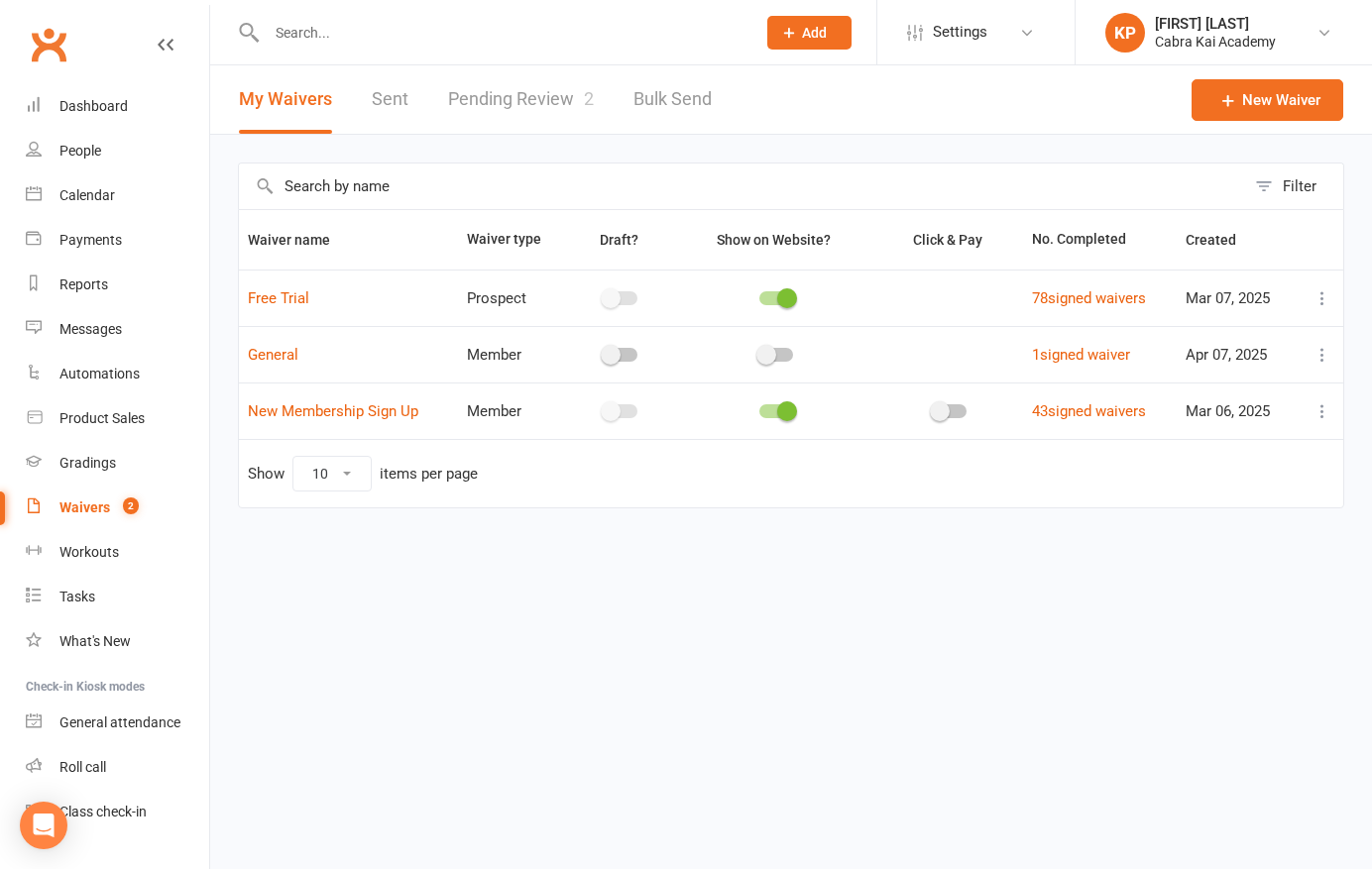 click on "Pending Review 2" at bounding box center [520, 99] 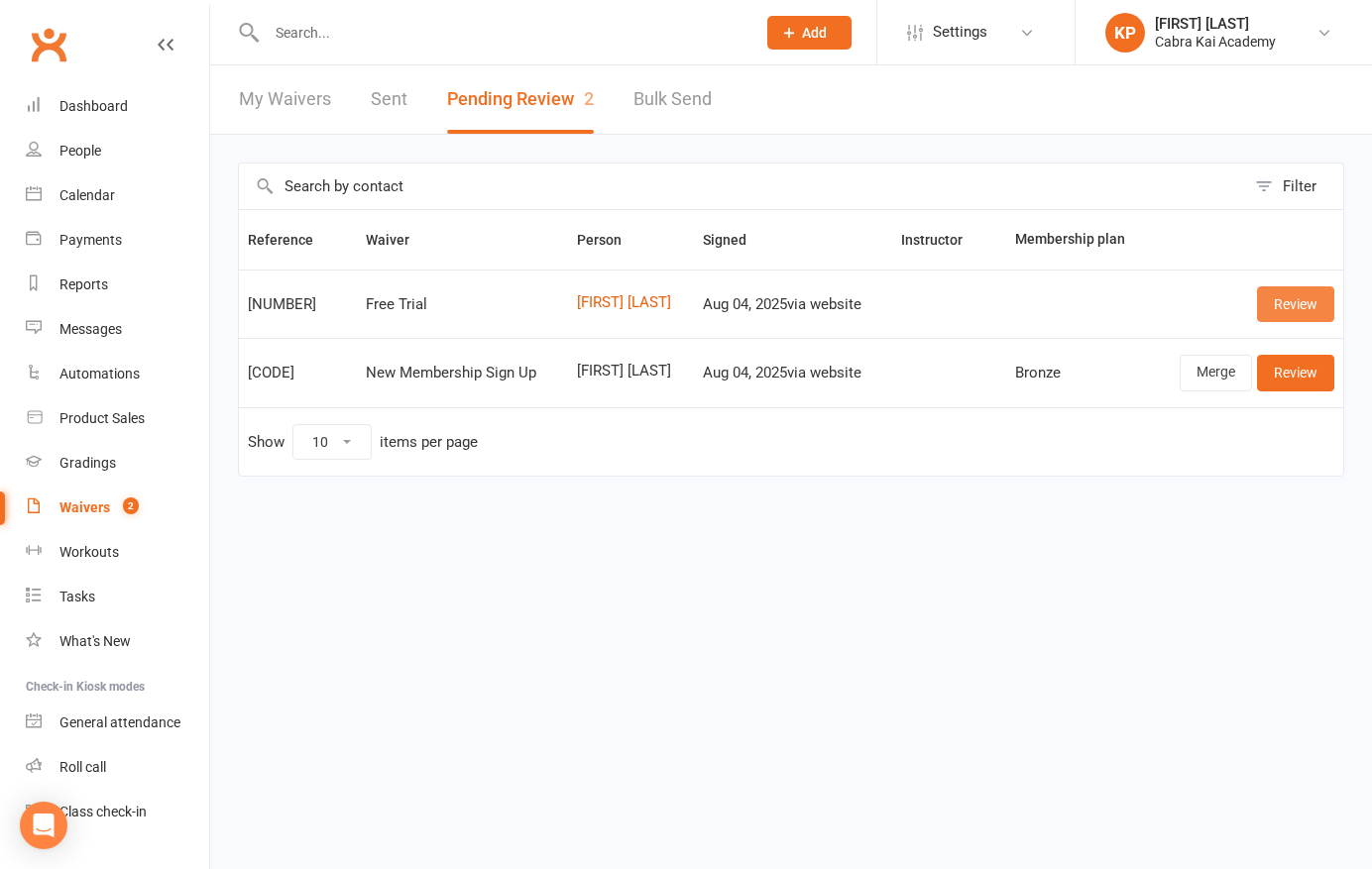 click on "Review" at bounding box center (1296, 304) 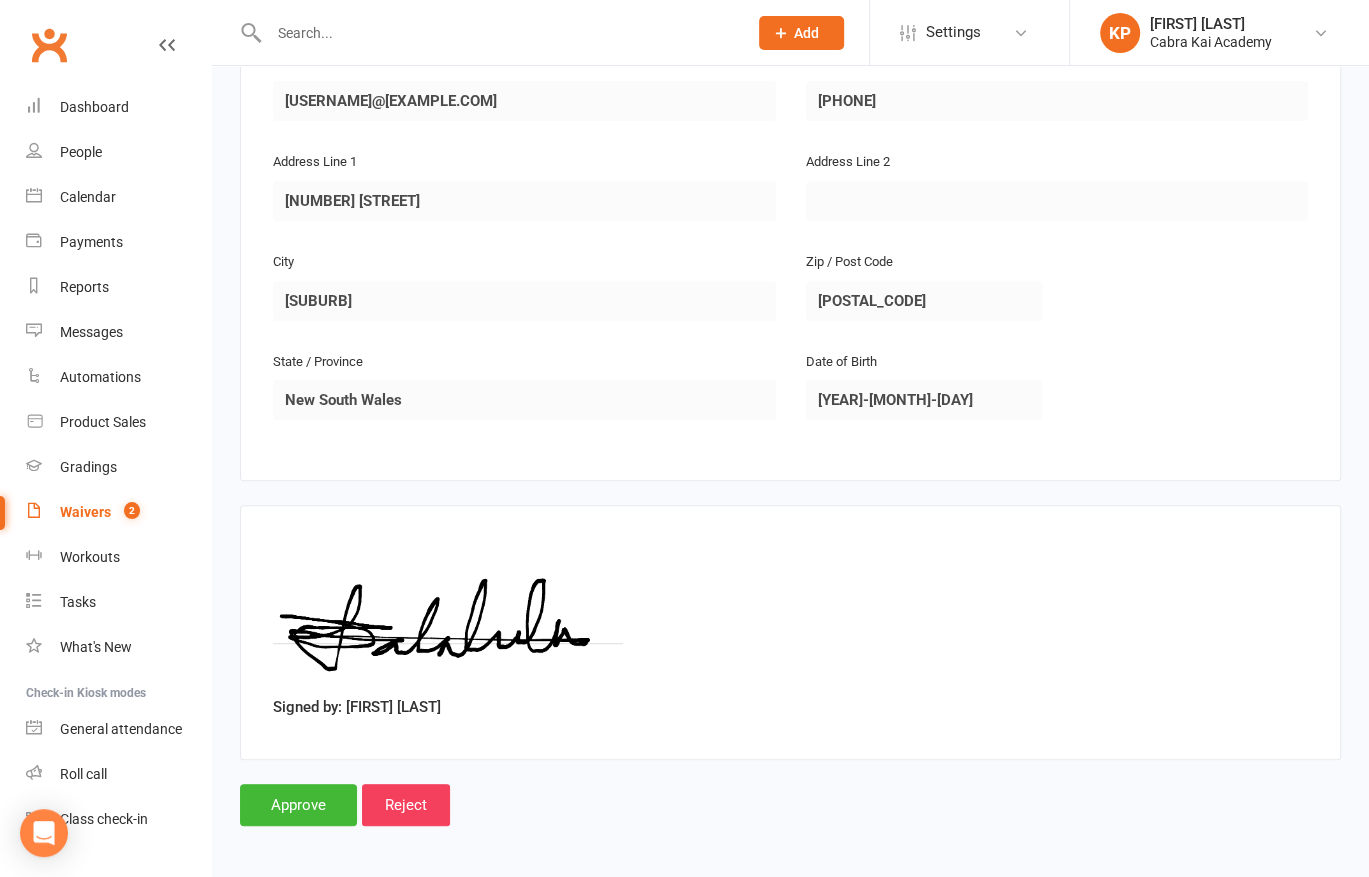 scroll, scrollTop: 482, scrollLeft: 0, axis: vertical 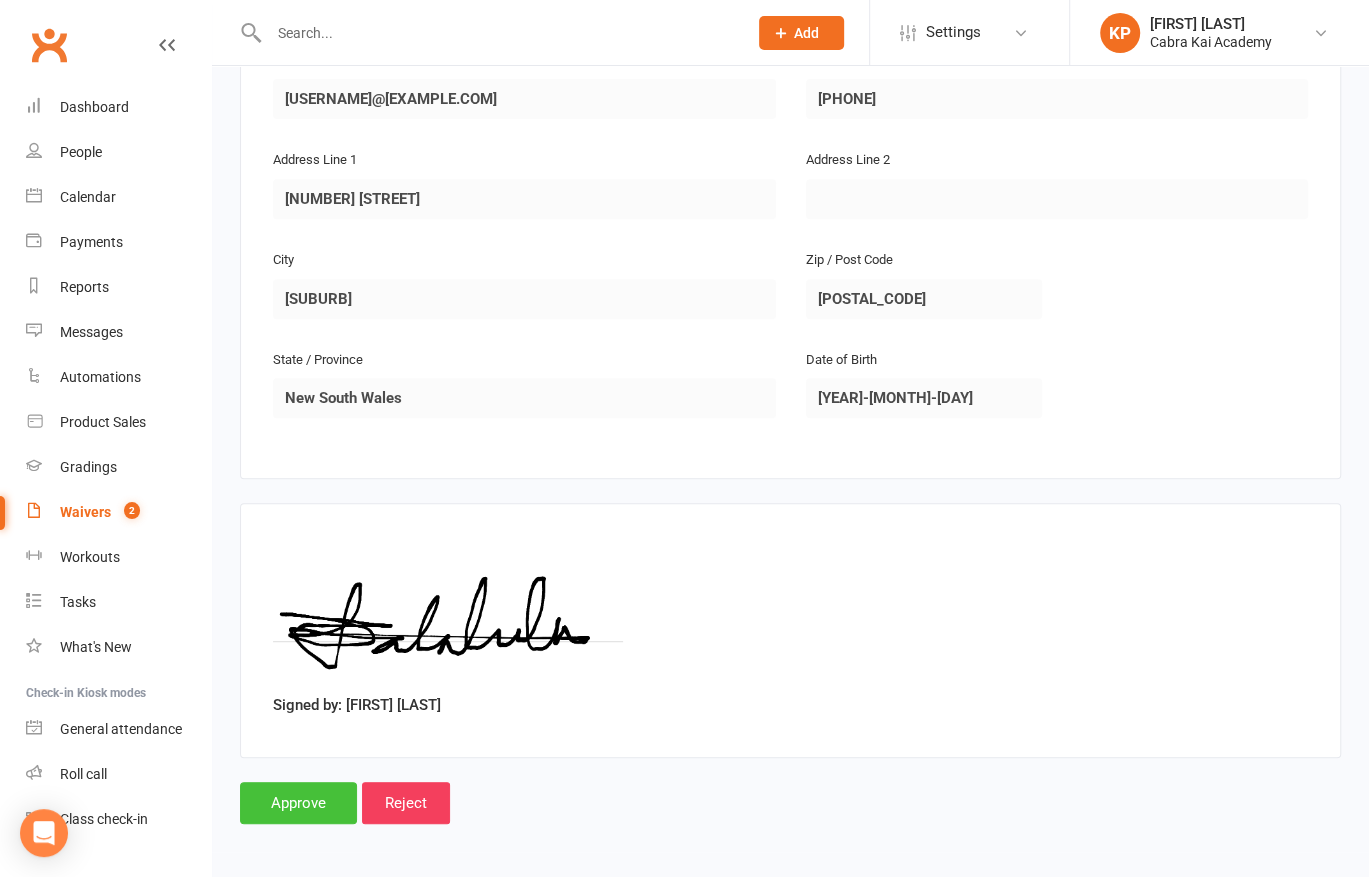 click on "Approve" at bounding box center [298, 803] 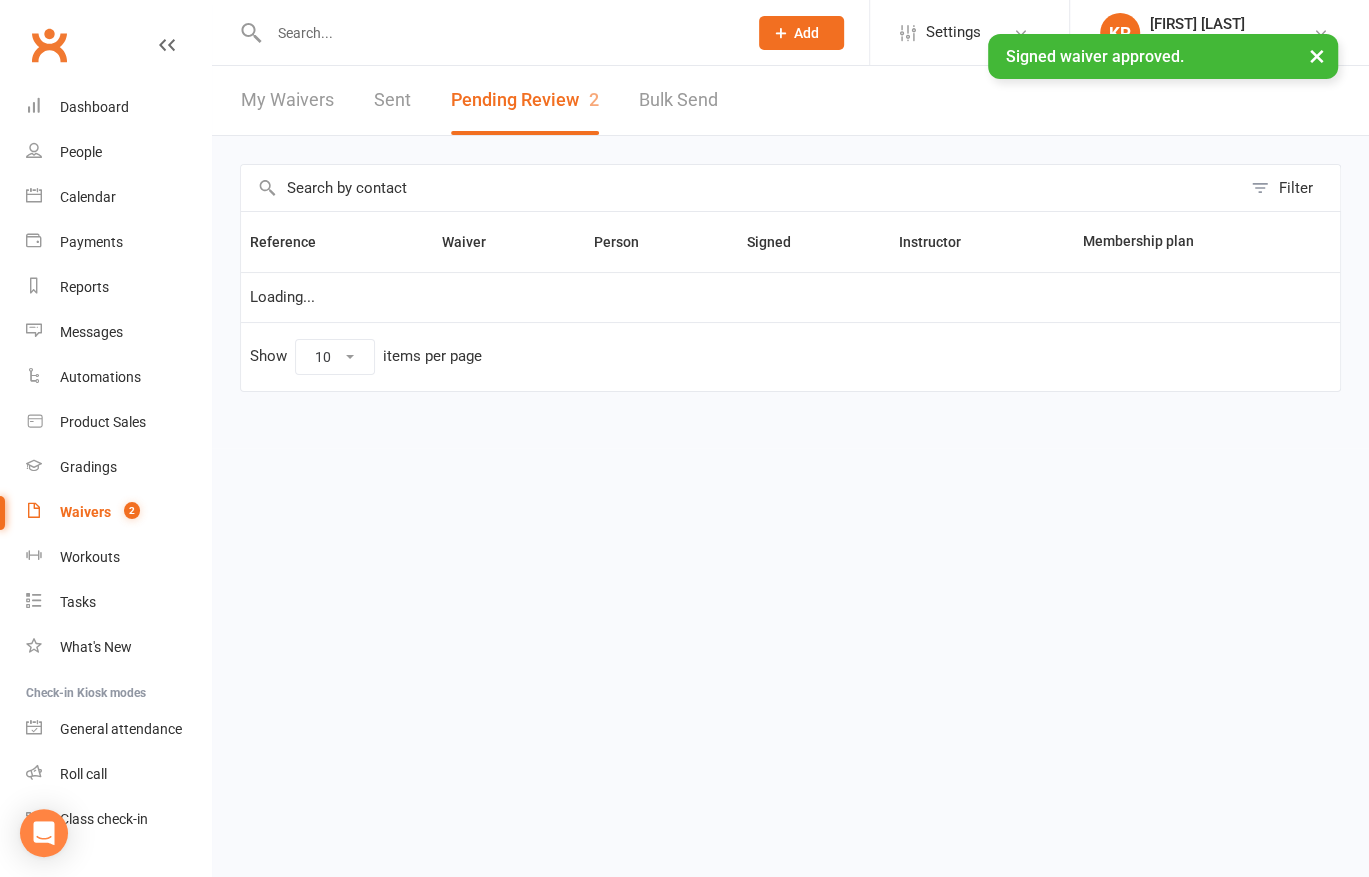 scroll, scrollTop: 0, scrollLeft: 0, axis: both 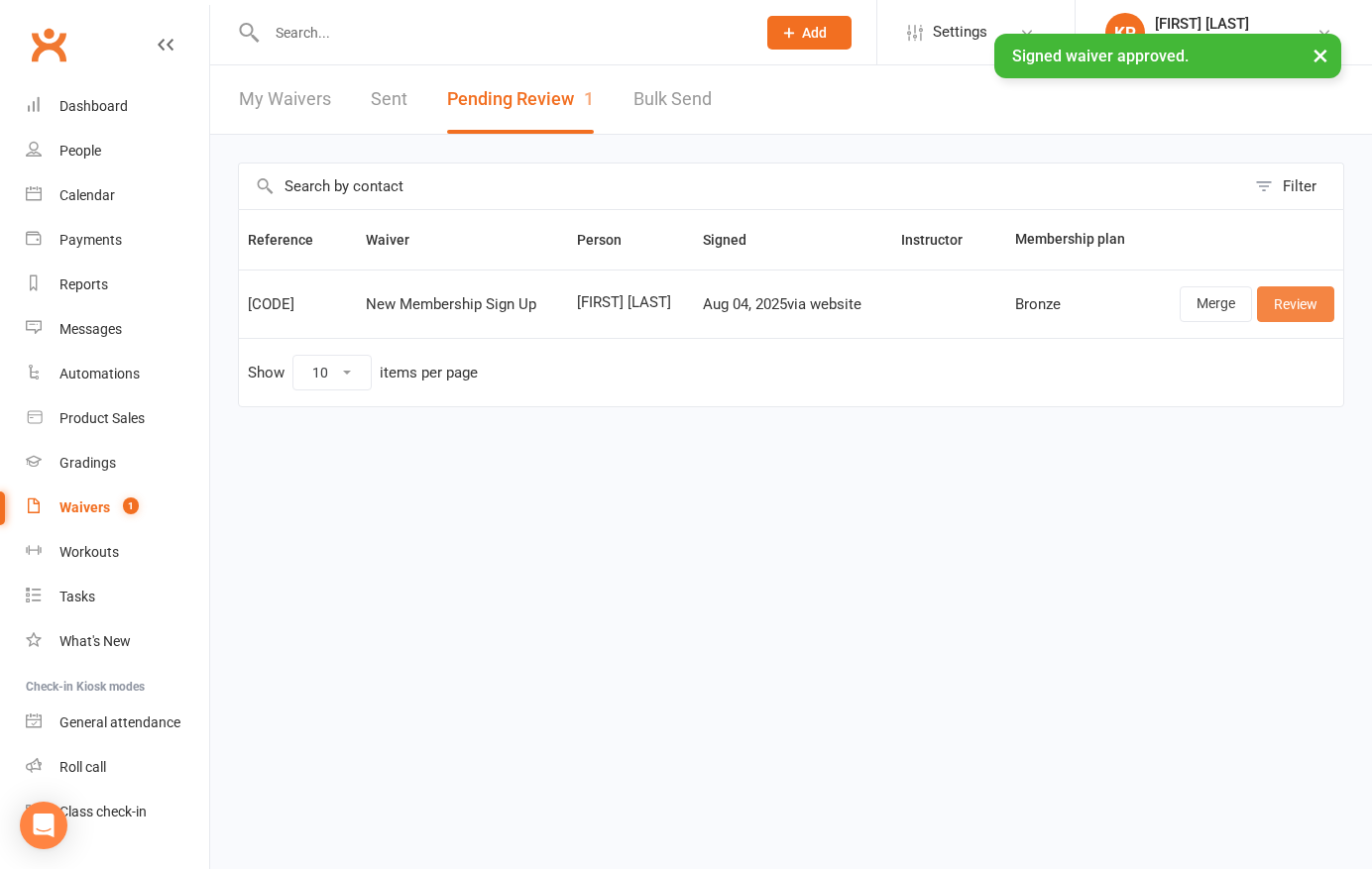 click on "Review" at bounding box center (1296, 304) 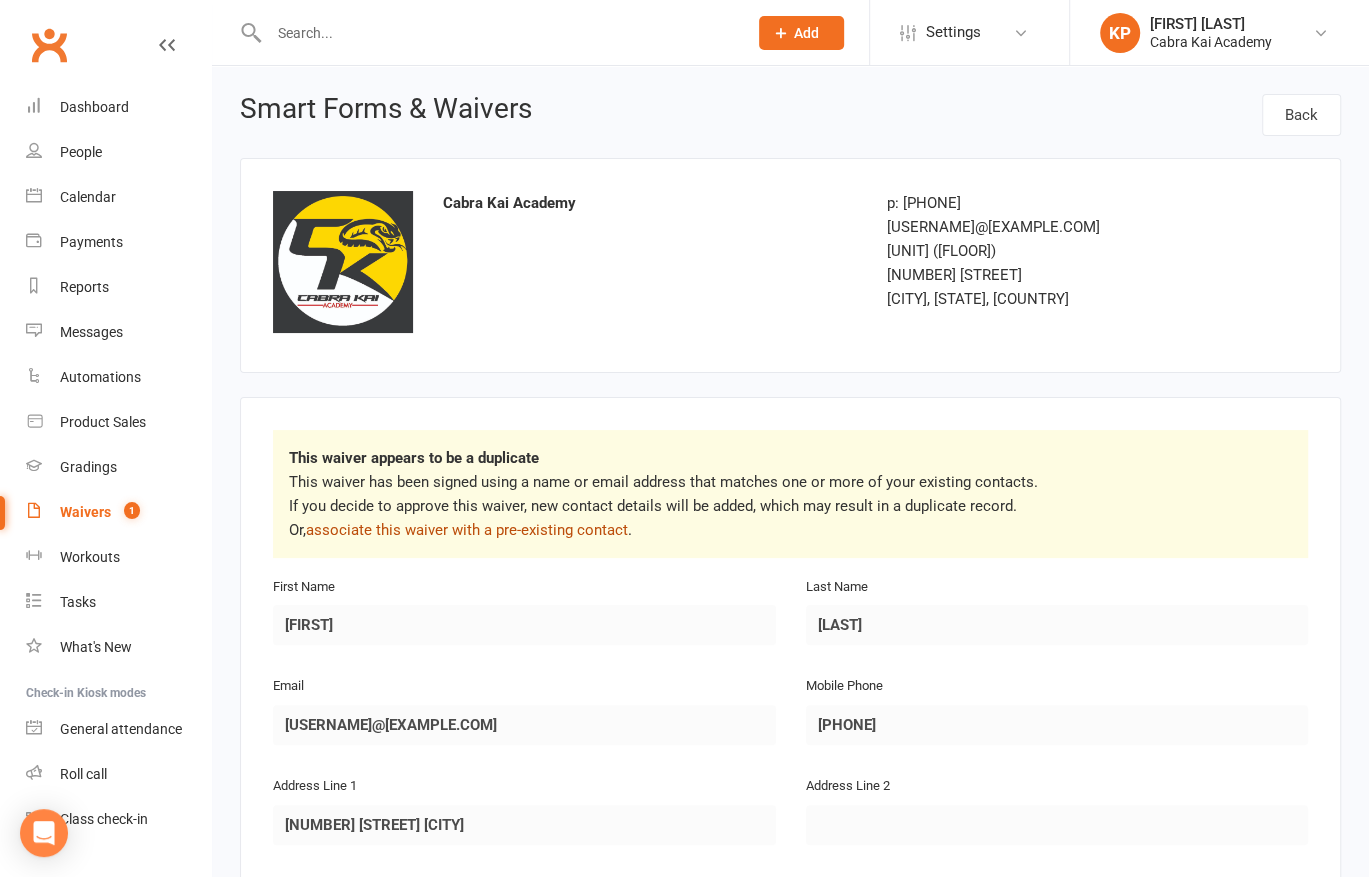 click on "associate this waiver with a pre-existing contact" at bounding box center [467, 530] 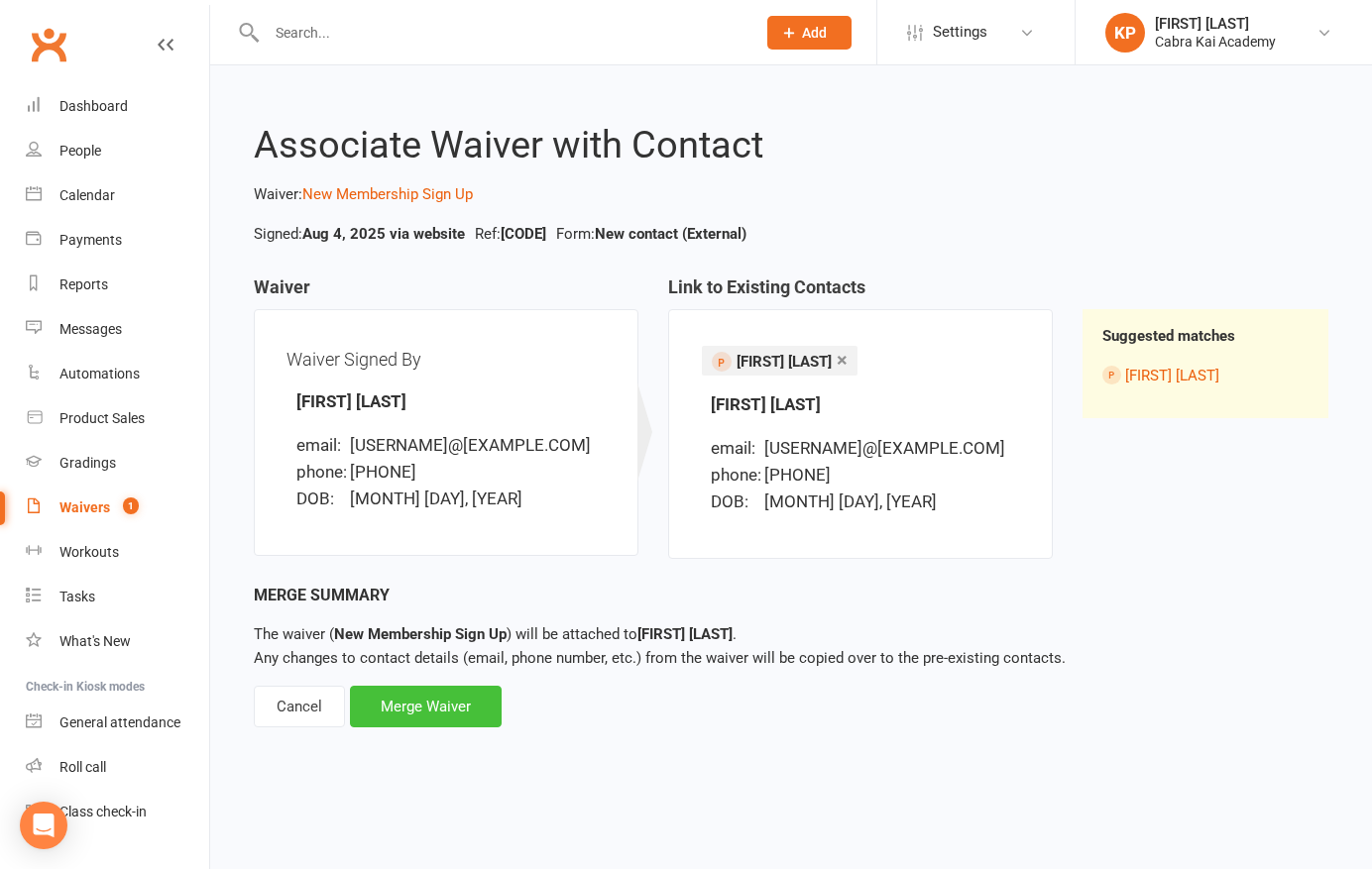 click on "Merge Waiver" at bounding box center [425, 706] 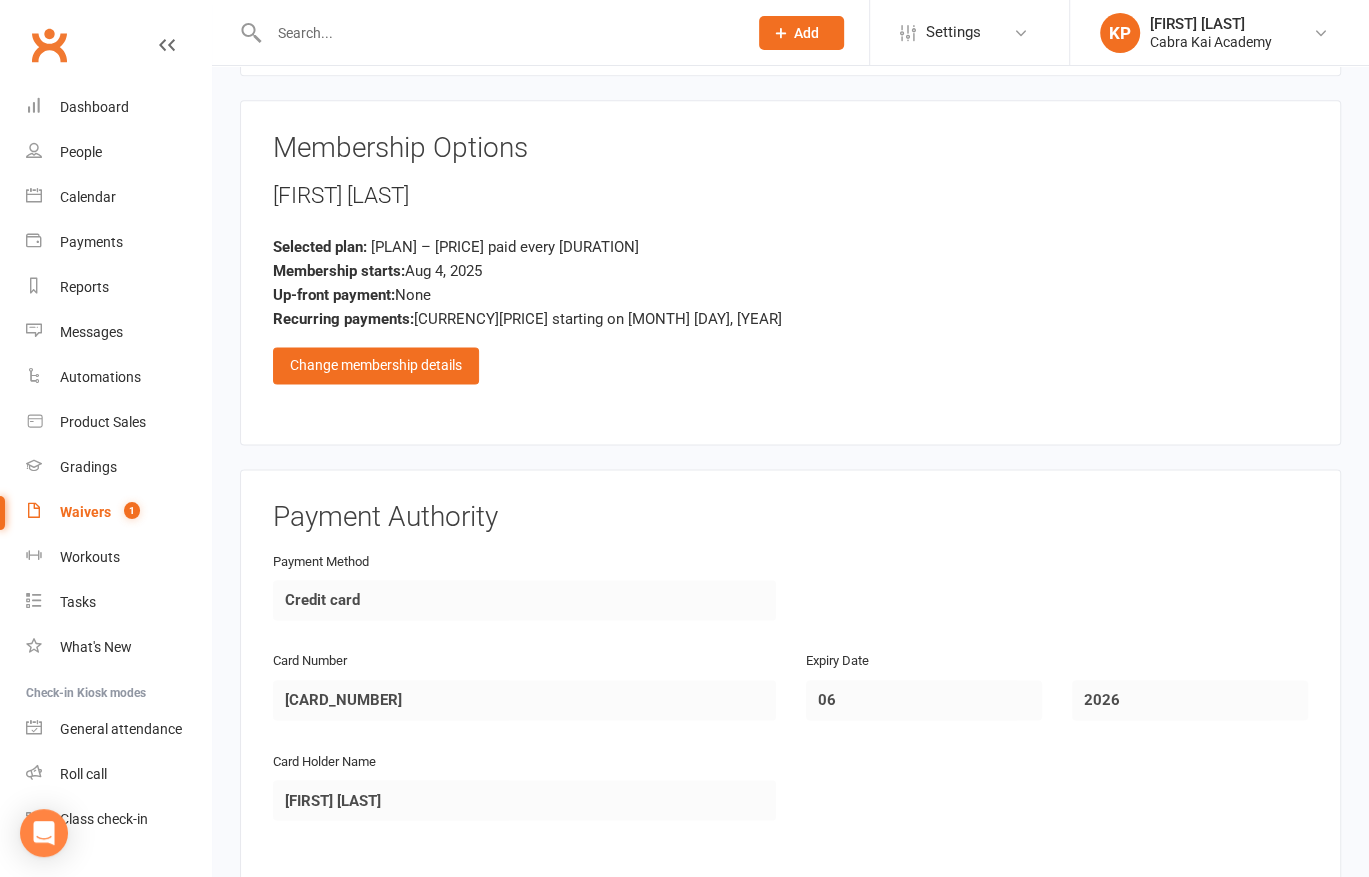 scroll, scrollTop: 1800, scrollLeft: 0, axis: vertical 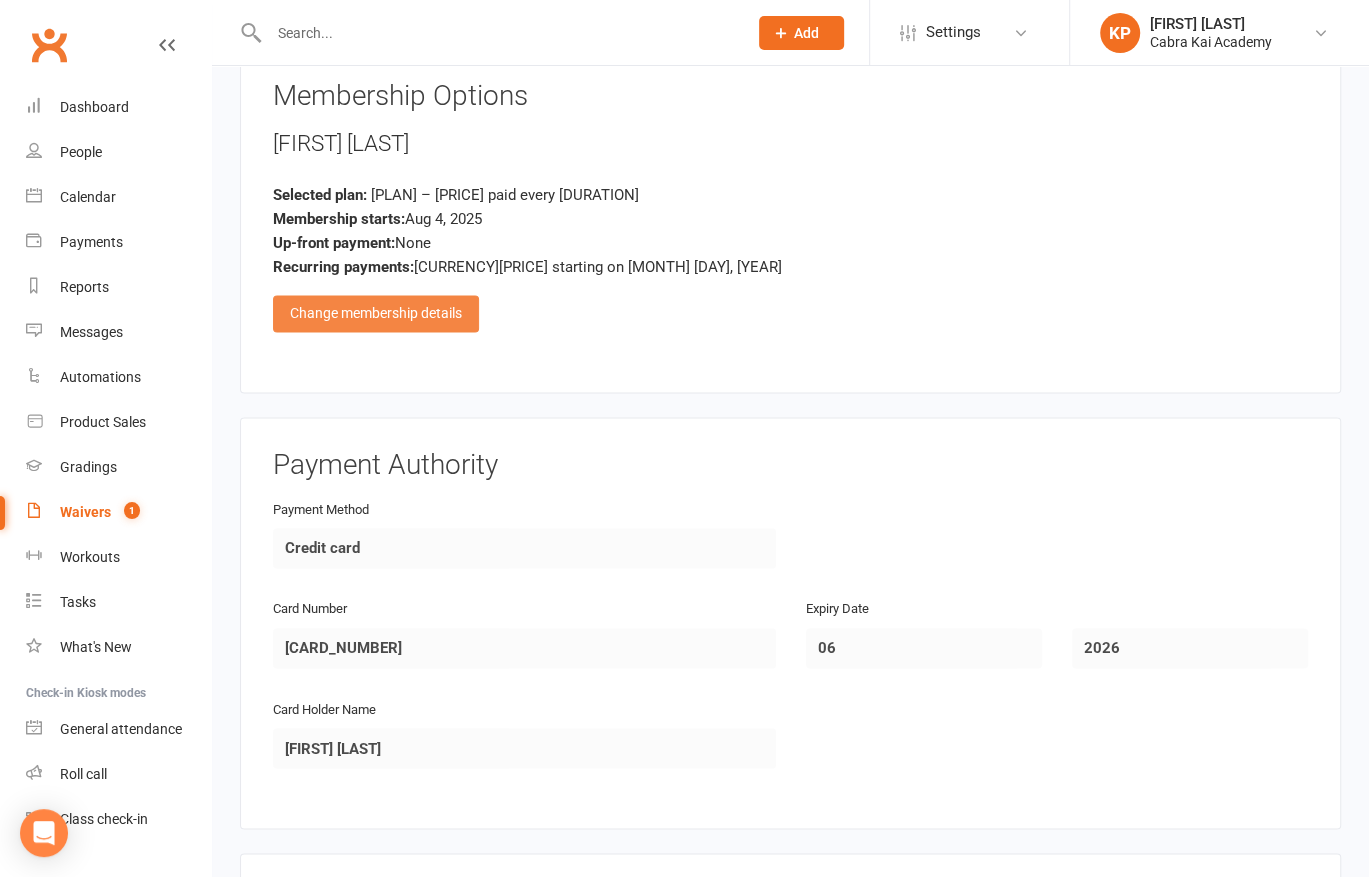 click on "Change membership details" at bounding box center [376, 313] 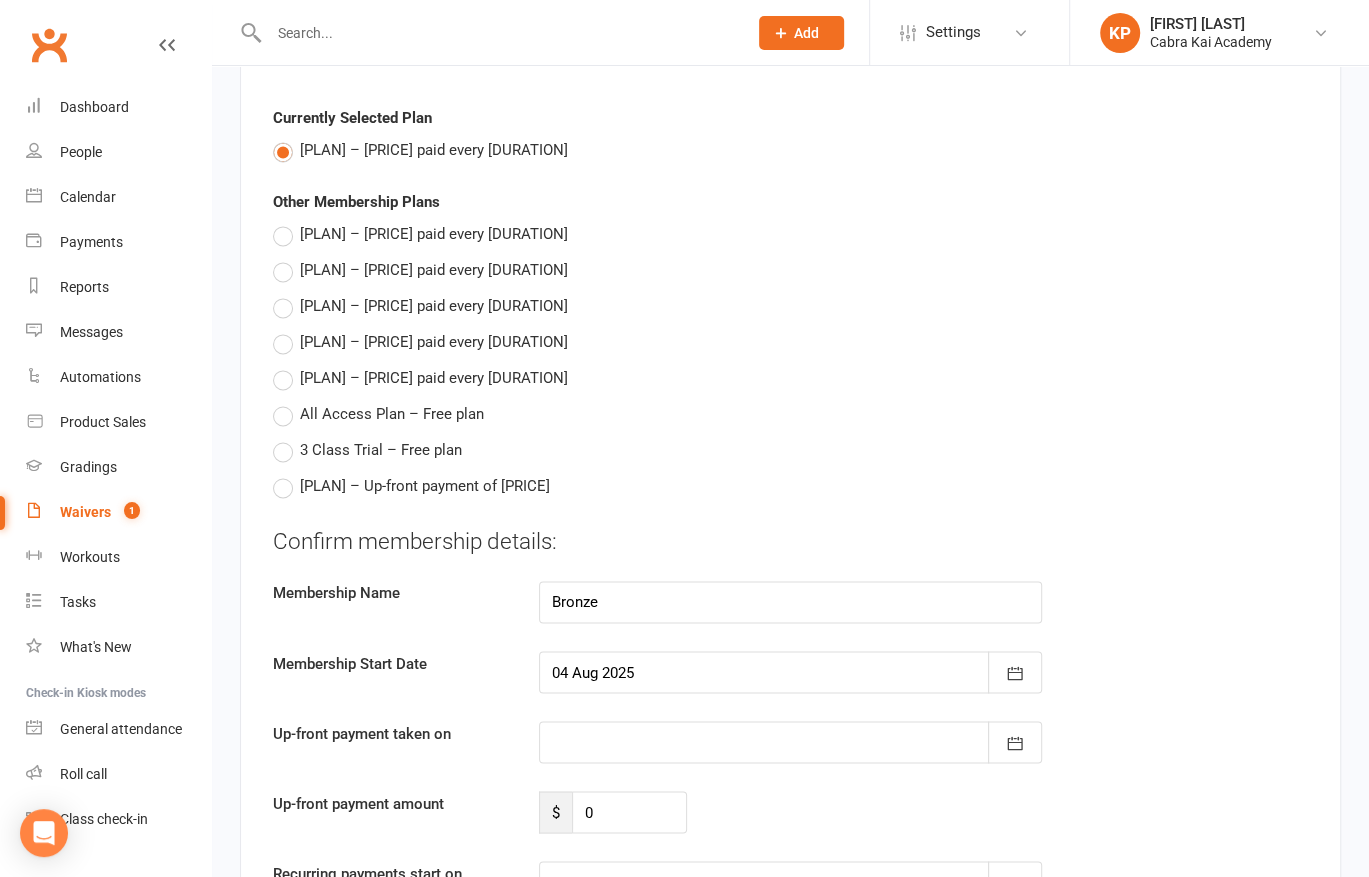 scroll, scrollTop: 1900, scrollLeft: 0, axis: vertical 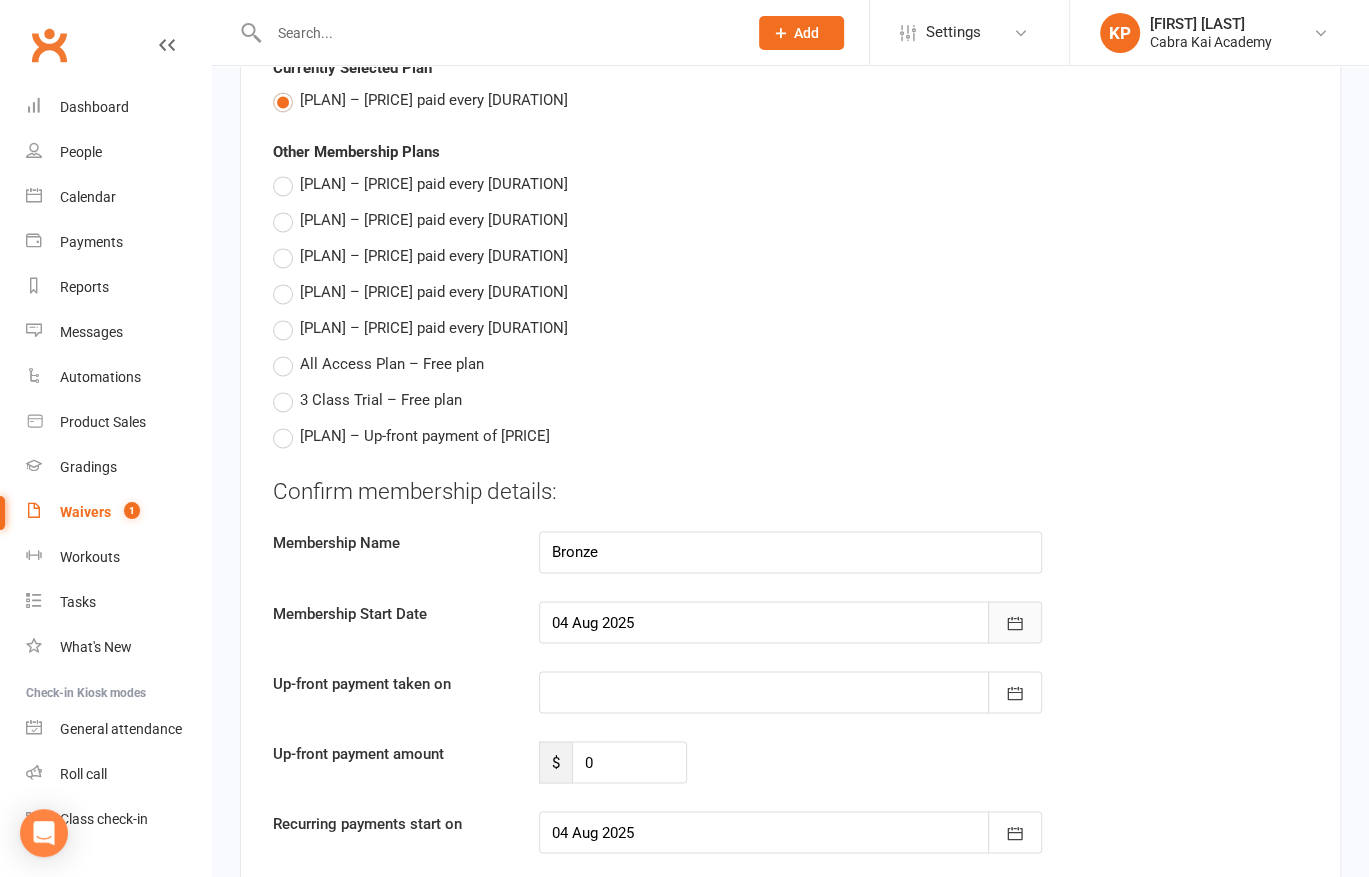 click 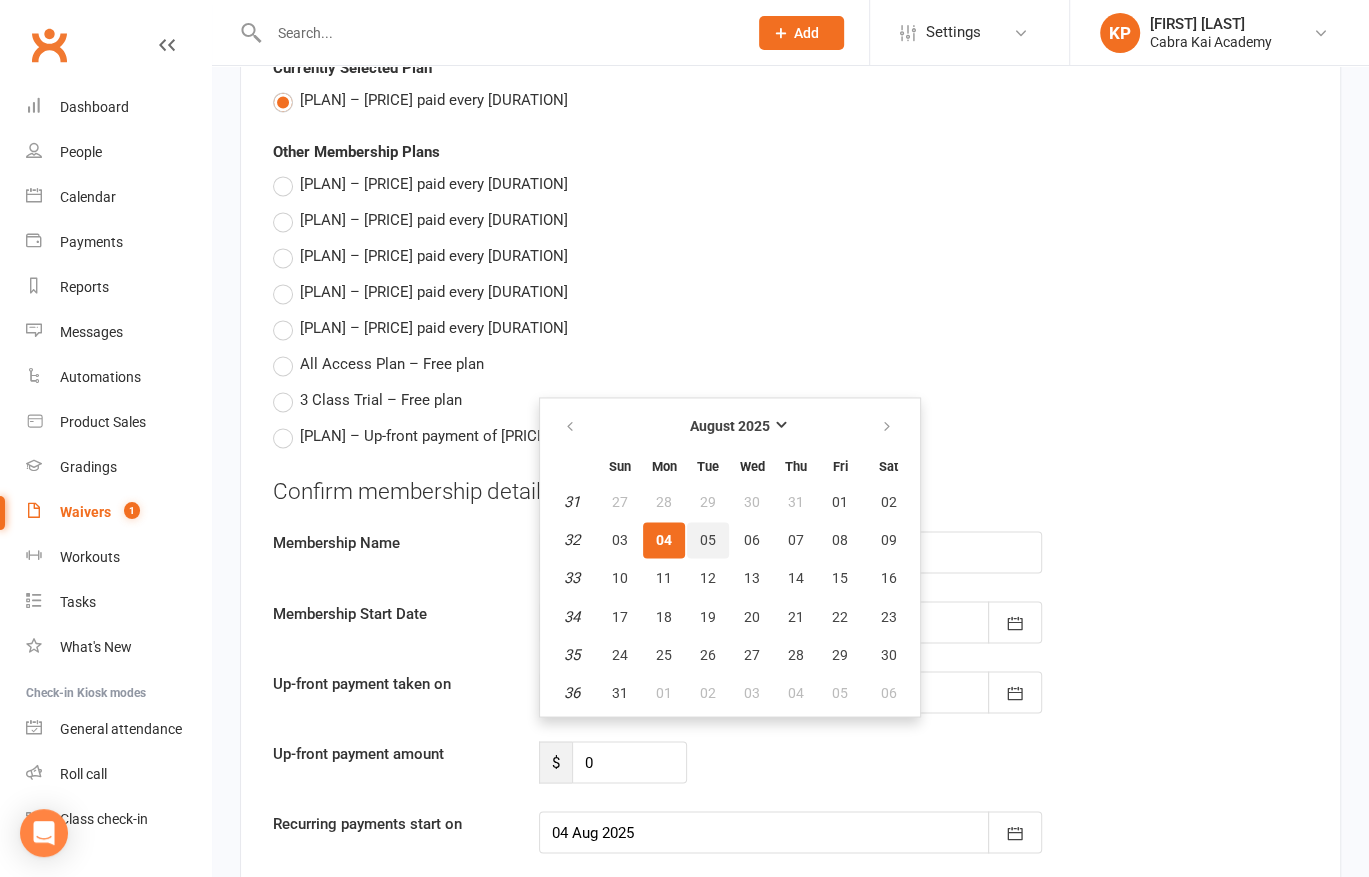 click on "05" at bounding box center (708, 540) 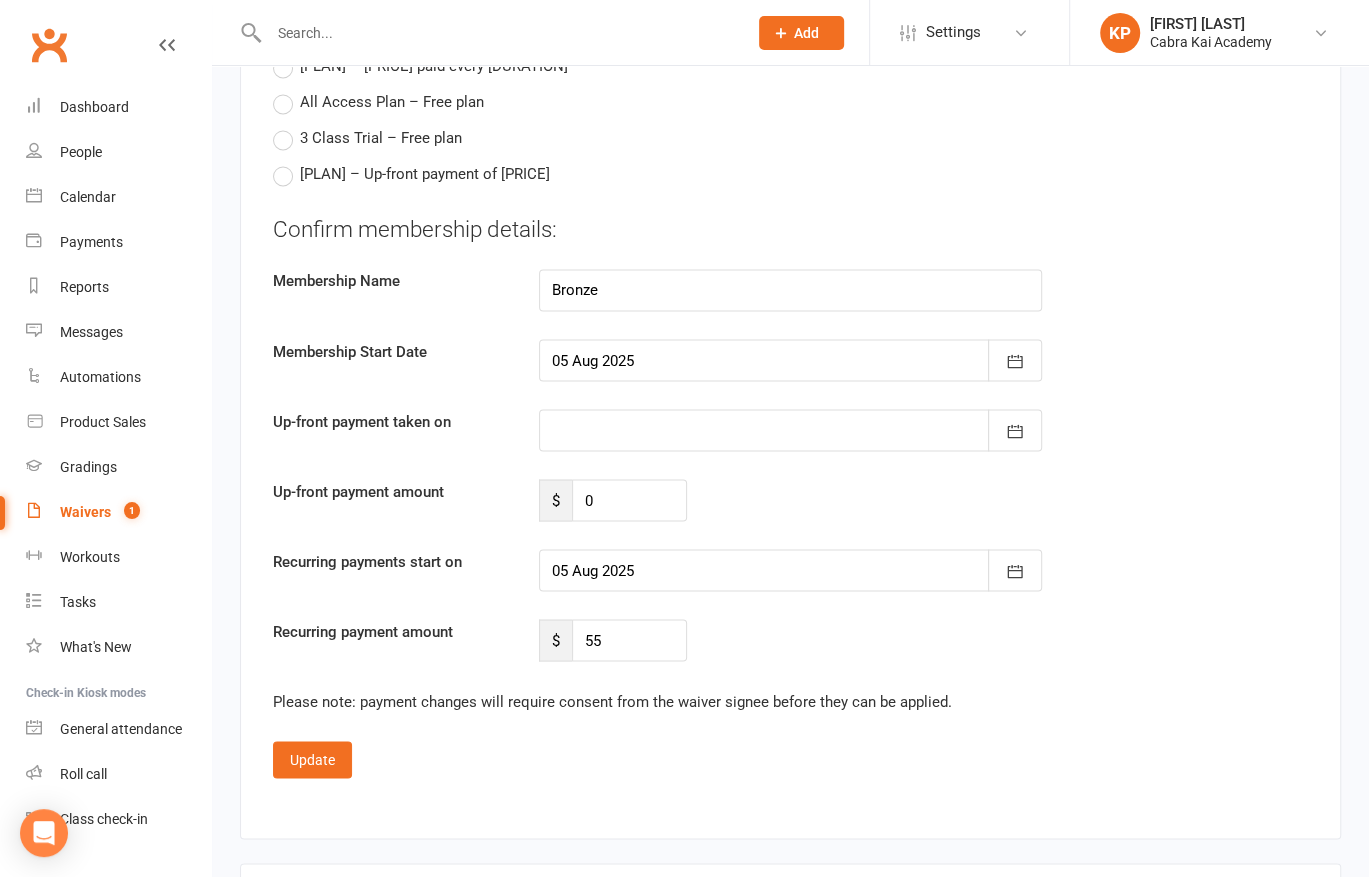 scroll, scrollTop: 2200, scrollLeft: 0, axis: vertical 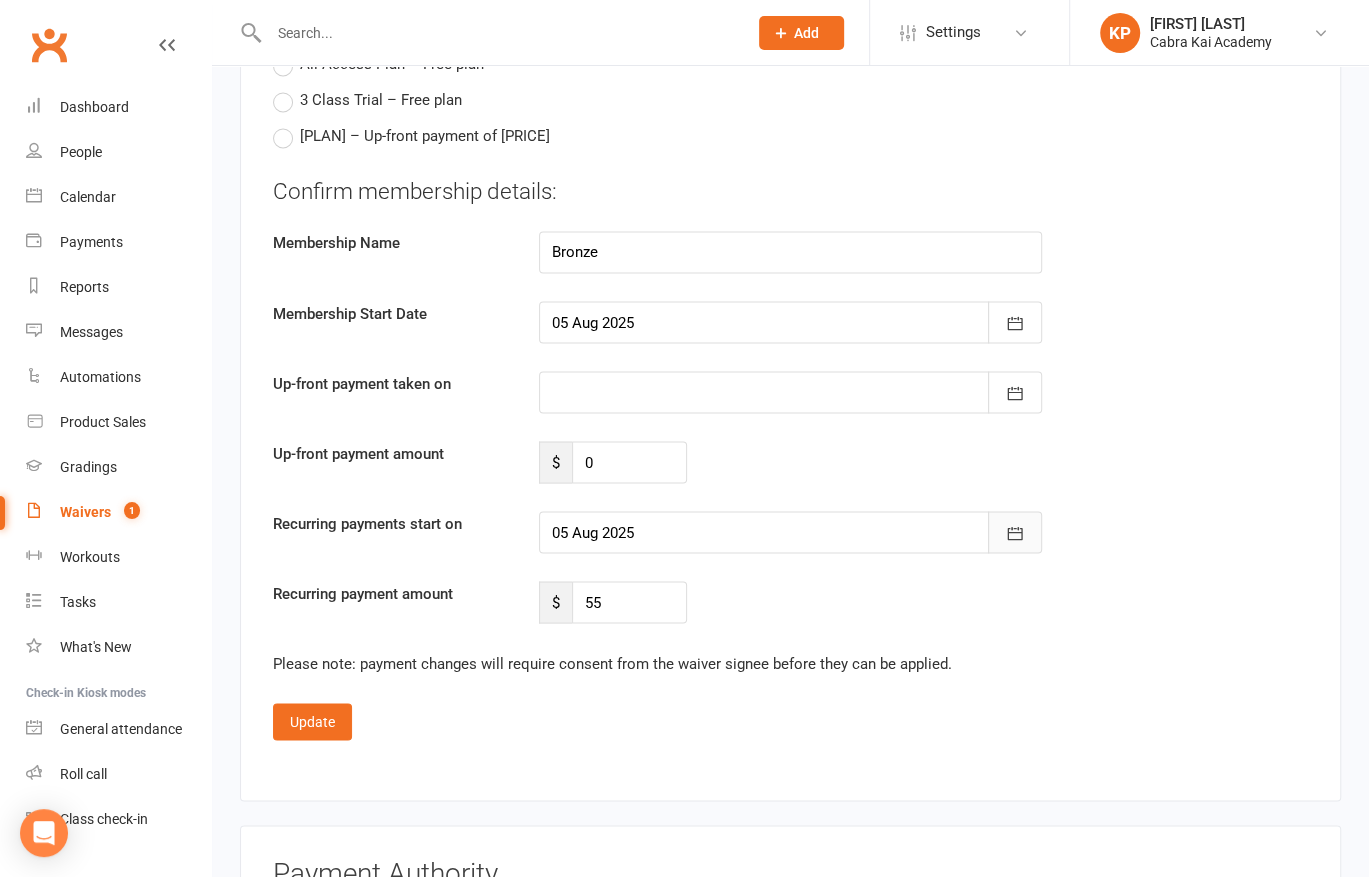 click 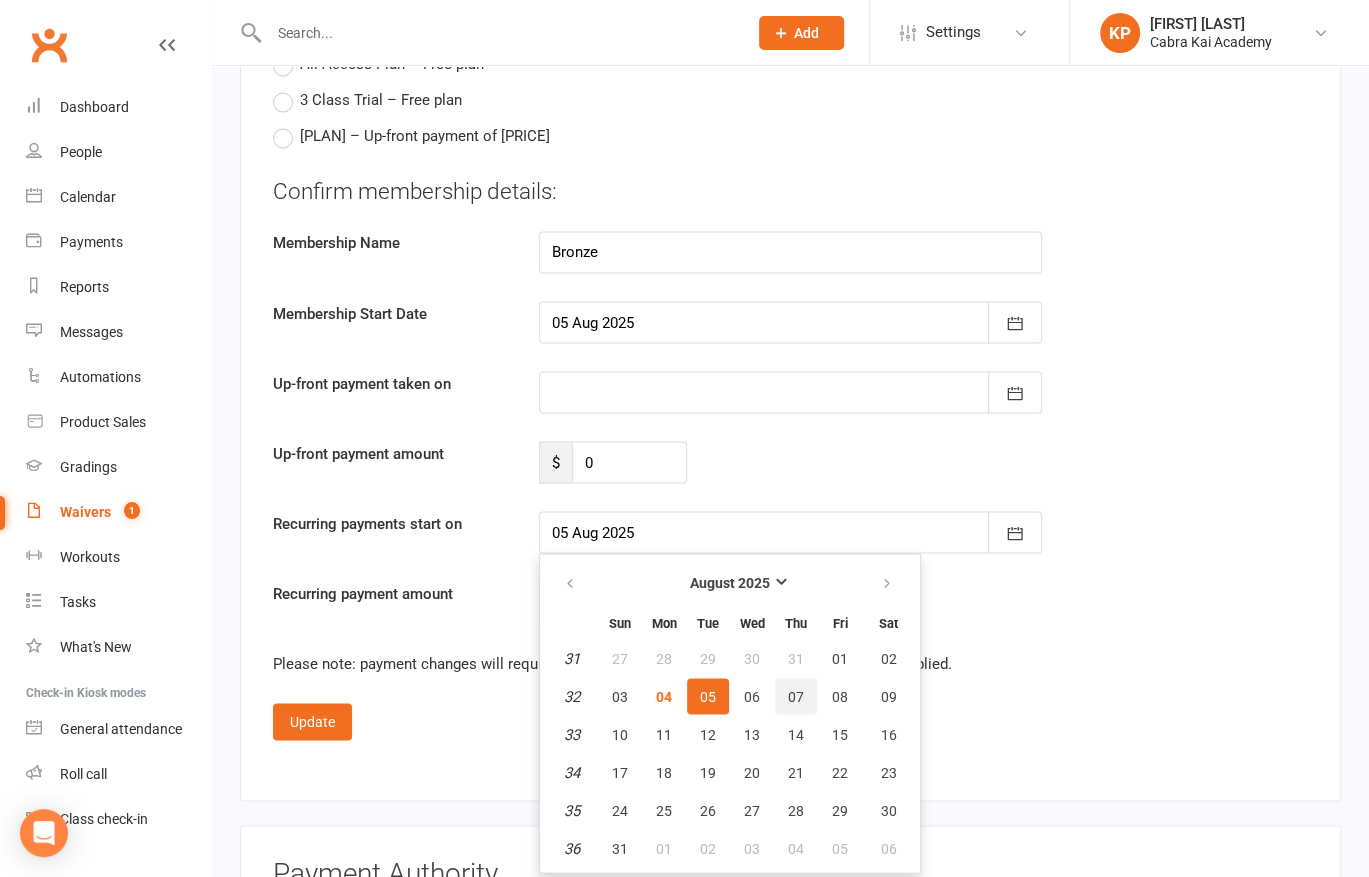 click on "07" at bounding box center [796, 696] 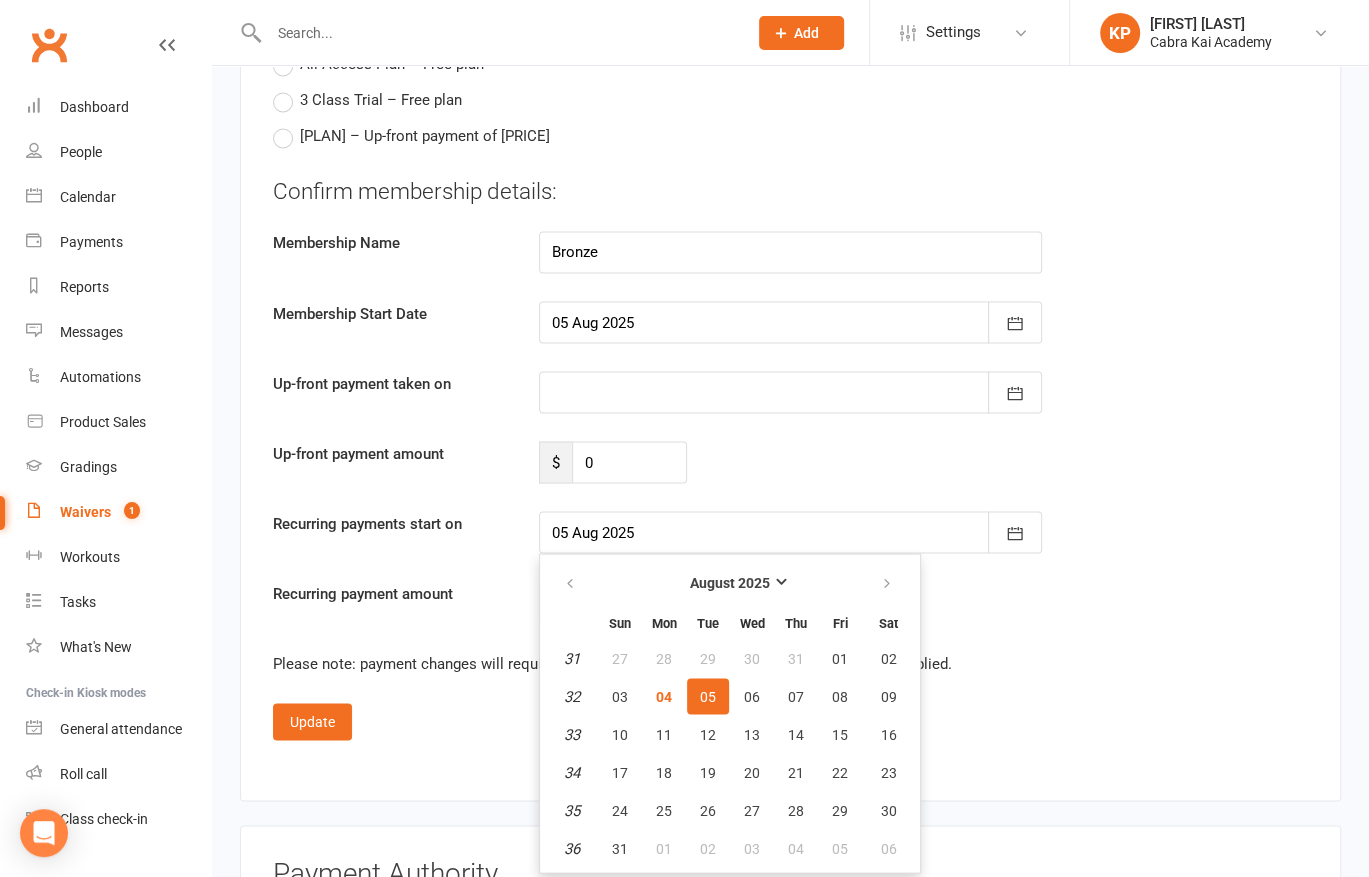 type on "07 Aug 2025" 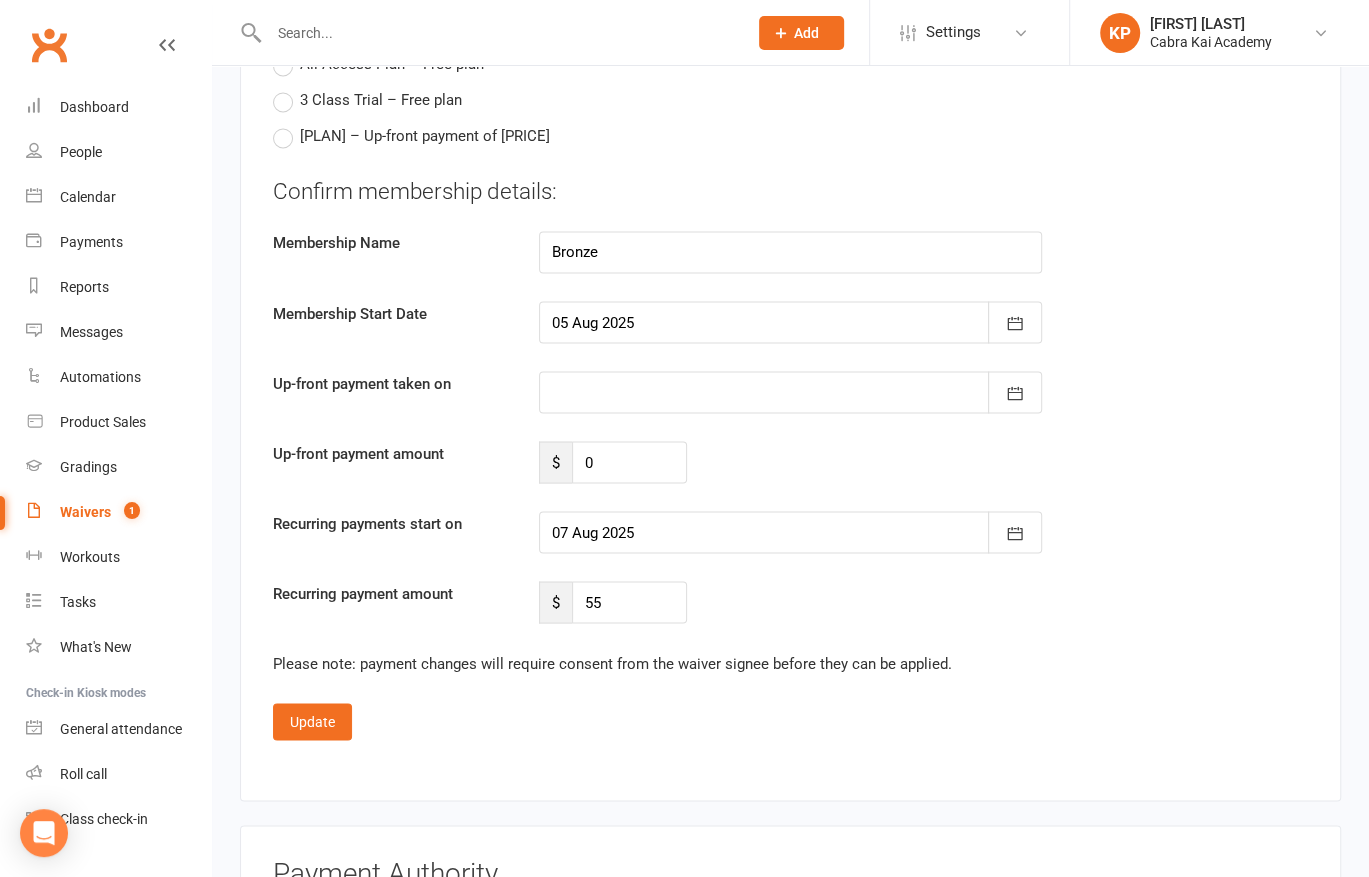 click on "Confirm membership details: Membership Name [PLAN] Membership Start Date [MONTH] [DAY], [YEAR]
[MONTH] [YEAR]
Sun Mon Tue Wed Thu Fri Sat
31
27
28
29
30
31
01
02
32
03
04
05
06
07
08
09
33
10
11
12
13
14
15
16
34
17
18
19
20
21
22
23
35
24
25
26
27
28 29 30" at bounding box center [790, 458] 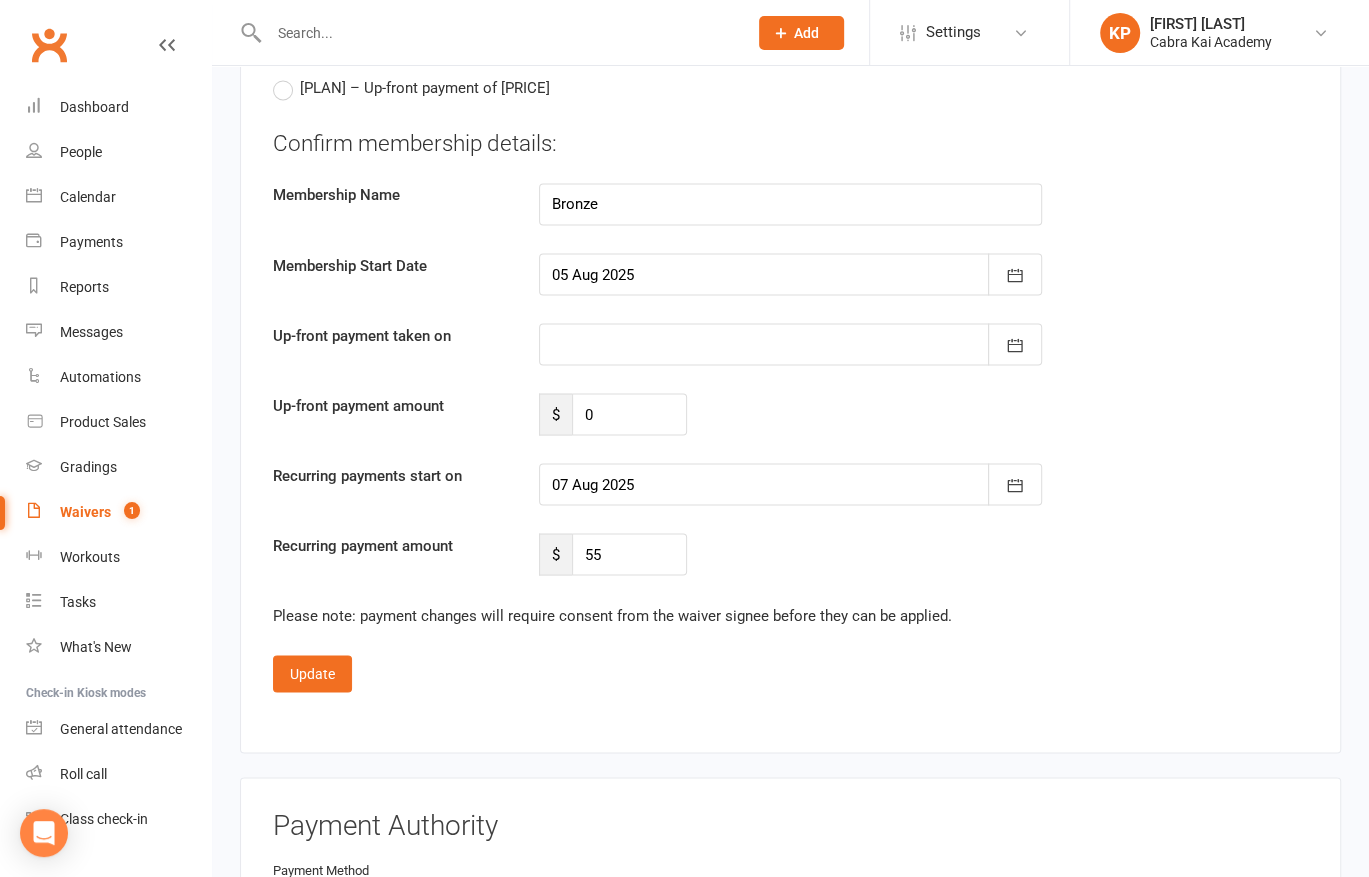 scroll, scrollTop: 2300, scrollLeft: 0, axis: vertical 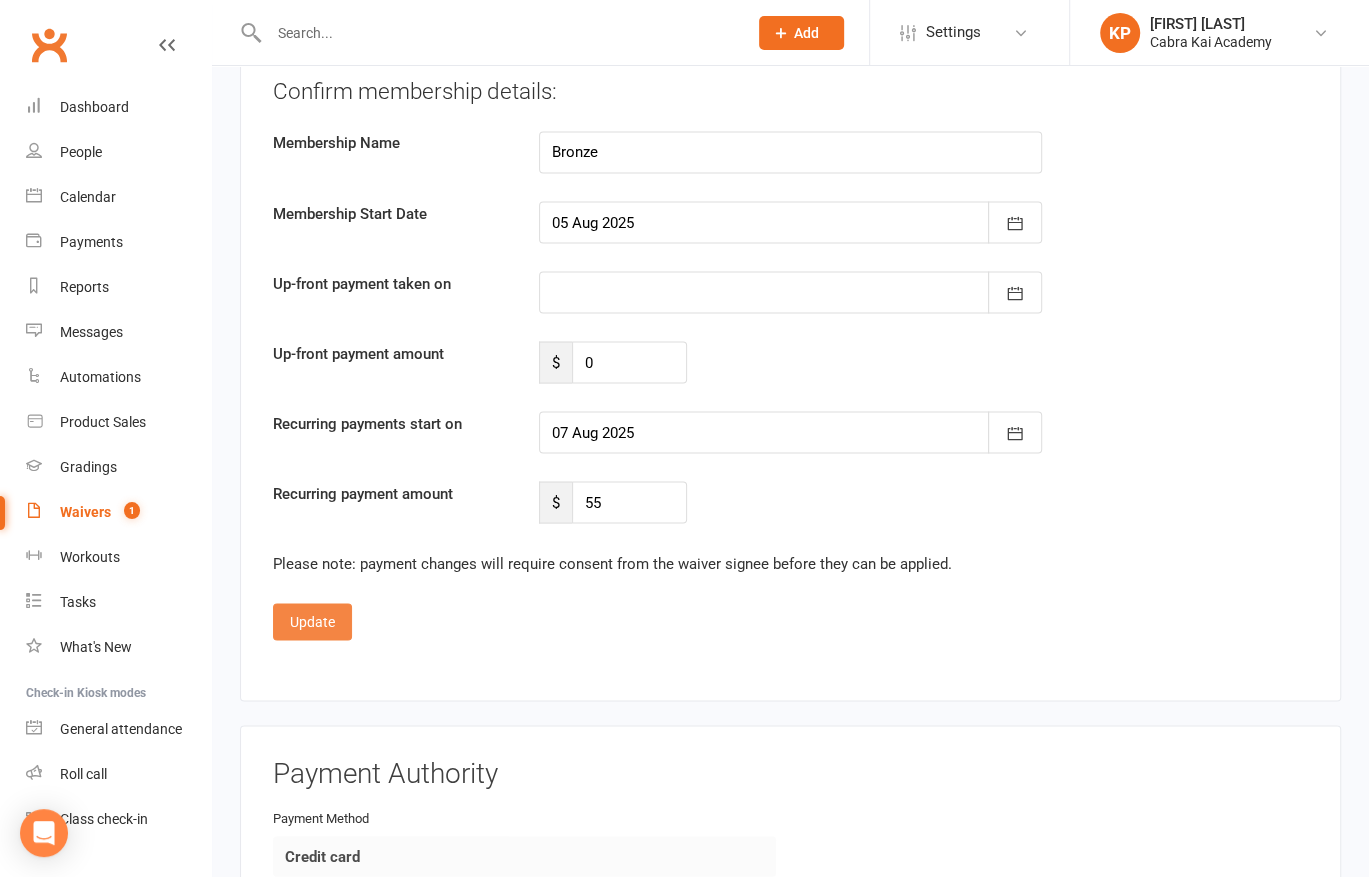click on "Update" at bounding box center [312, 621] 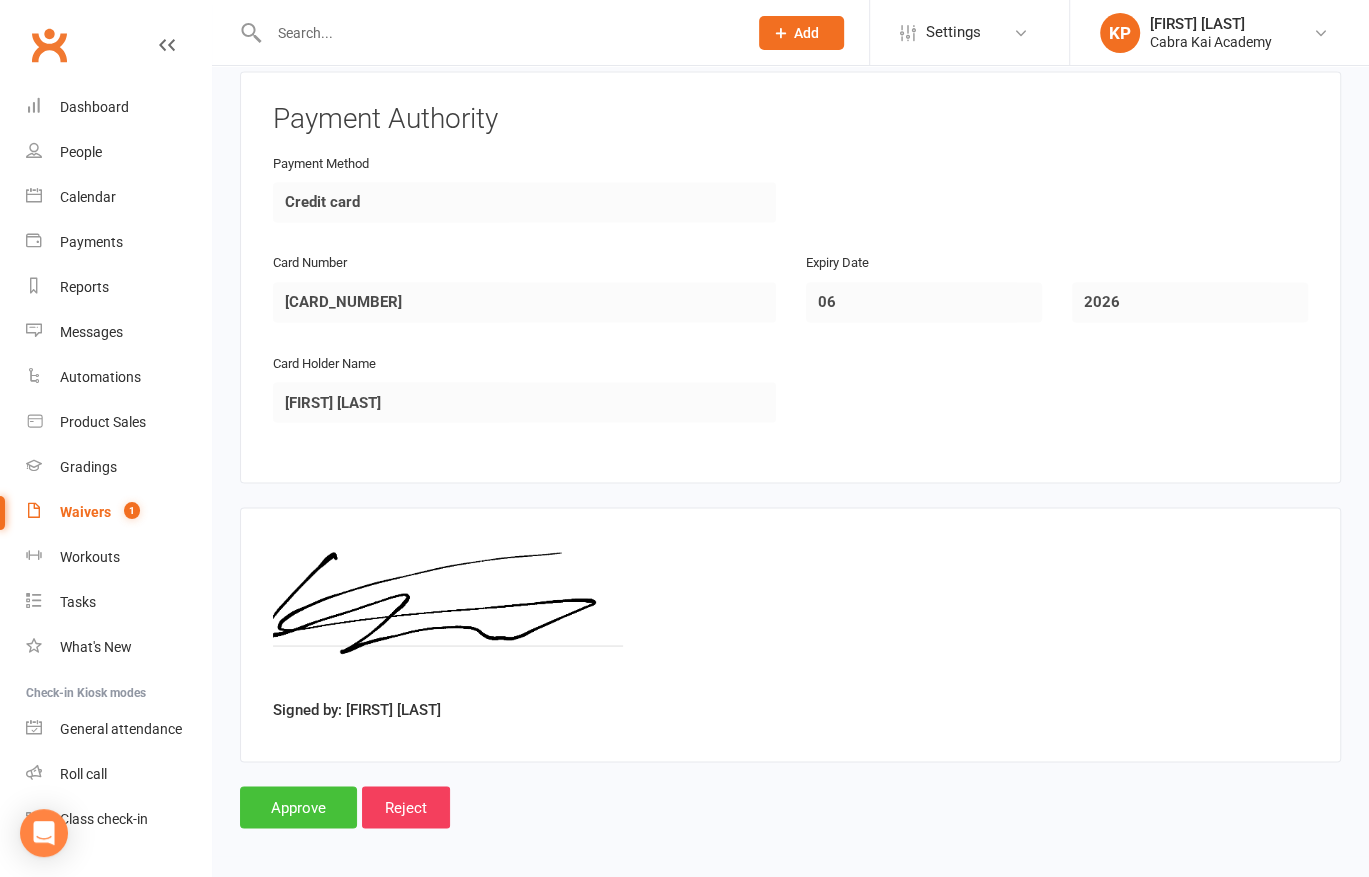 click on "Approve" at bounding box center [298, 807] 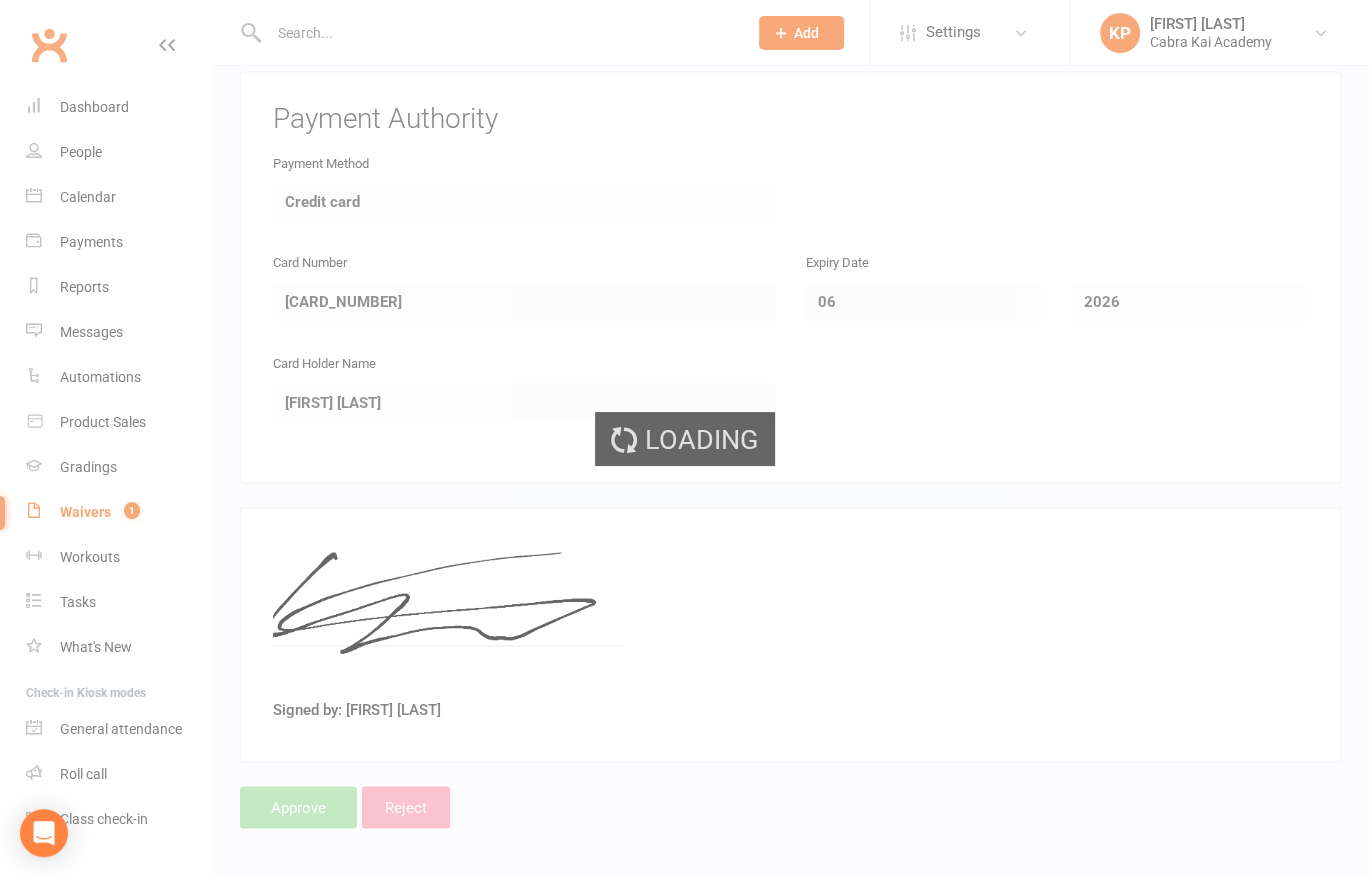 scroll, scrollTop: 0, scrollLeft: 0, axis: both 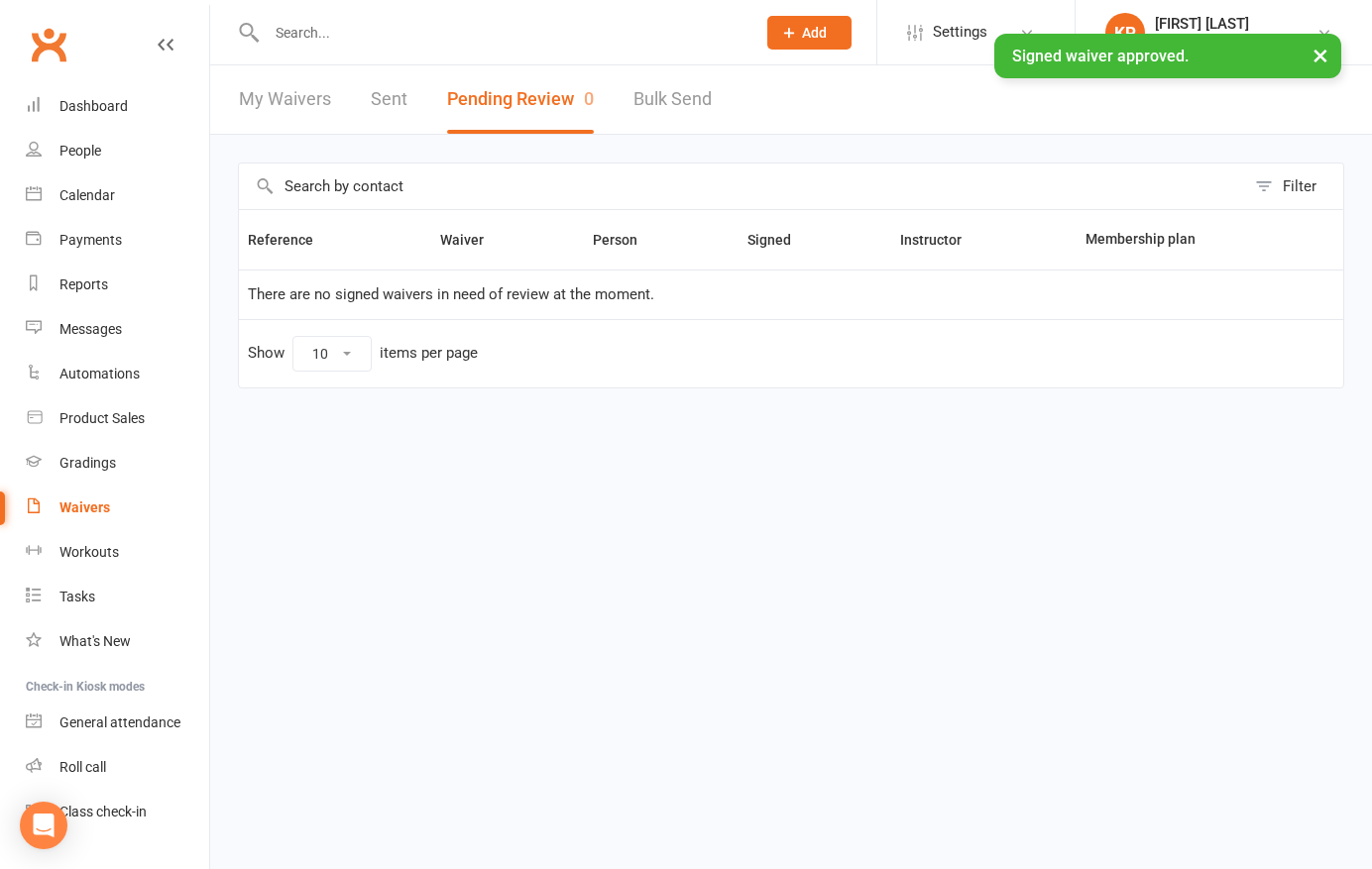 click at bounding box center [501, 33] 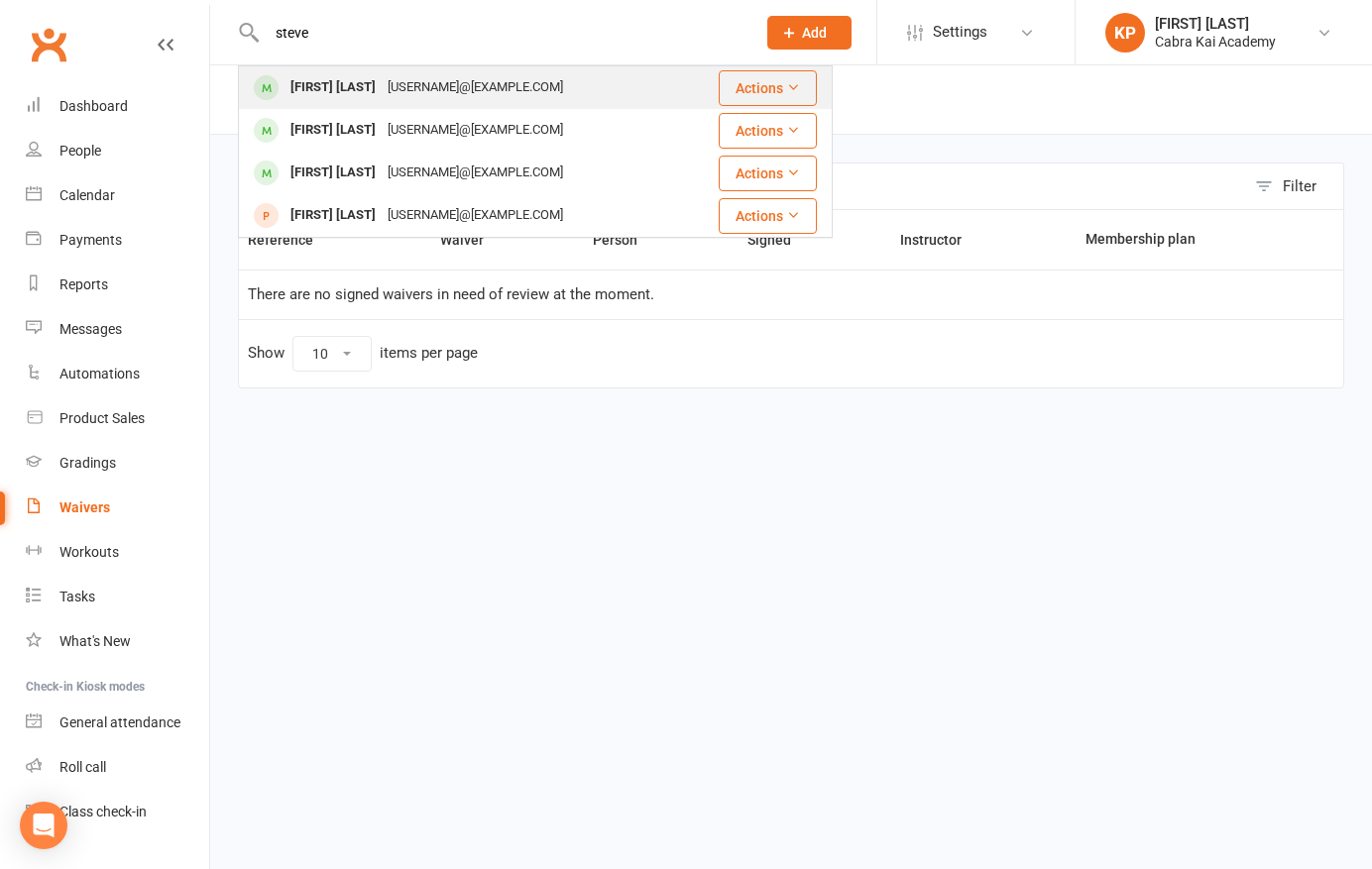 type on "steve" 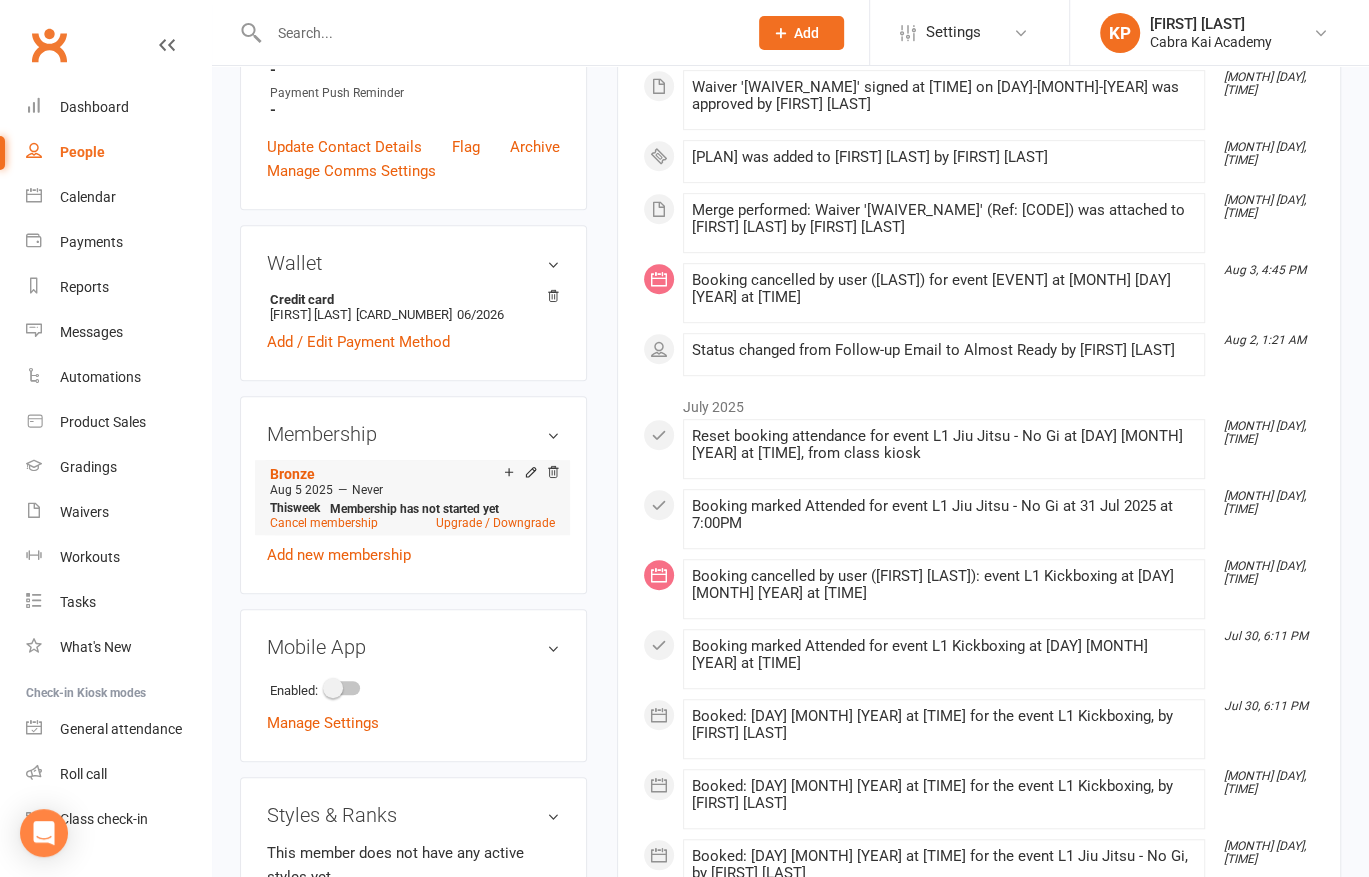 scroll, scrollTop: 700, scrollLeft: 0, axis: vertical 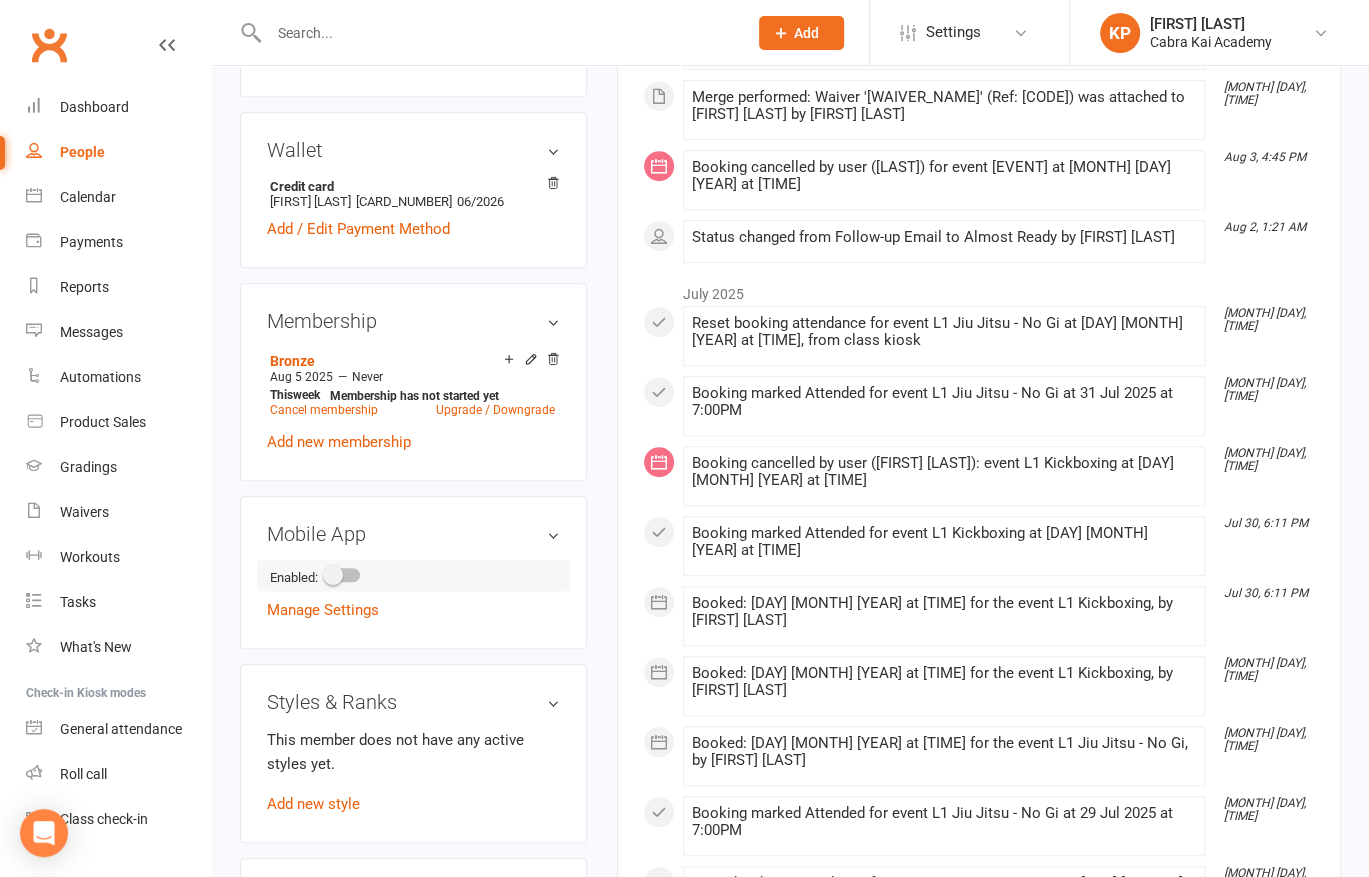 click at bounding box center (333, 575) 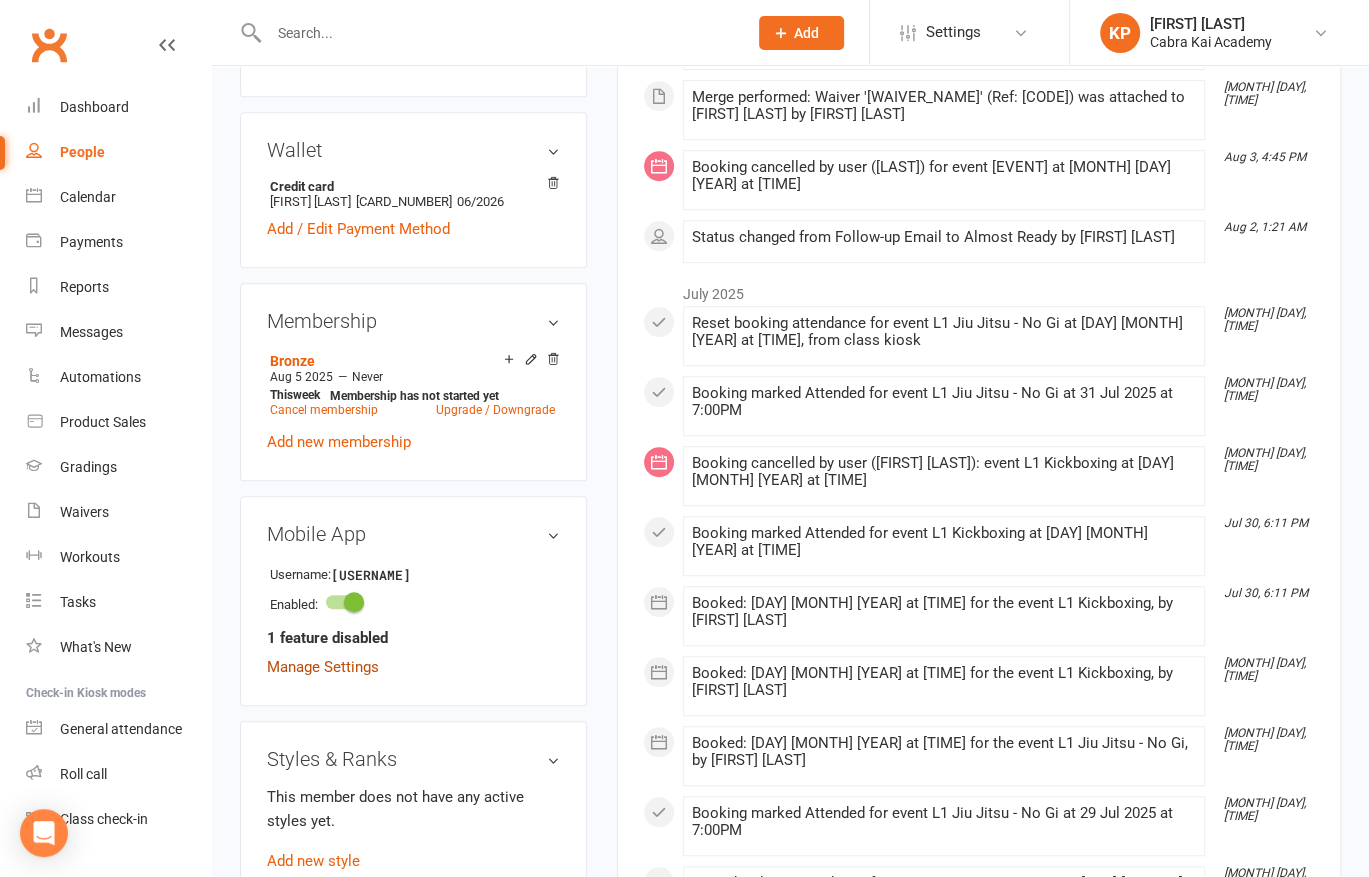 click on "Manage Settings" at bounding box center [323, 667] 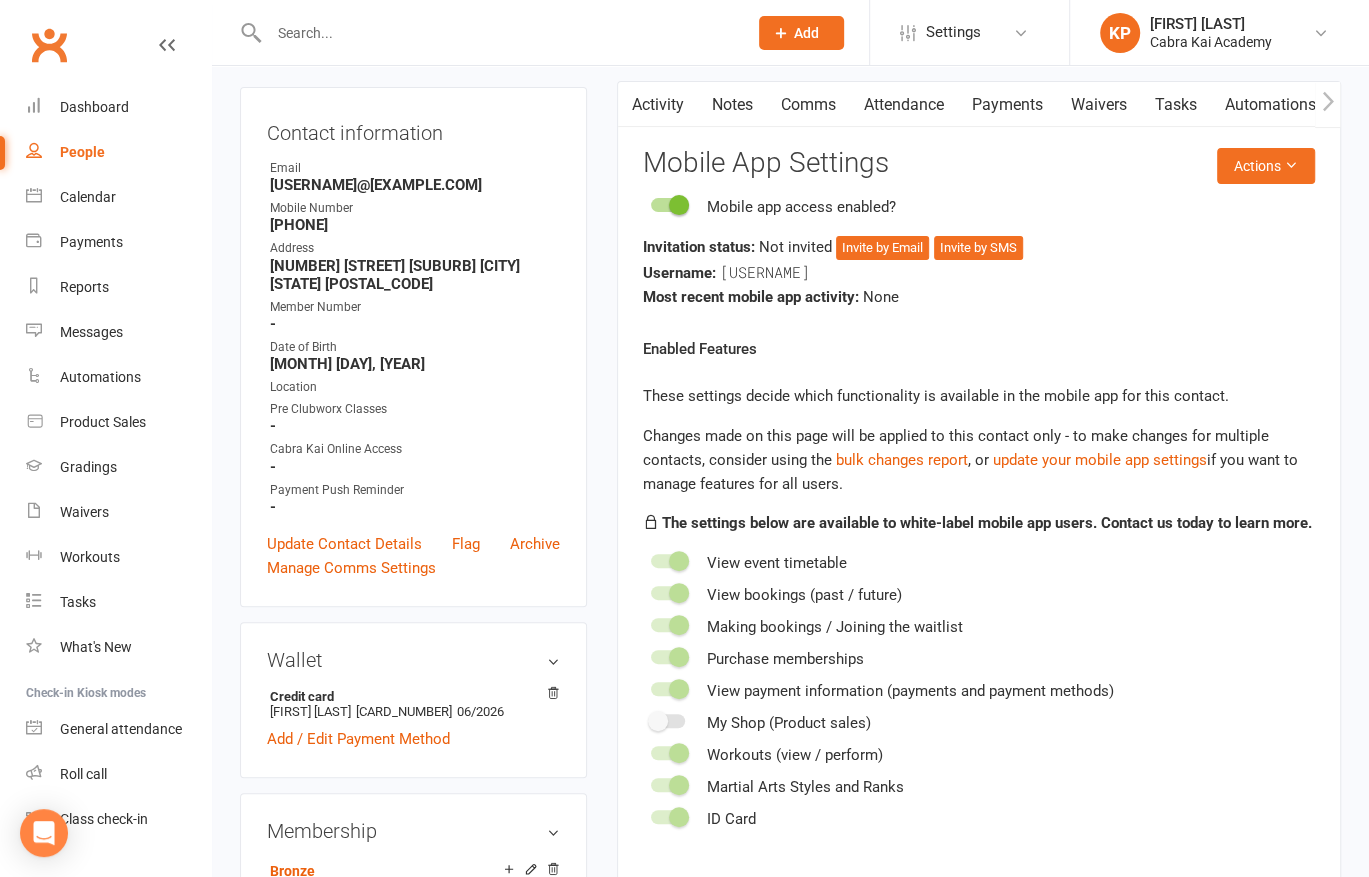 scroll, scrollTop: 170, scrollLeft: 0, axis: vertical 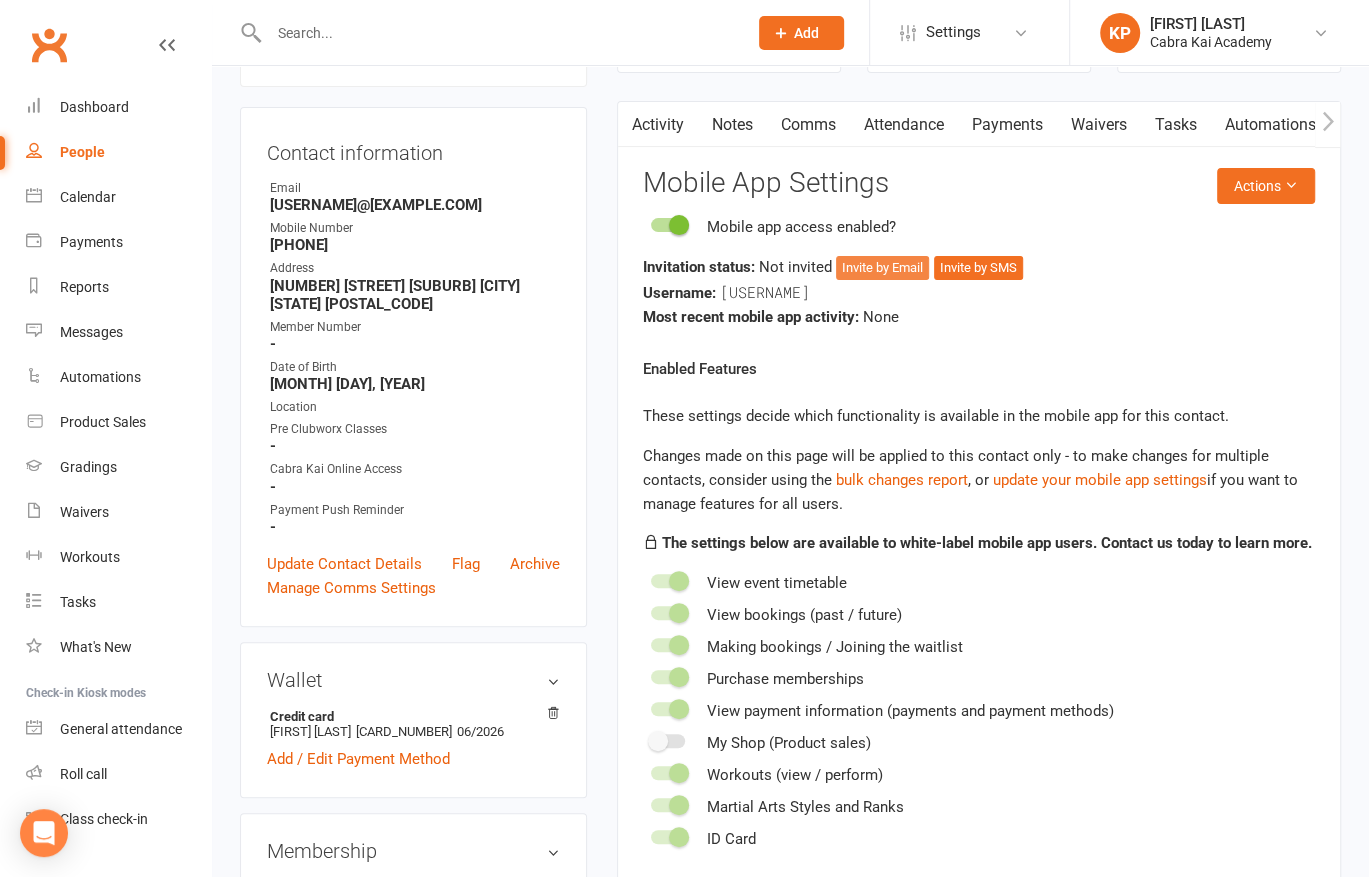 click on "Invite by Email" at bounding box center [882, 268] 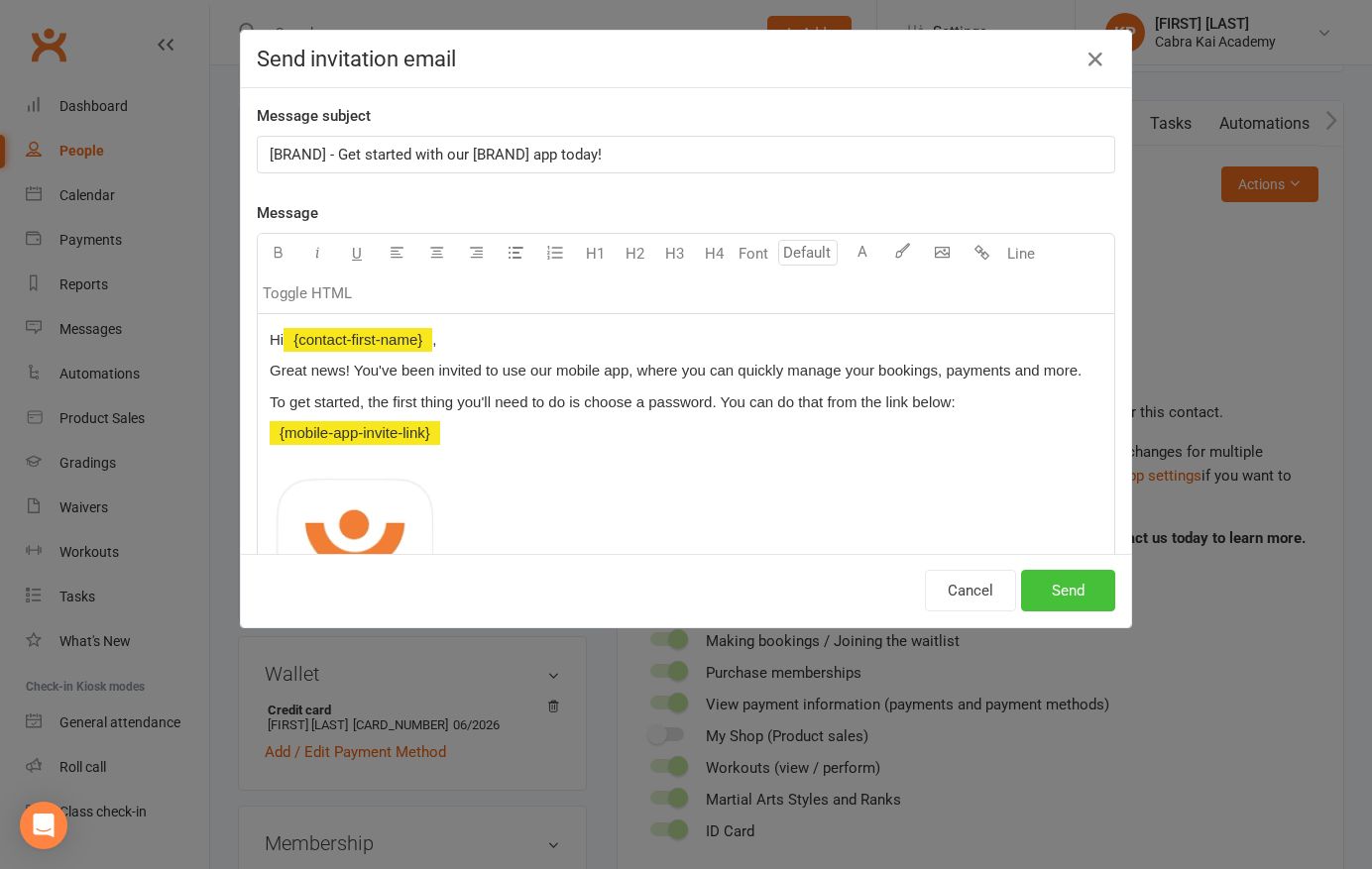 click on "Send" at bounding box center [1068, 591] 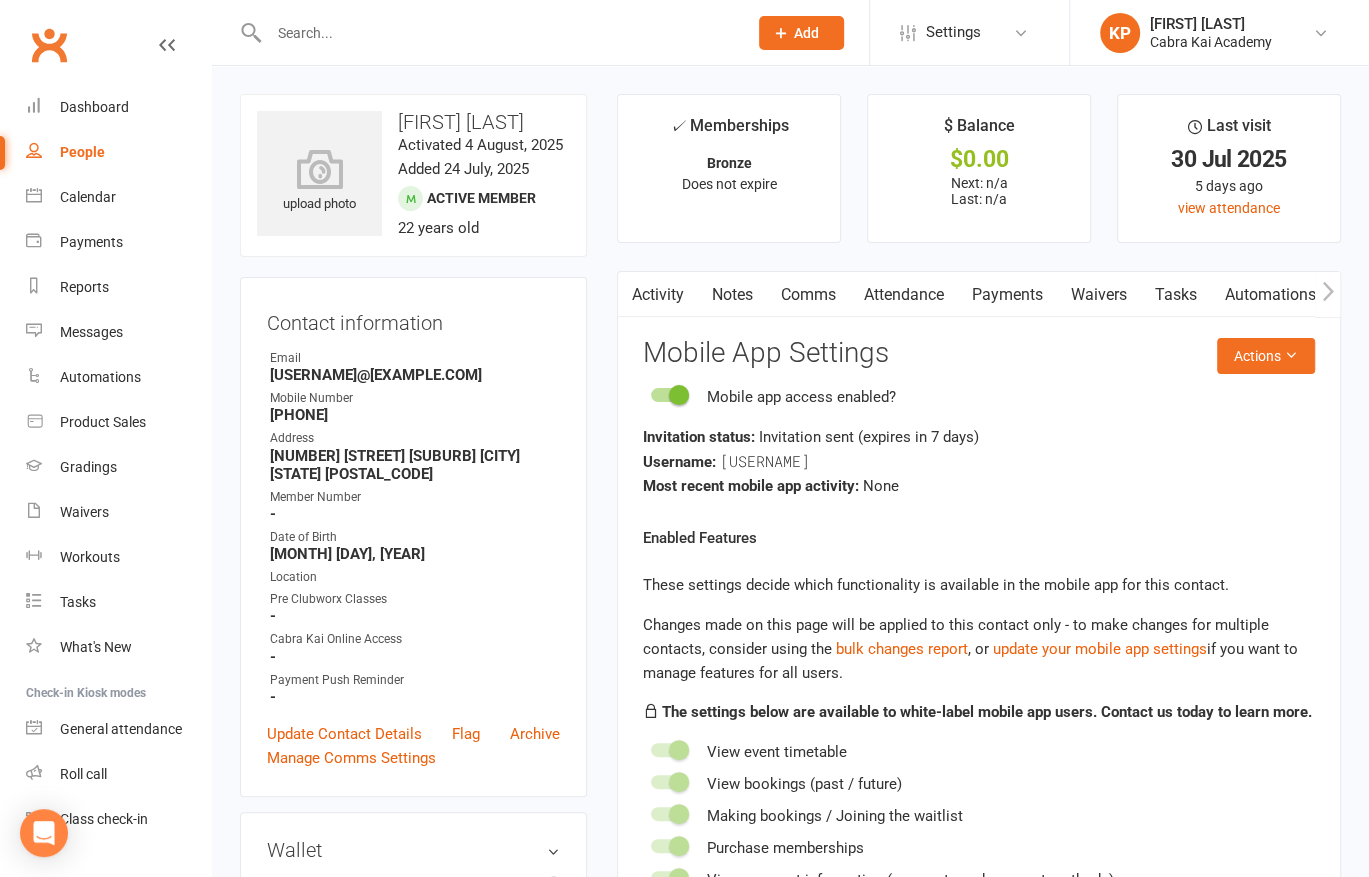 scroll, scrollTop: 0, scrollLeft: 0, axis: both 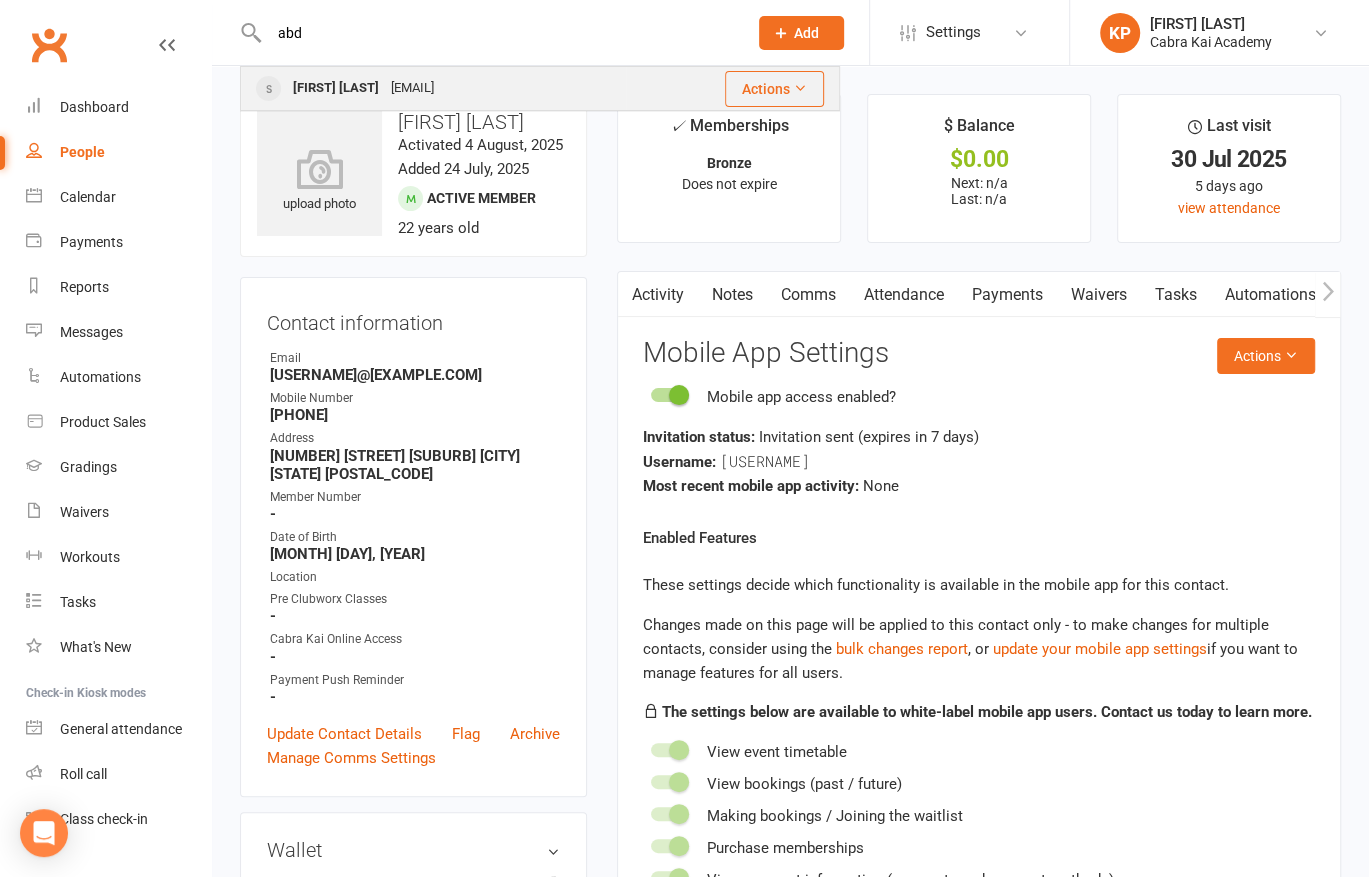 type on "abd" 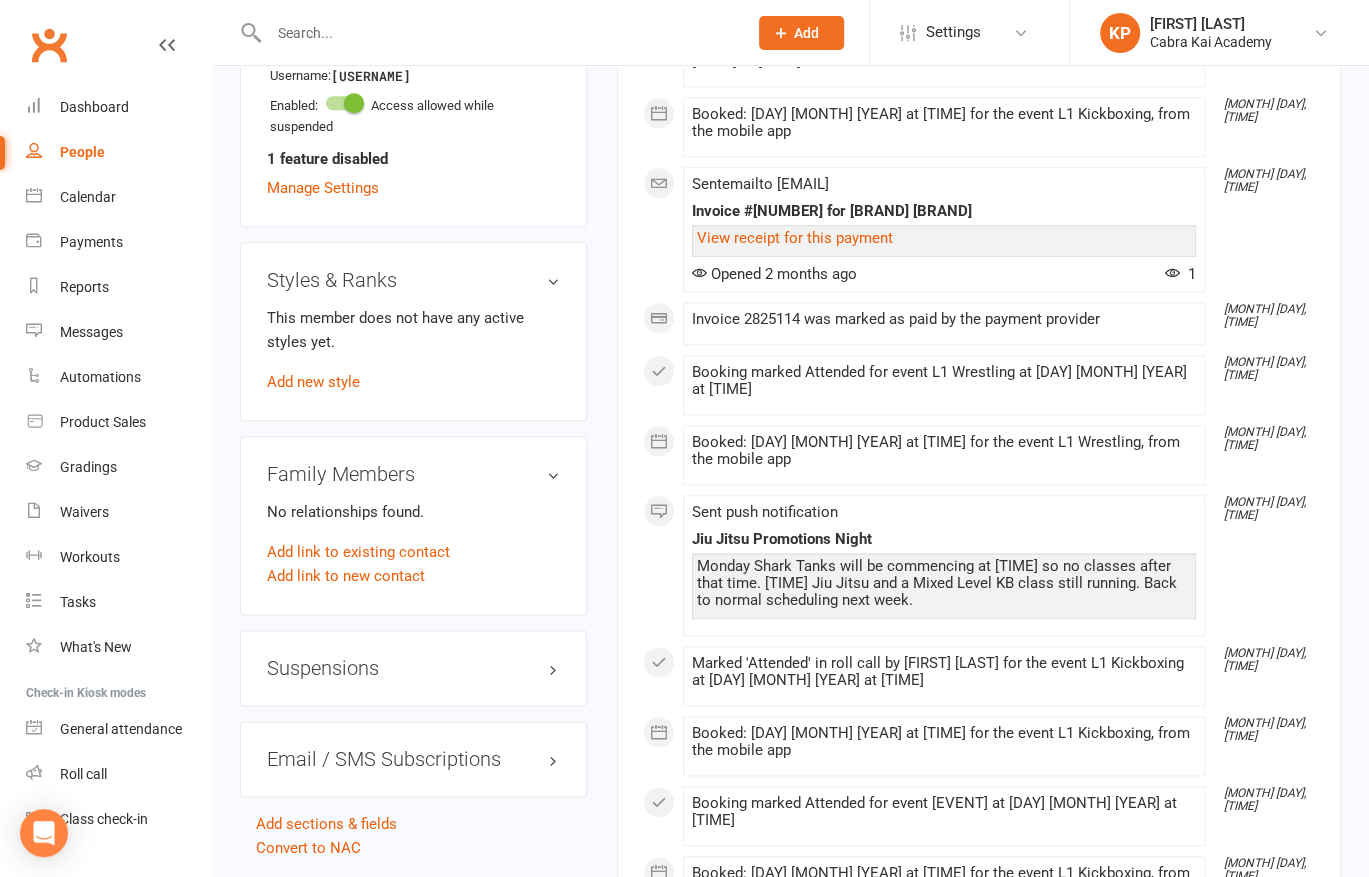scroll, scrollTop: 1600, scrollLeft: 0, axis: vertical 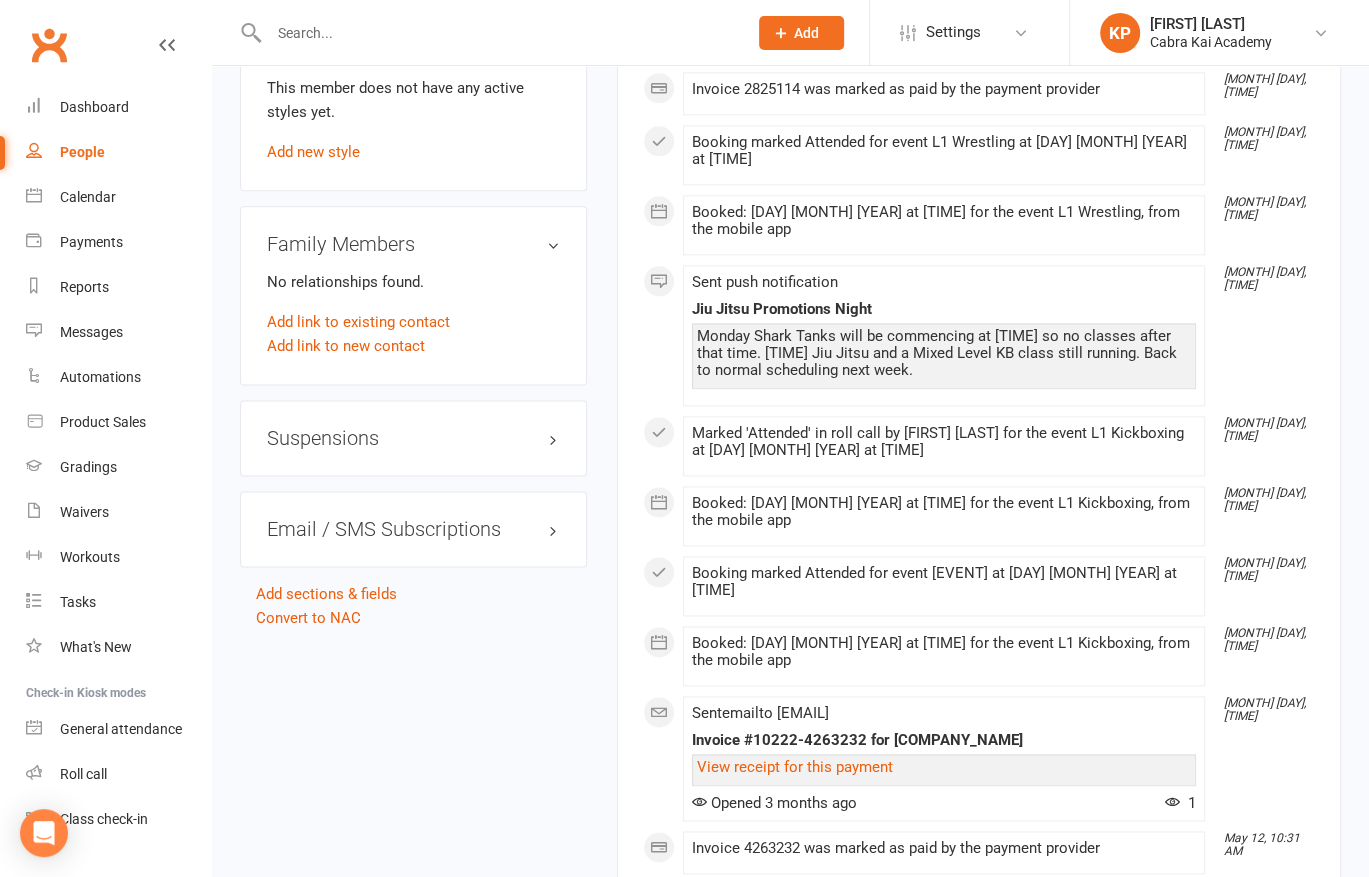 click on "Suspensions" at bounding box center (413, 438) 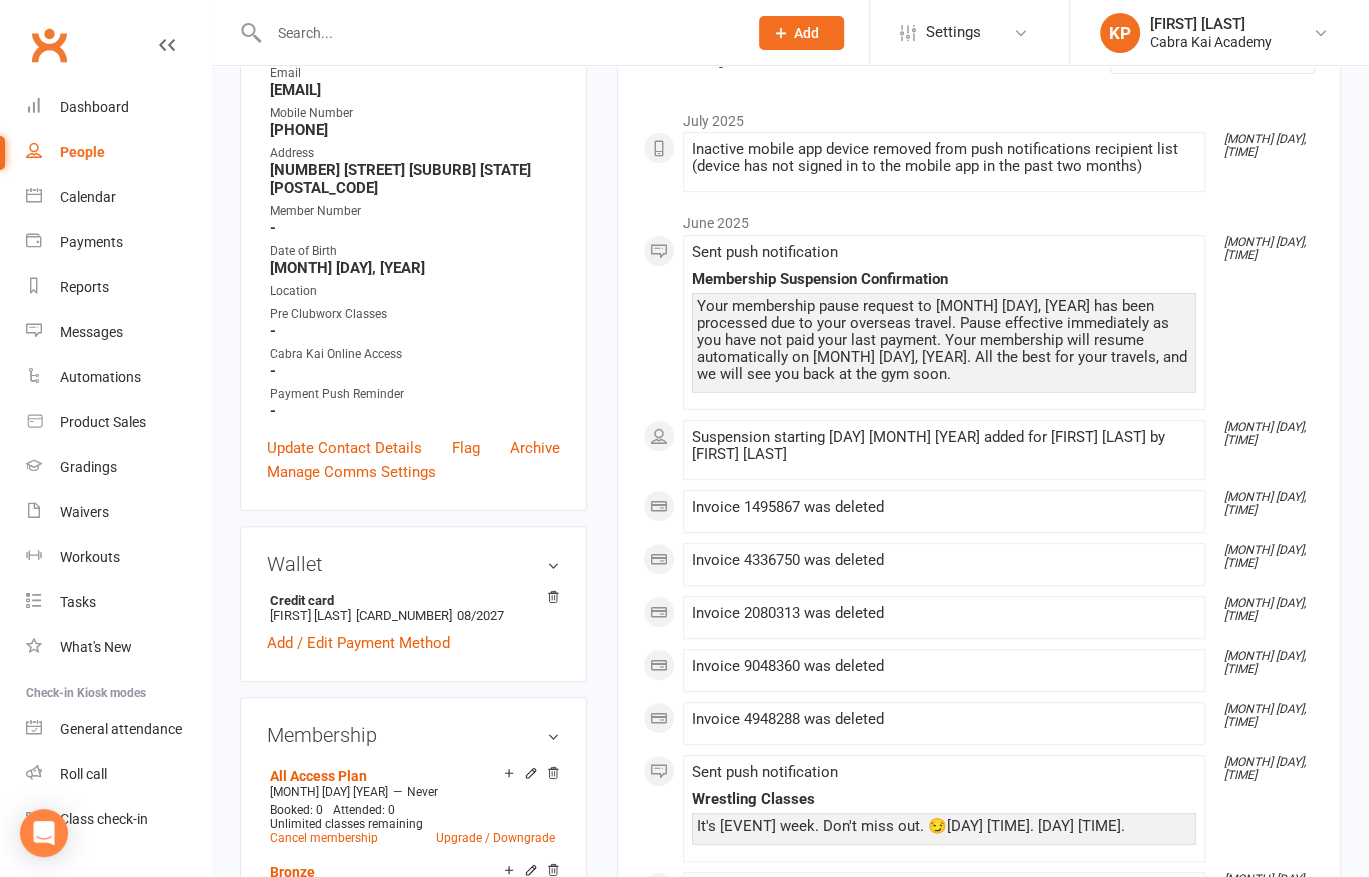 scroll, scrollTop: 0, scrollLeft: 0, axis: both 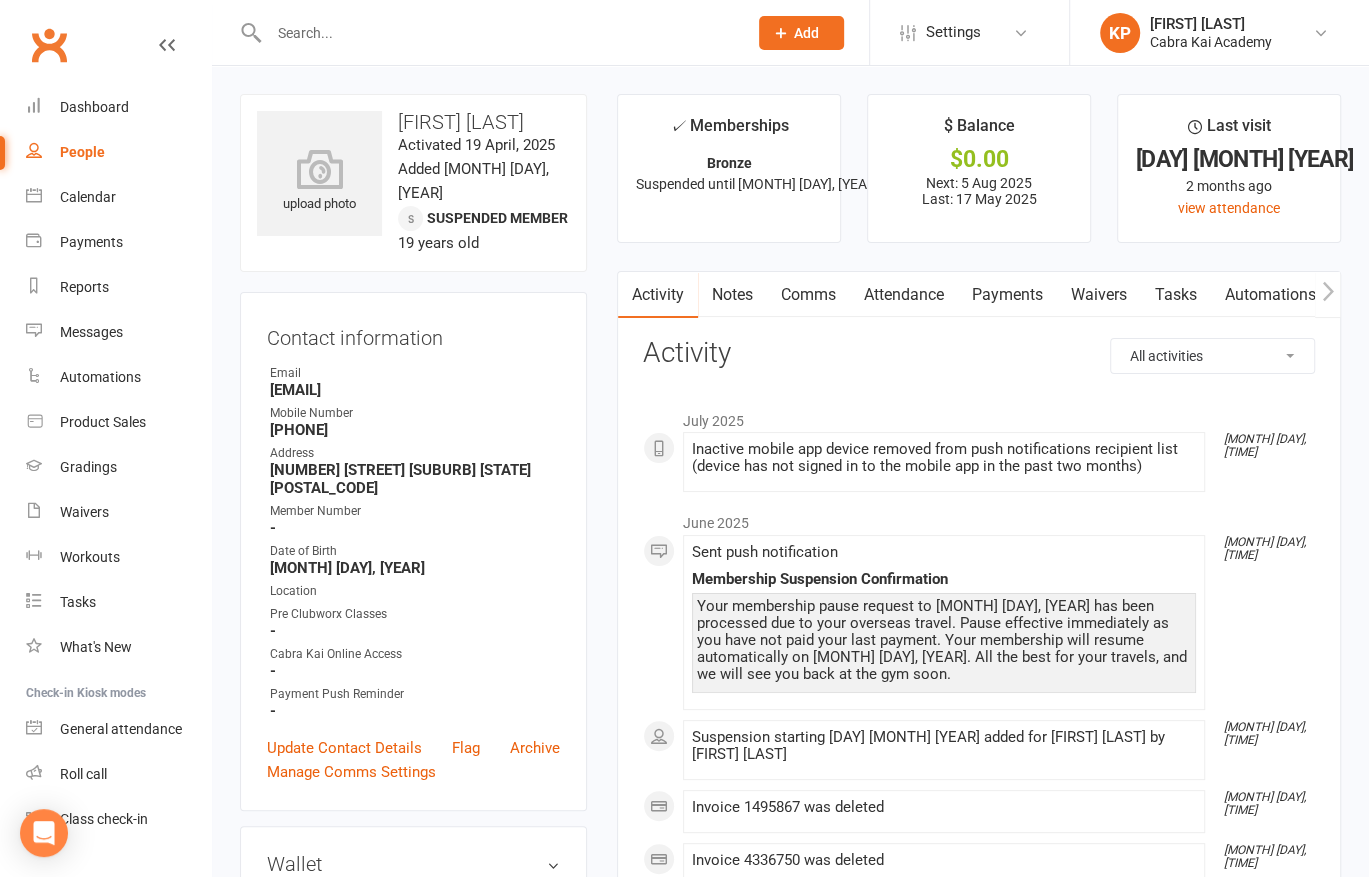 click on "Payments" at bounding box center (1007, 295) 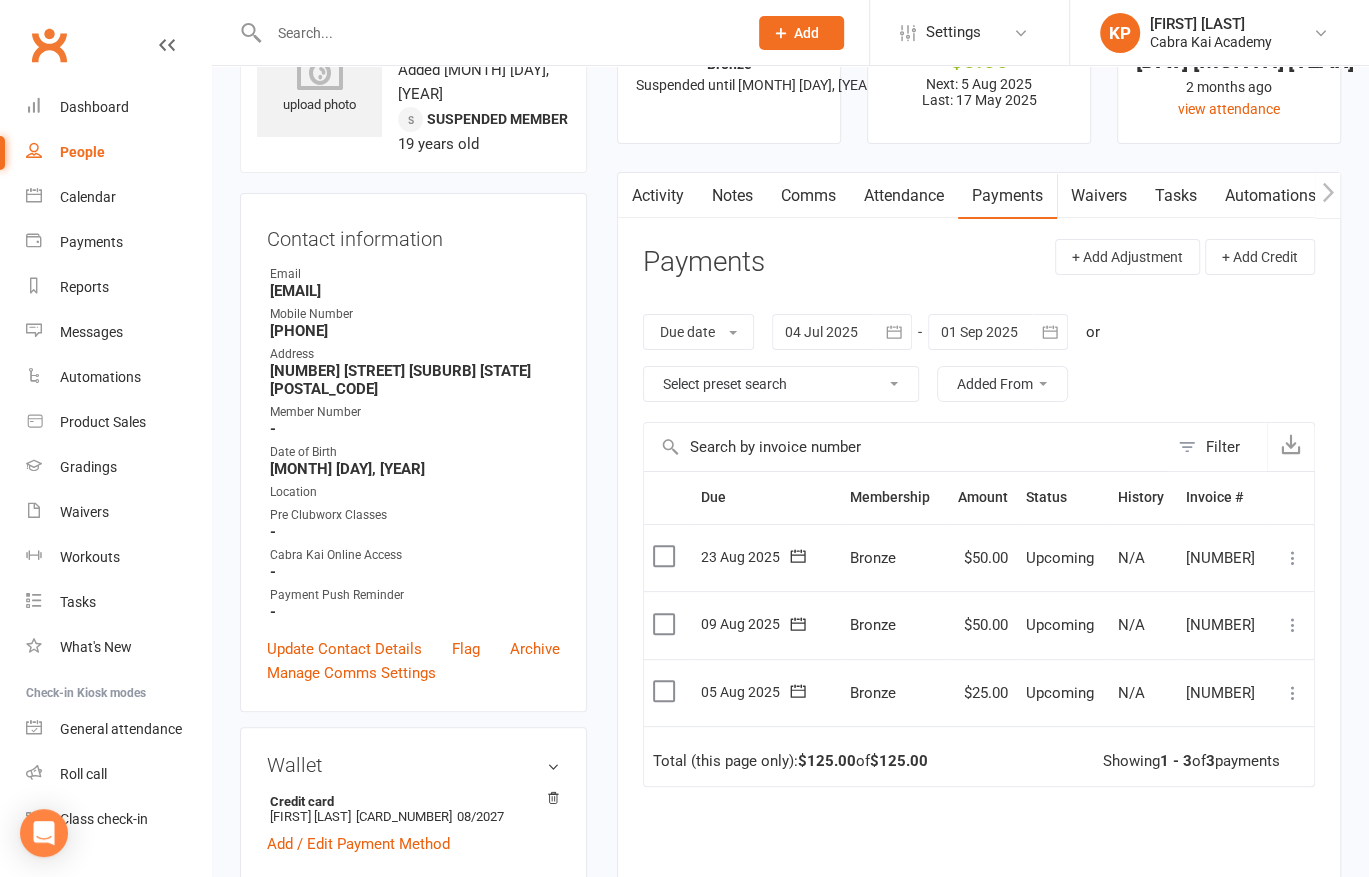 scroll, scrollTop: 100, scrollLeft: 0, axis: vertical 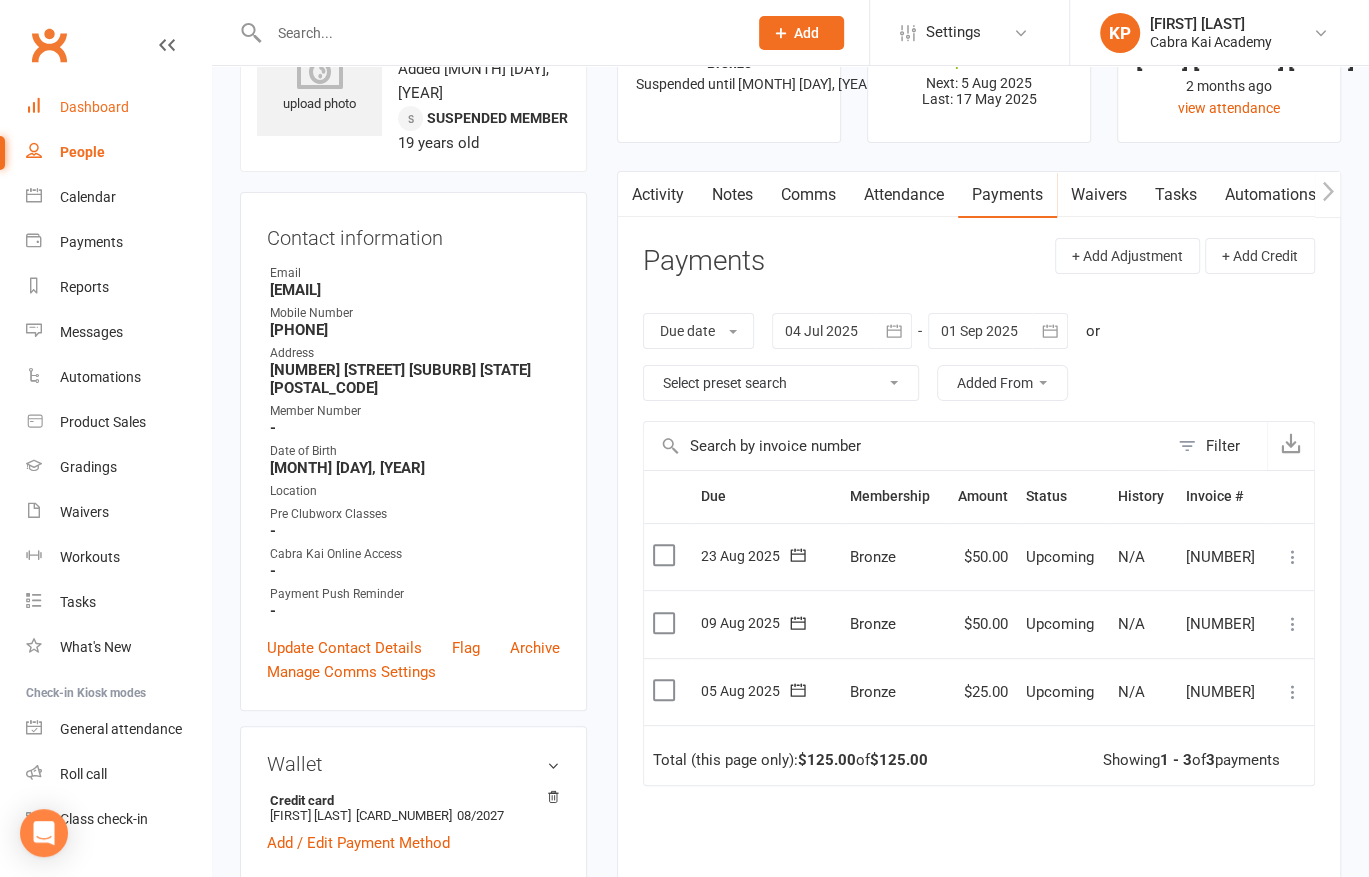 click on "Dashboard" at bounding box center (118, 107) 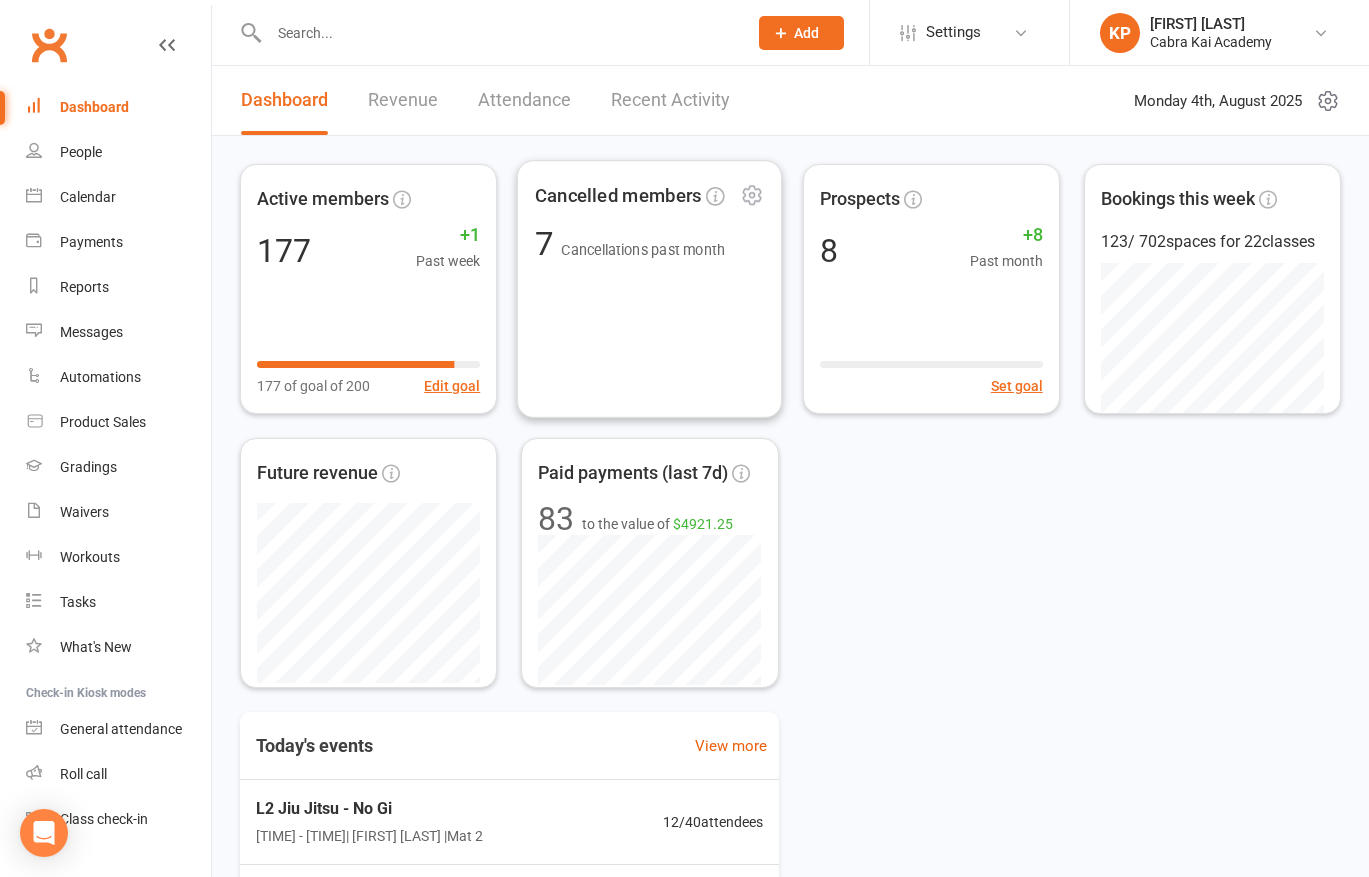scroll, scrollTop: 0, scrollLeft: 0, axis: both 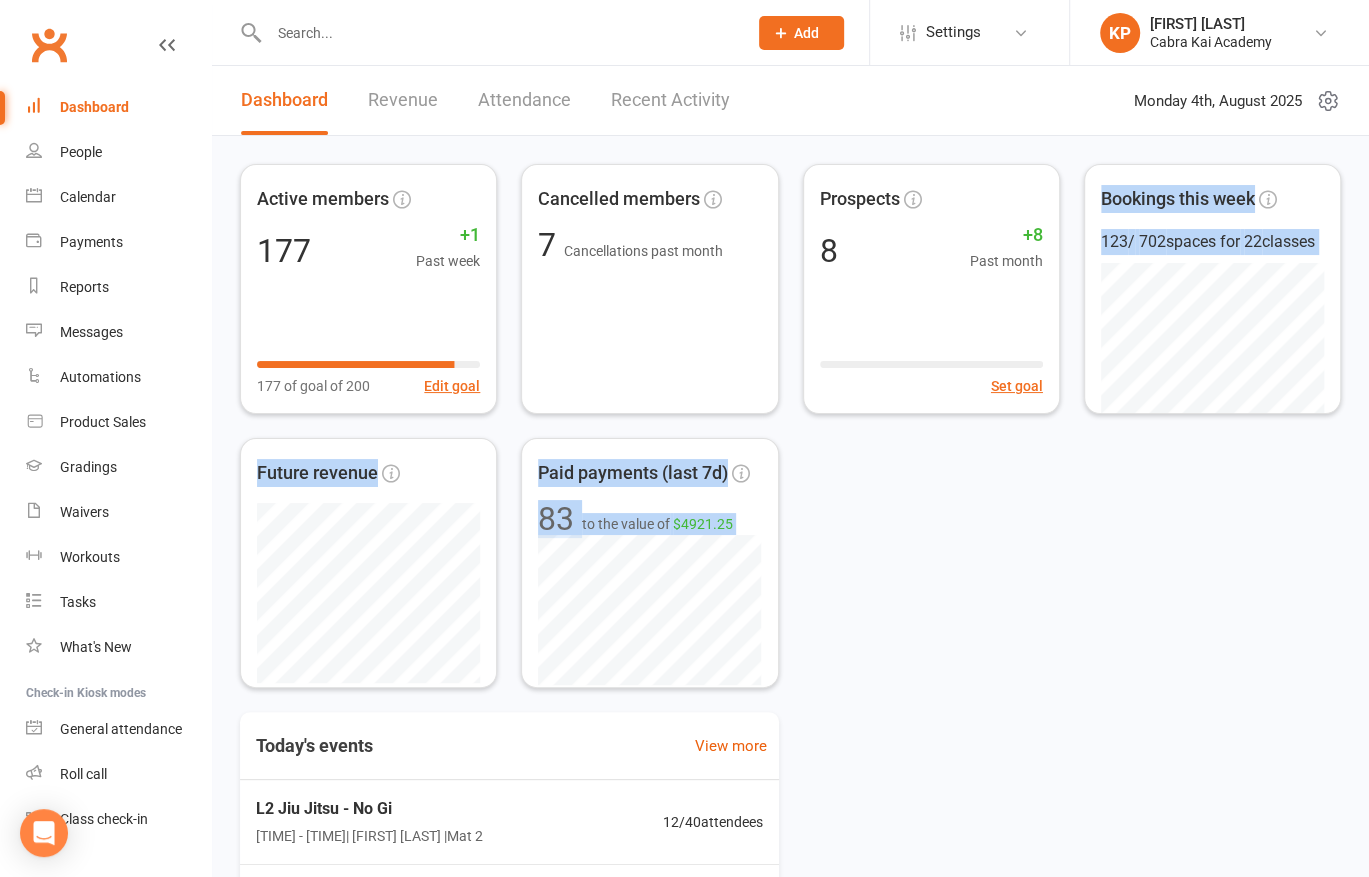 drag, startPoint x: 253, startPoint y: 0, endPoint x: 988, endPoint y: 666, distance: 991.85736 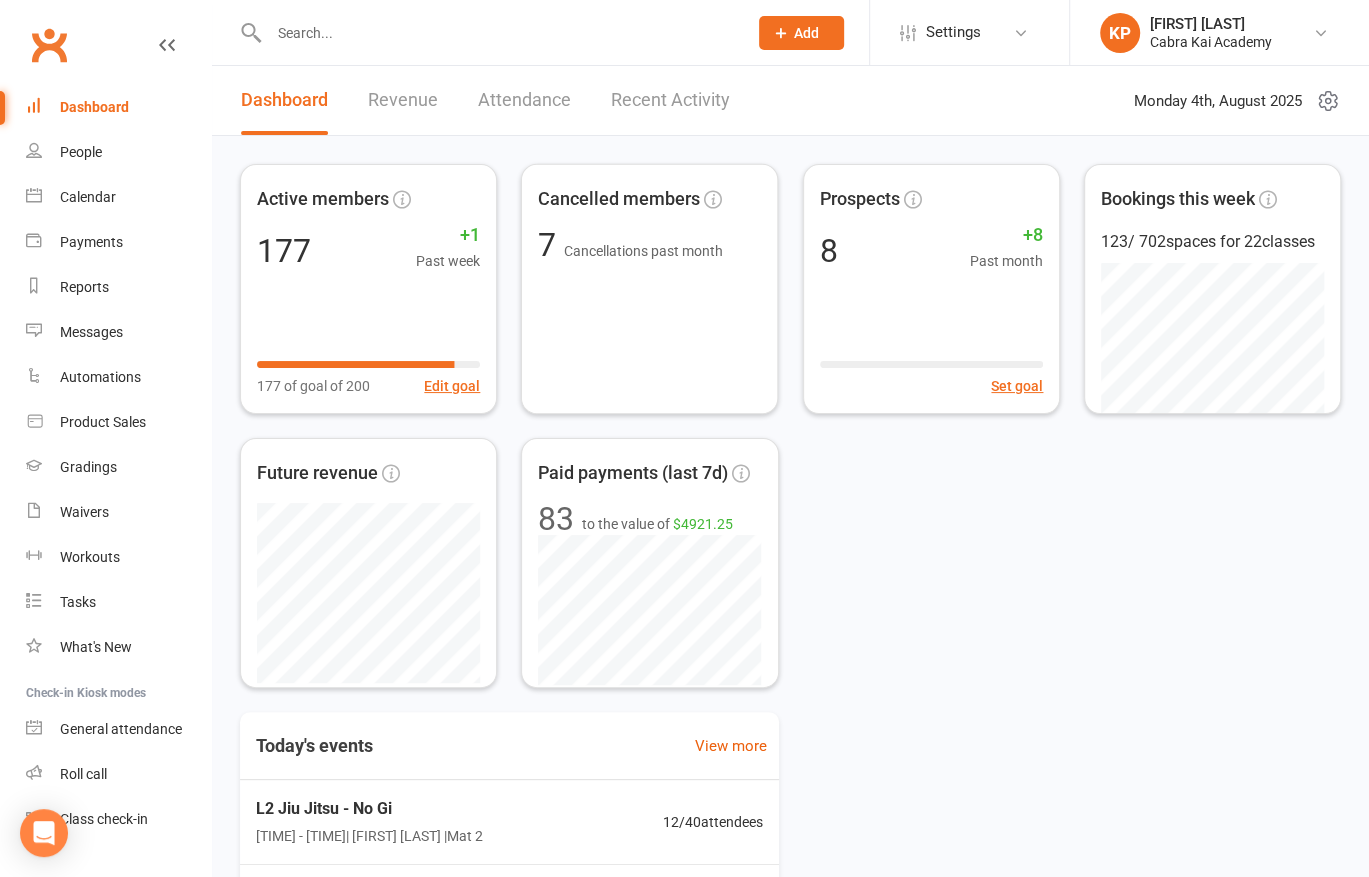 click on "Today's events View more L2 Jiu Jitsu - No Gi [TIME] - [TIME]  |   [FIRST] [LAST] |  Mat 2 12  /  40  attendees L1 Kickboxing [TIME] - [TIME]  |   [FIRST] [LAST] |  Mat 1 12  /  30  attendees L1 Jiu Jitsu - Gi [TIME] - [TIME]  |   [FIRST] [LAST] |  Mat 2 12  /  30  attendees L2 Kickboxing [TIME] - [TIME]  |   [FIRST] [LAST] |  Mat 1 14  /  50  attendees L1 MMA [TIME] - [TIME]  |   [FIRST] [LAST] |  Mat 1 6  /  30  attendees" at bounding box center (790, 958) 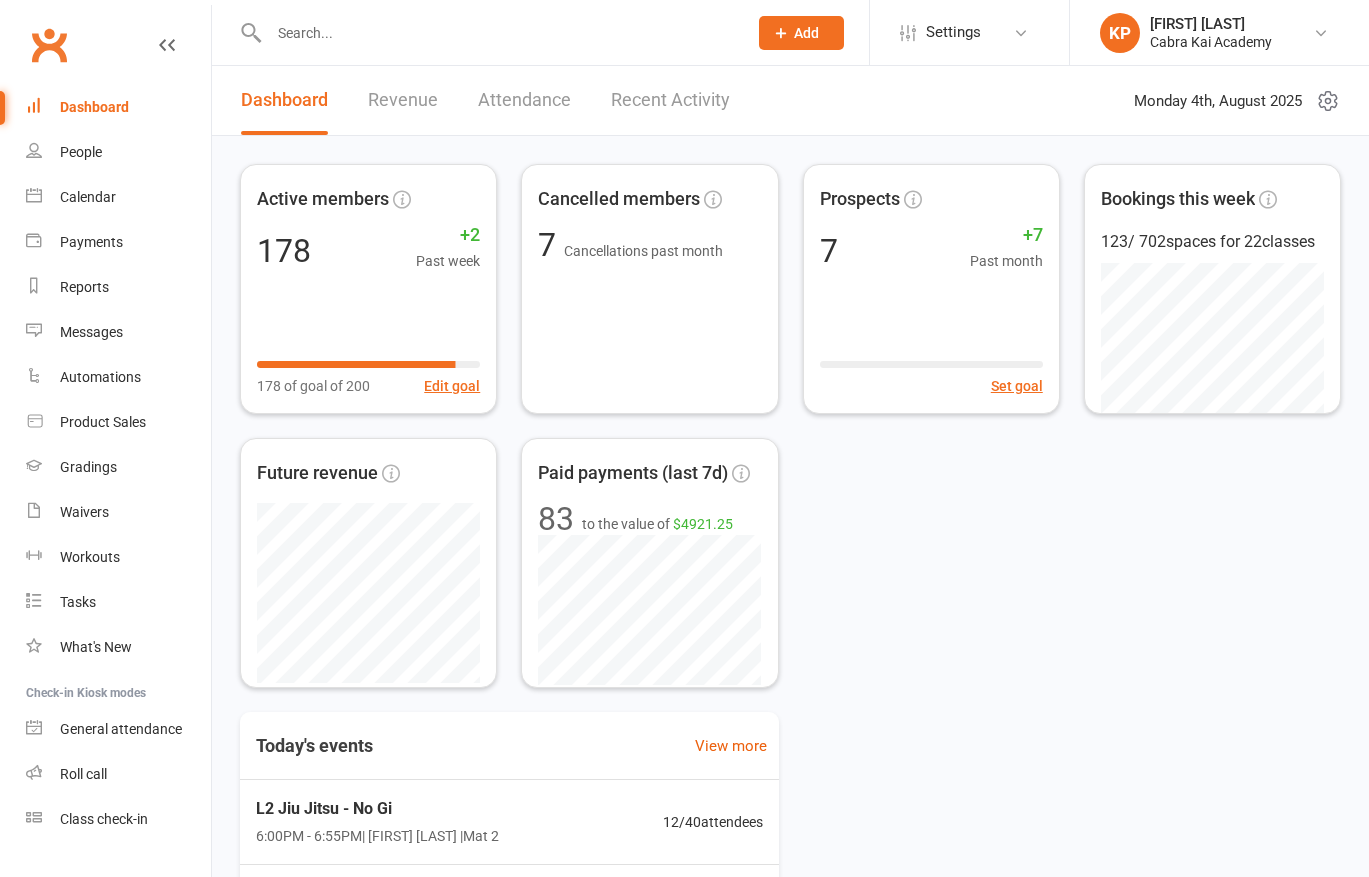 scroll, scrollTop: 0, scrollLeft: 0, axis: both 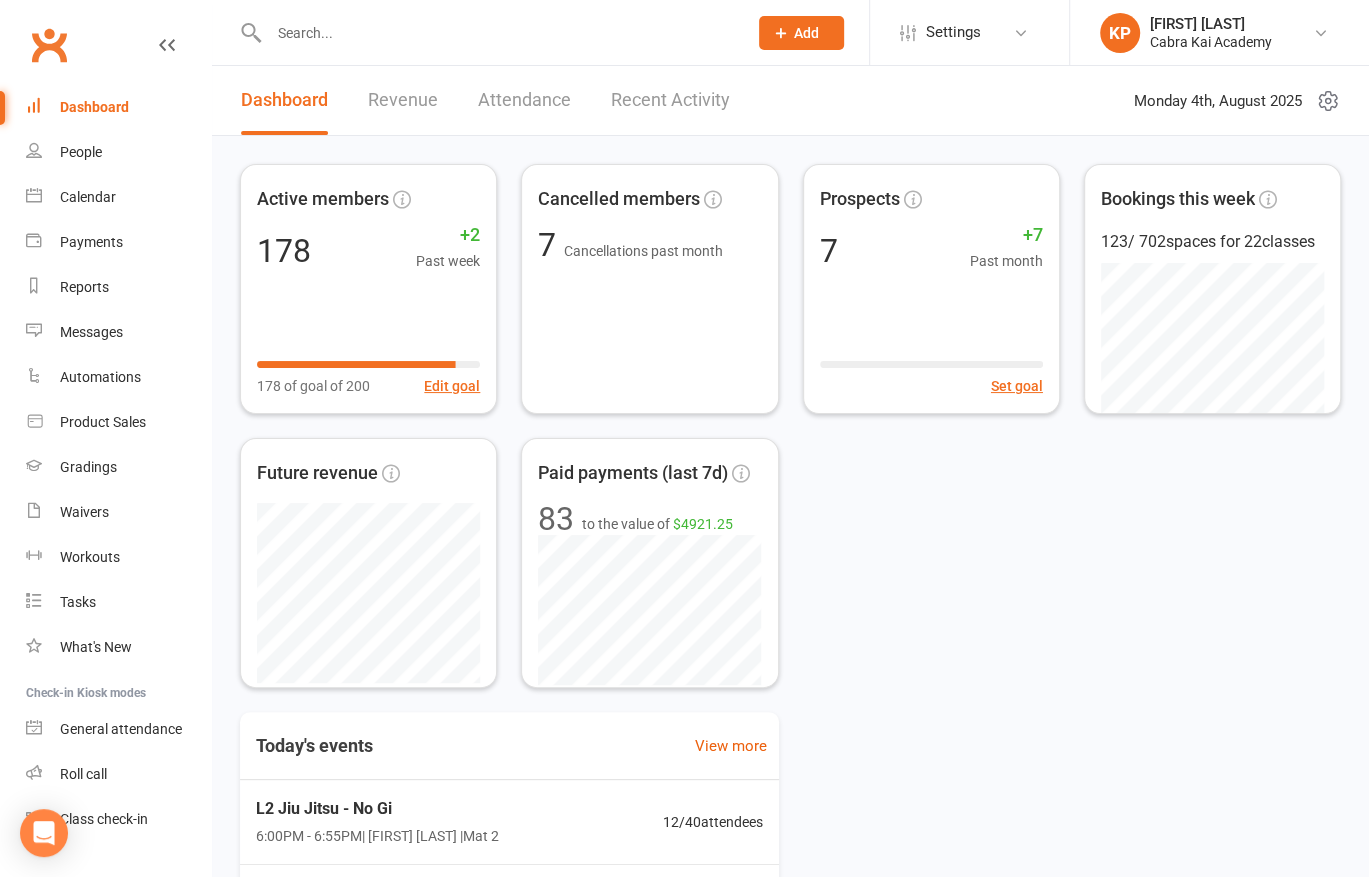 click at bounding box center (498, 33) 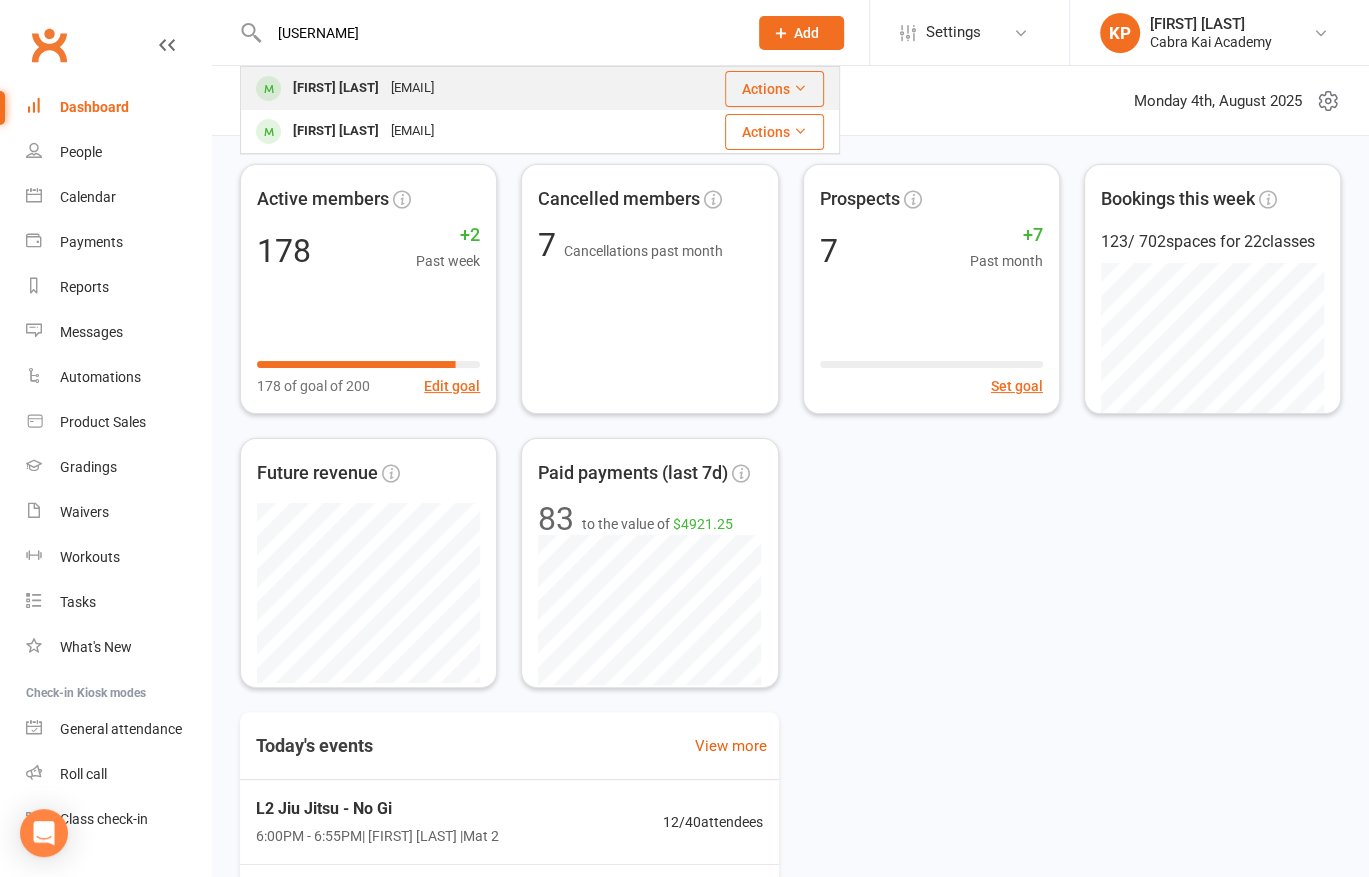 type on "[USERNAME]" 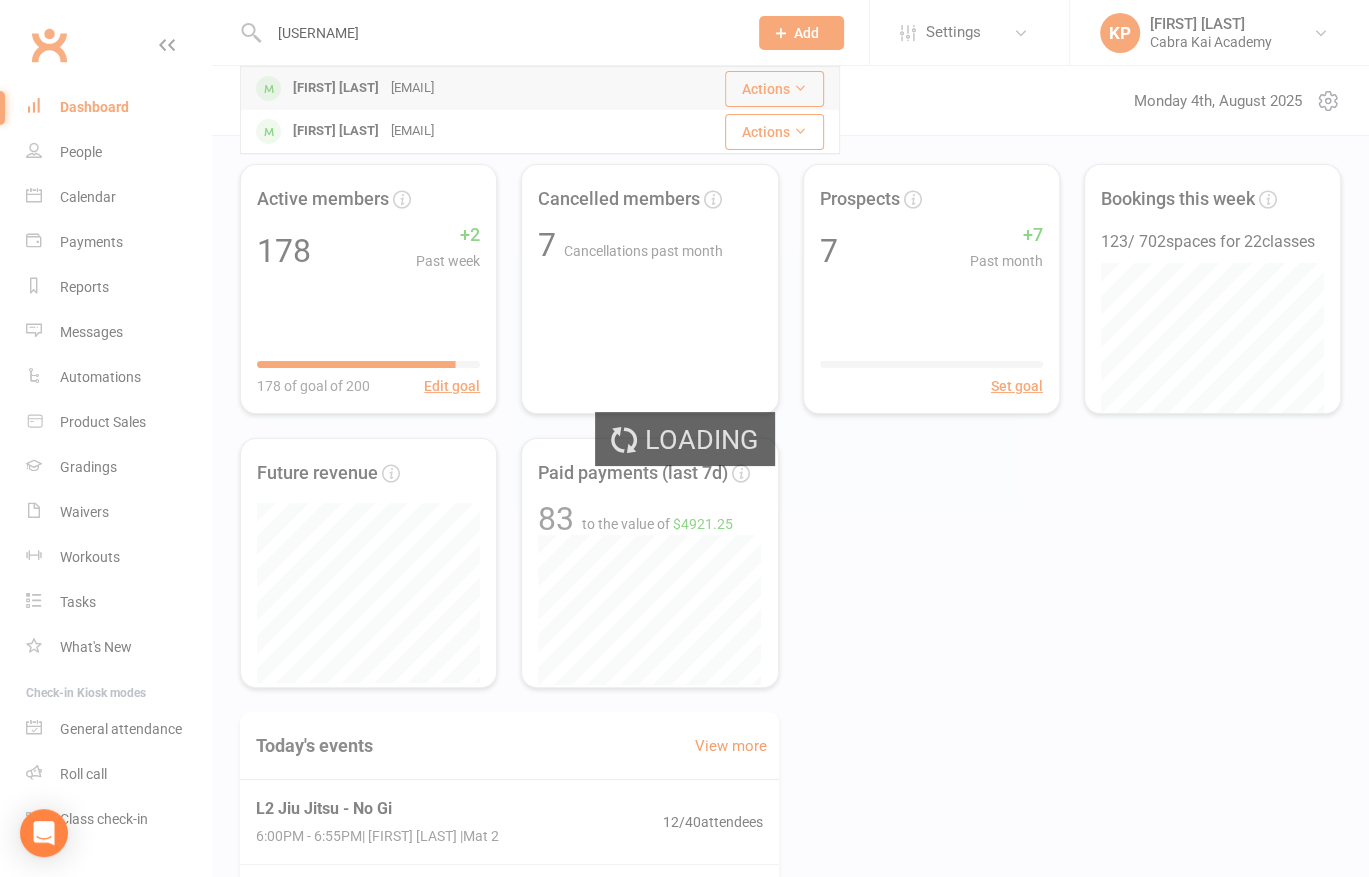 type 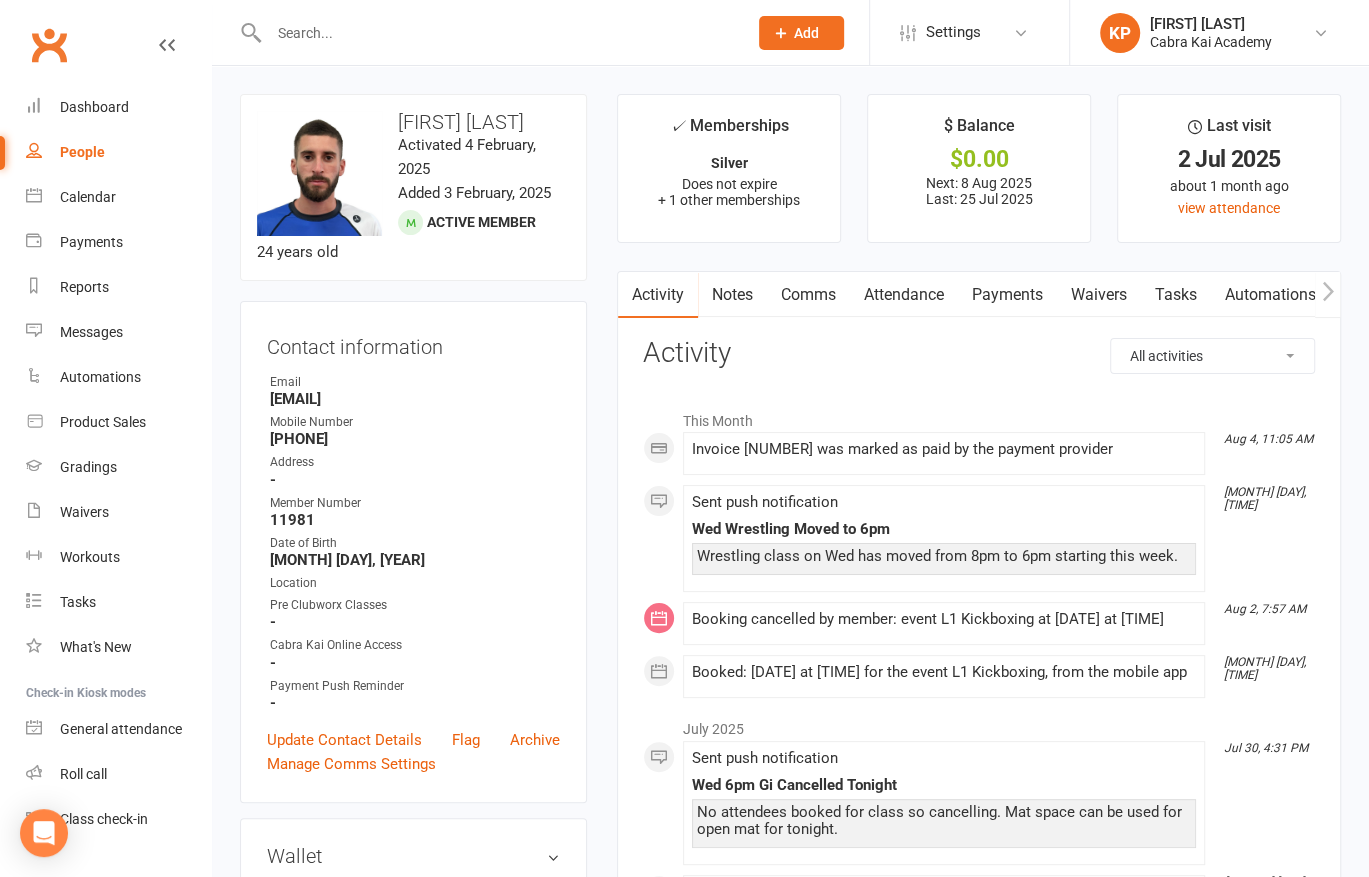 click on "Payments" at bounding box center [1007, 295] 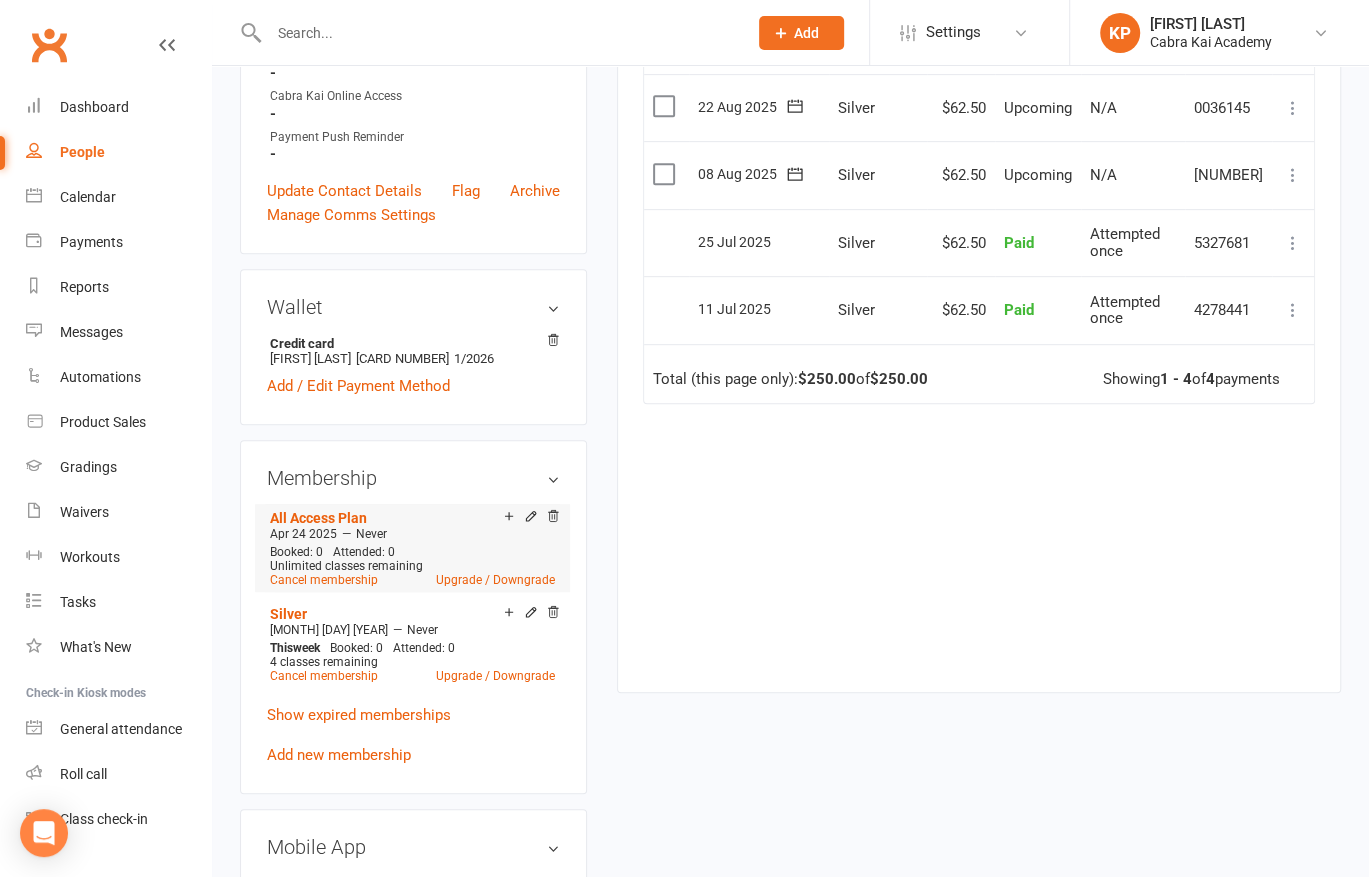 scroll, scrollTop: 600, scrollLeft: 0, axis: vertical 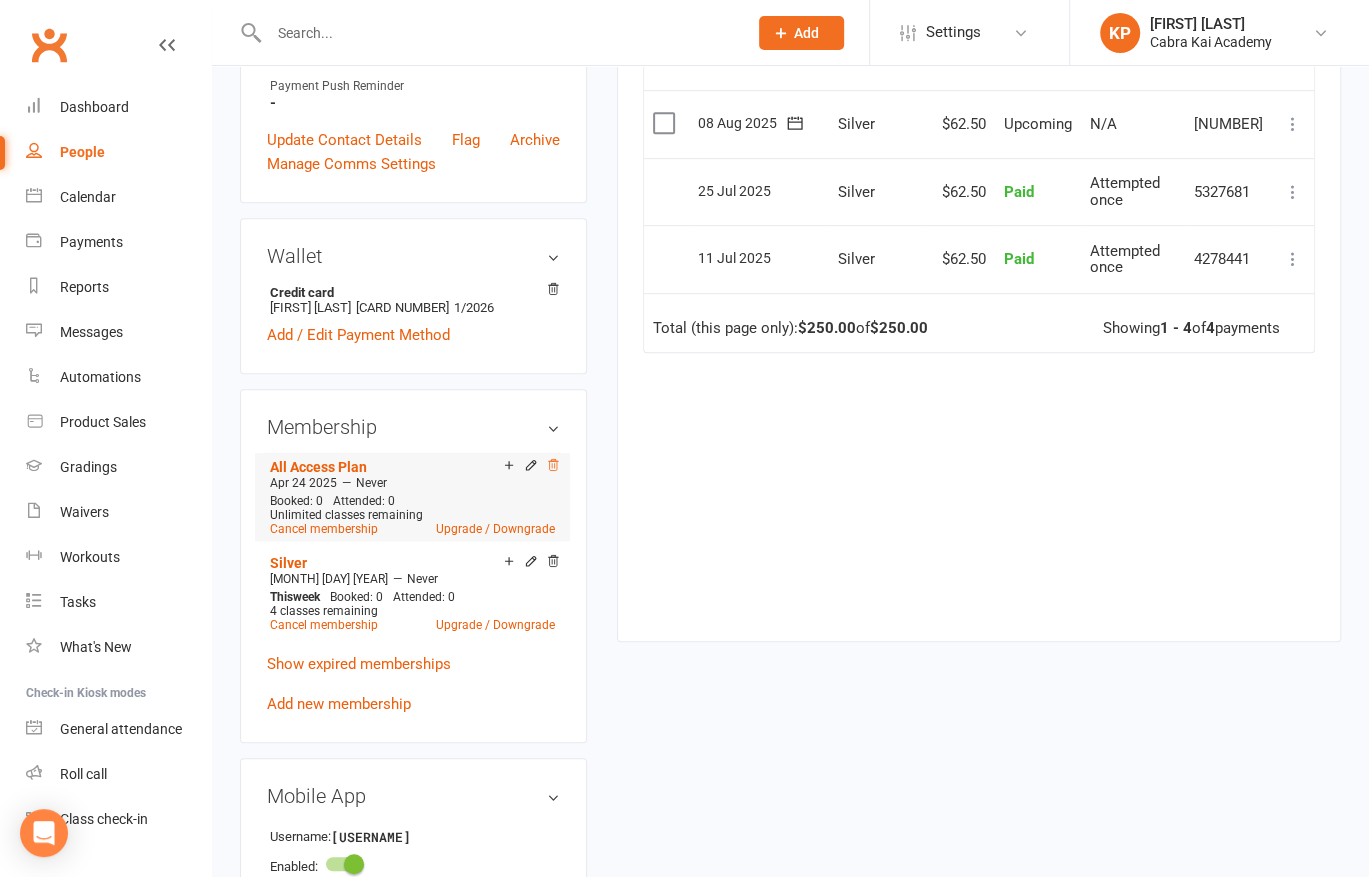 click 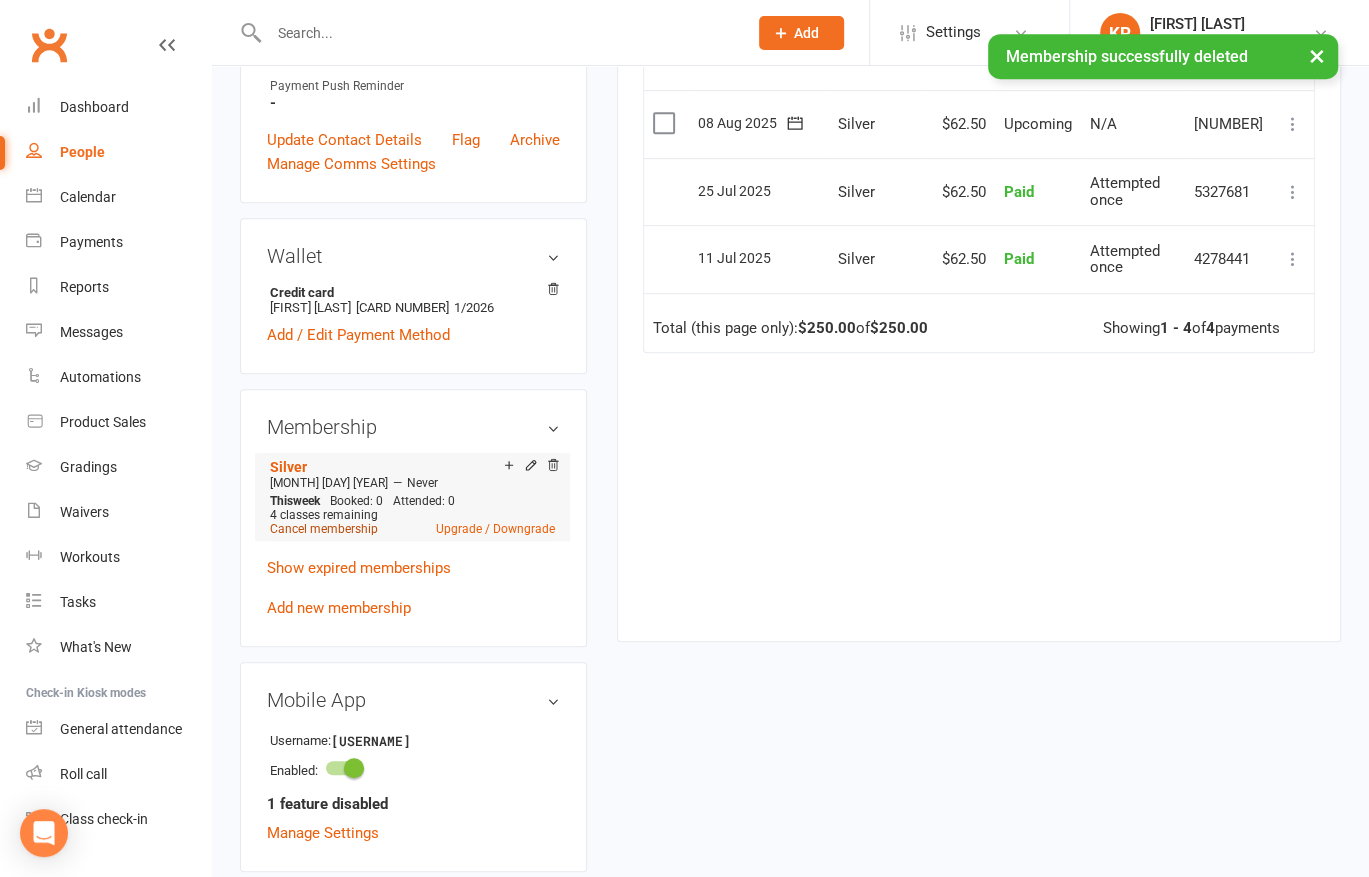 click on "Cancel membership" at bounding box center (324, 529) 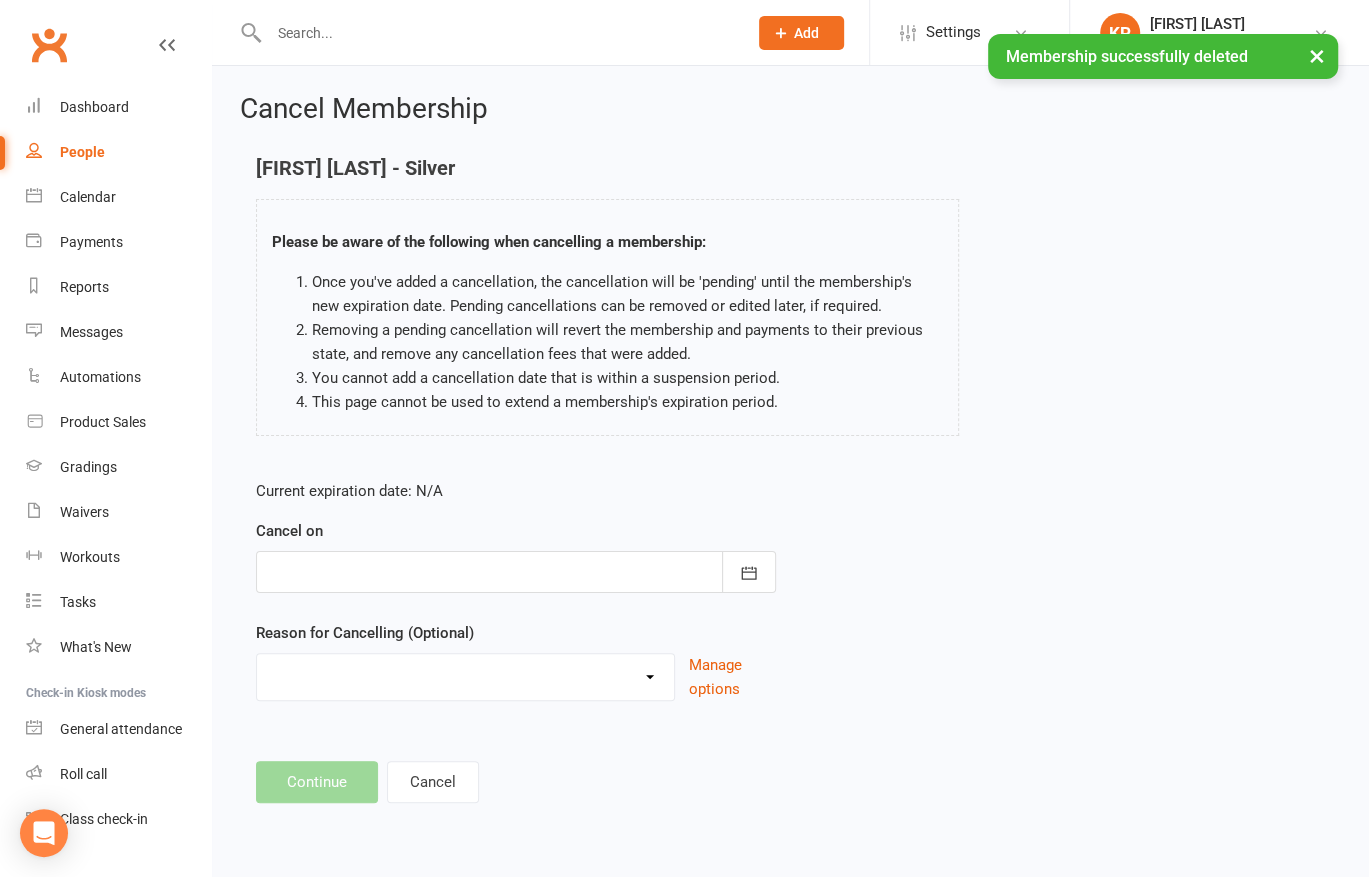scroll, scrollTop: 0, scrollLeft: 0, axis: both 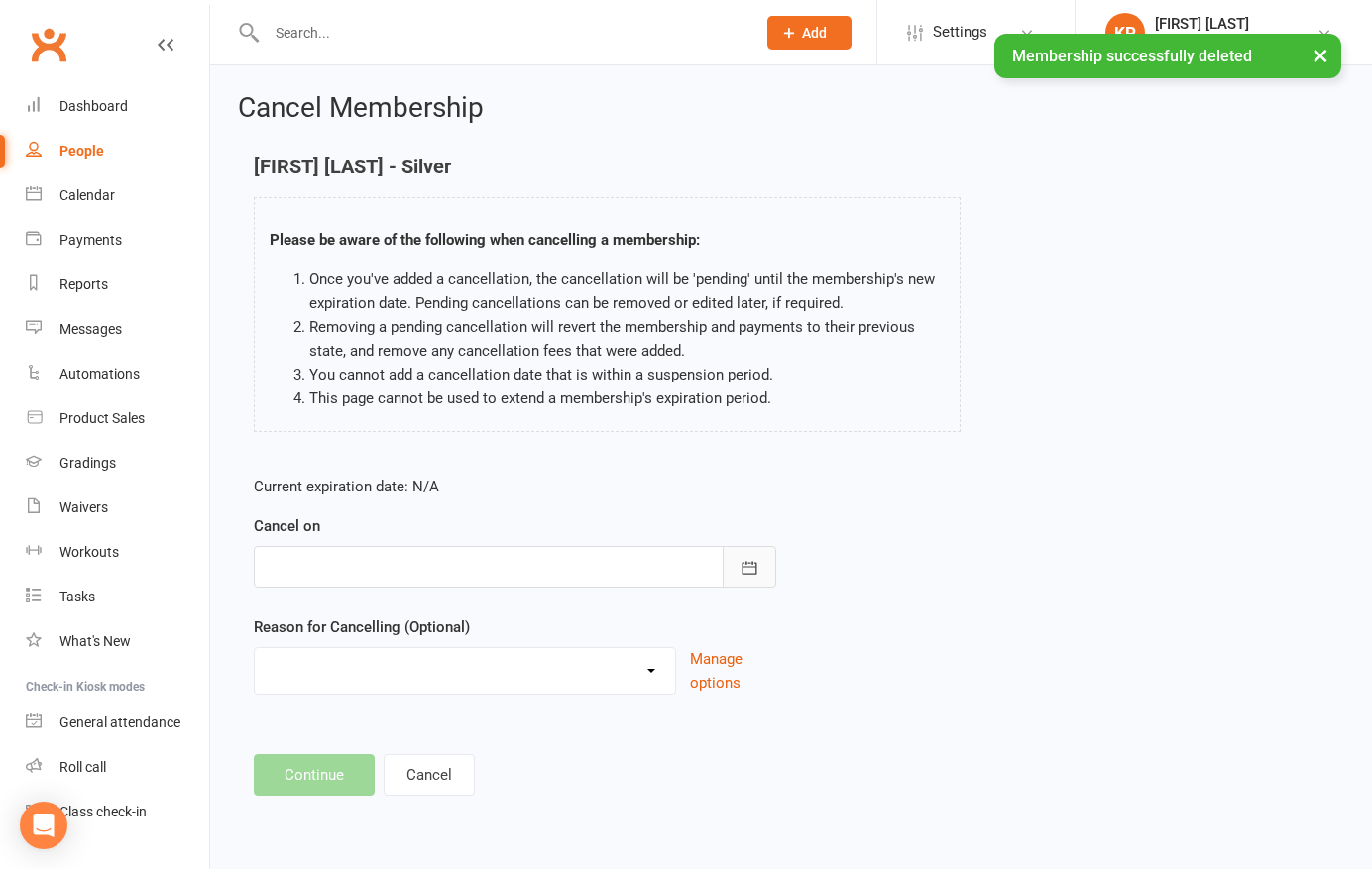 click 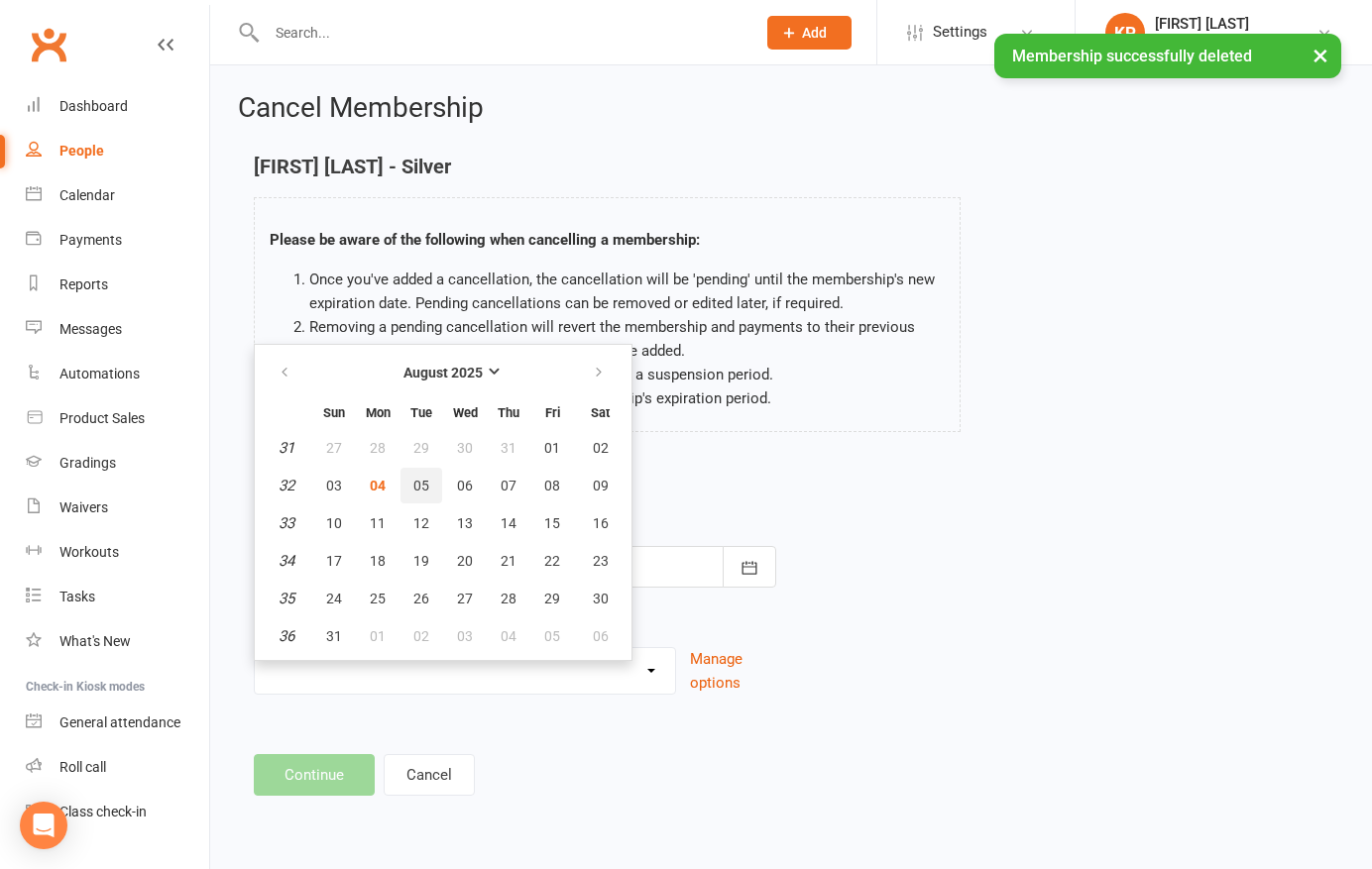 click on "05" at bounding box center (421, 486) 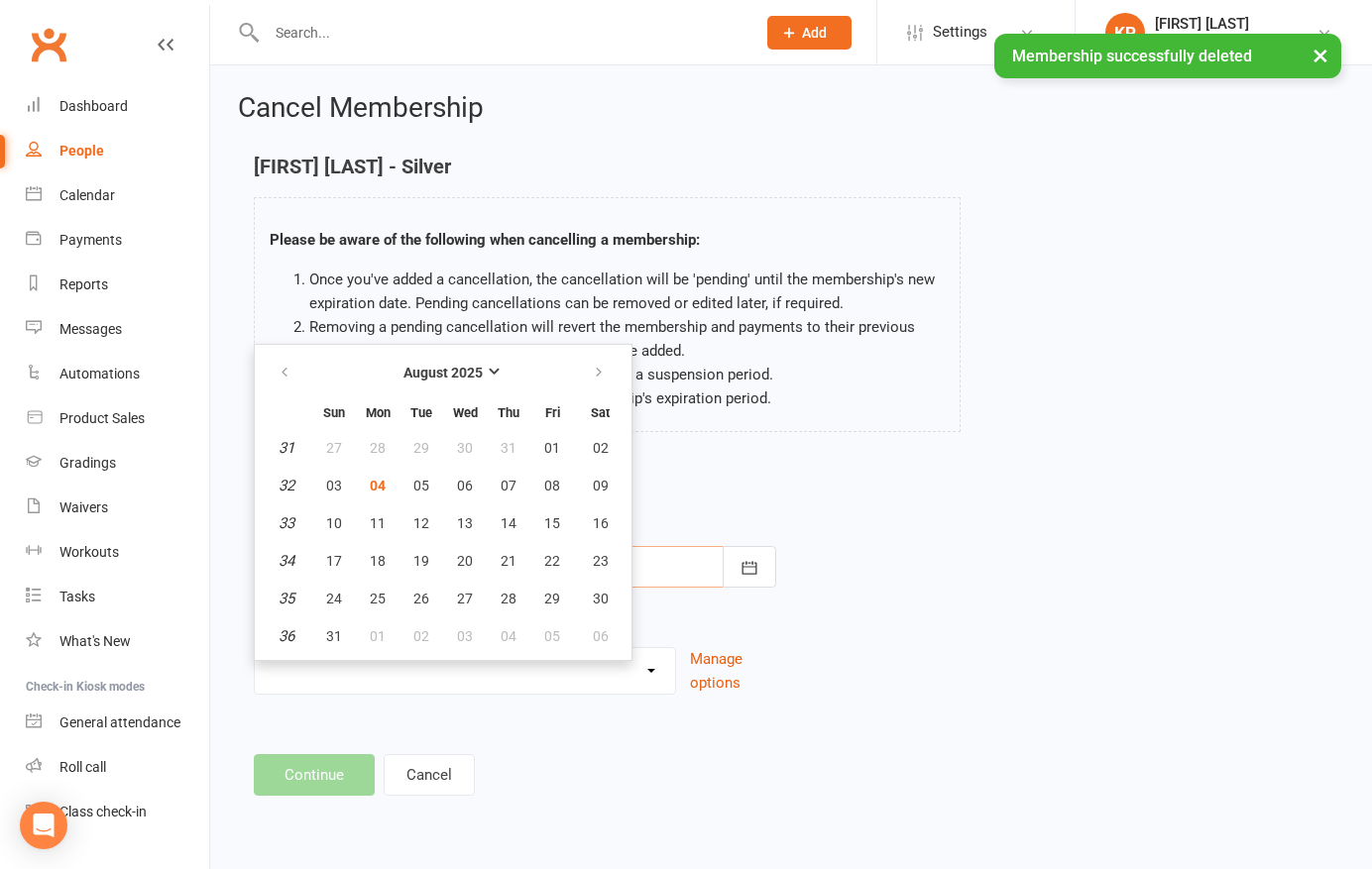 type on "05 Aug 2025" 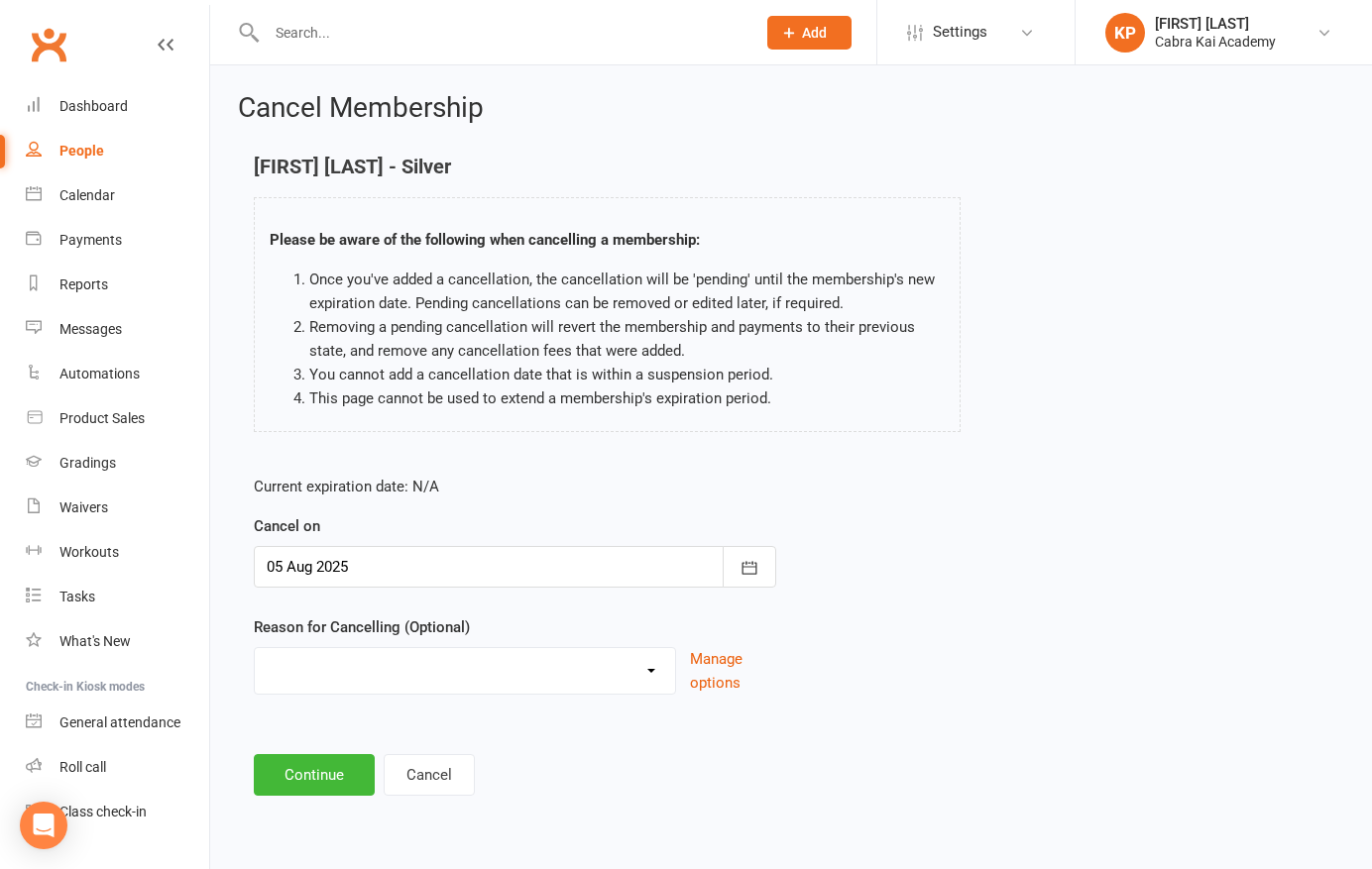 click on "Changed Gyms Family Financial Health Holiday Injury Issues No time/busy Relocation Schedule Upgrade/Downgrade Work Related Other reason" at bounding box center [465, 668] 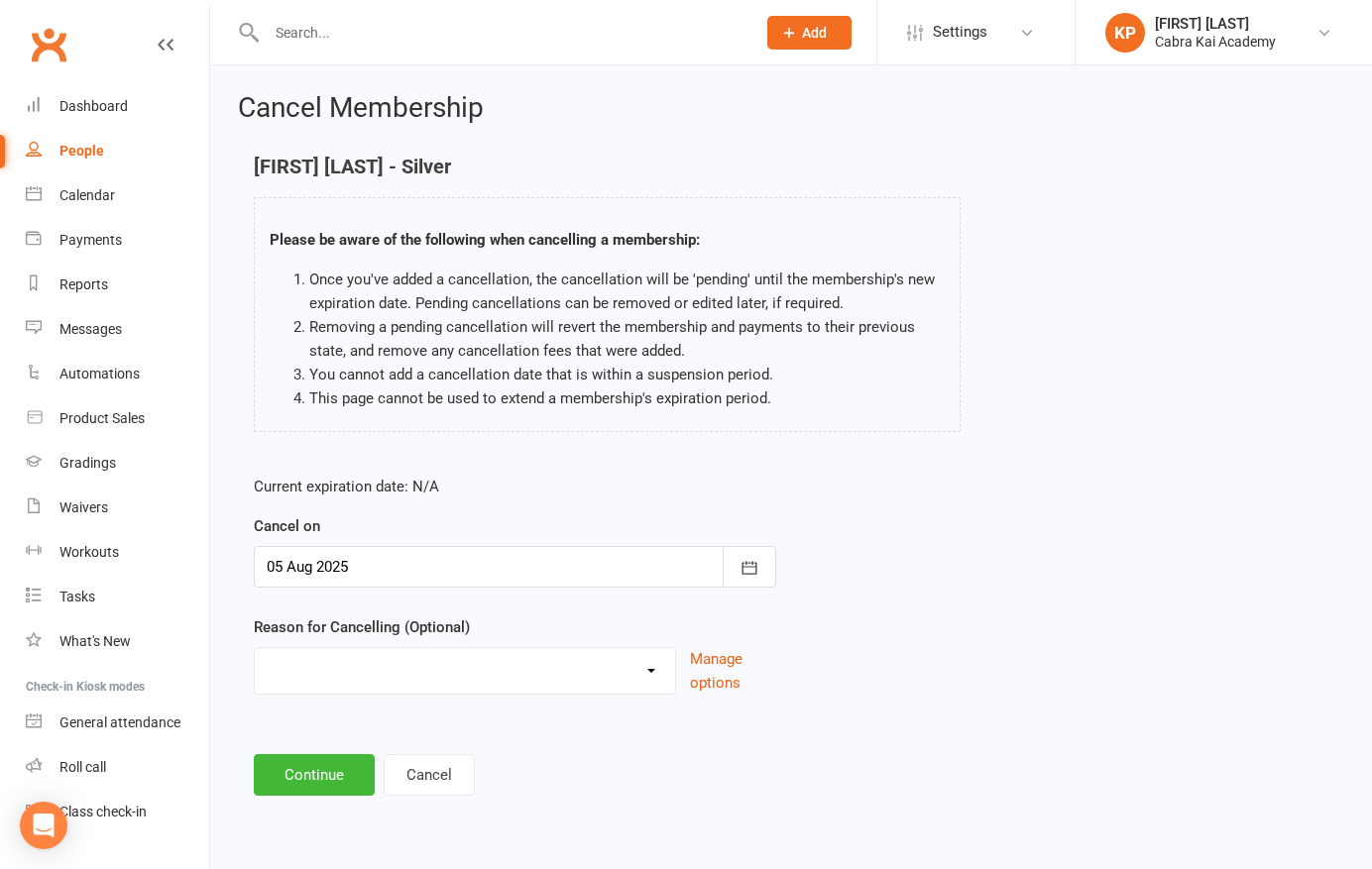select on "11" 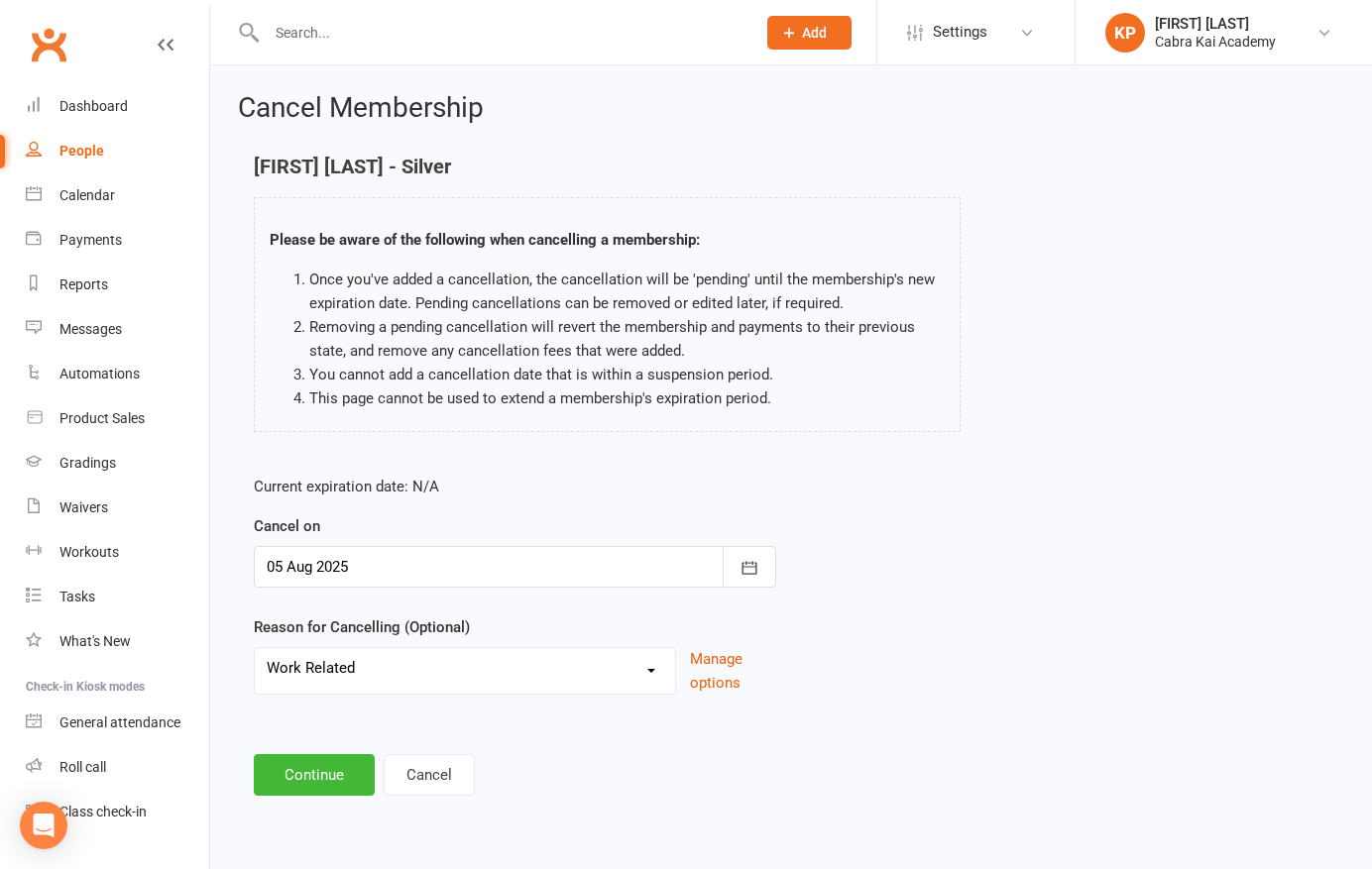 click on "Changed Gyms Family Financial Health Holiday Injury Issues No time/busy Relocation Schedule Upgrade/Downgrade Work Related Other reason" at bounding box center (465, 668) 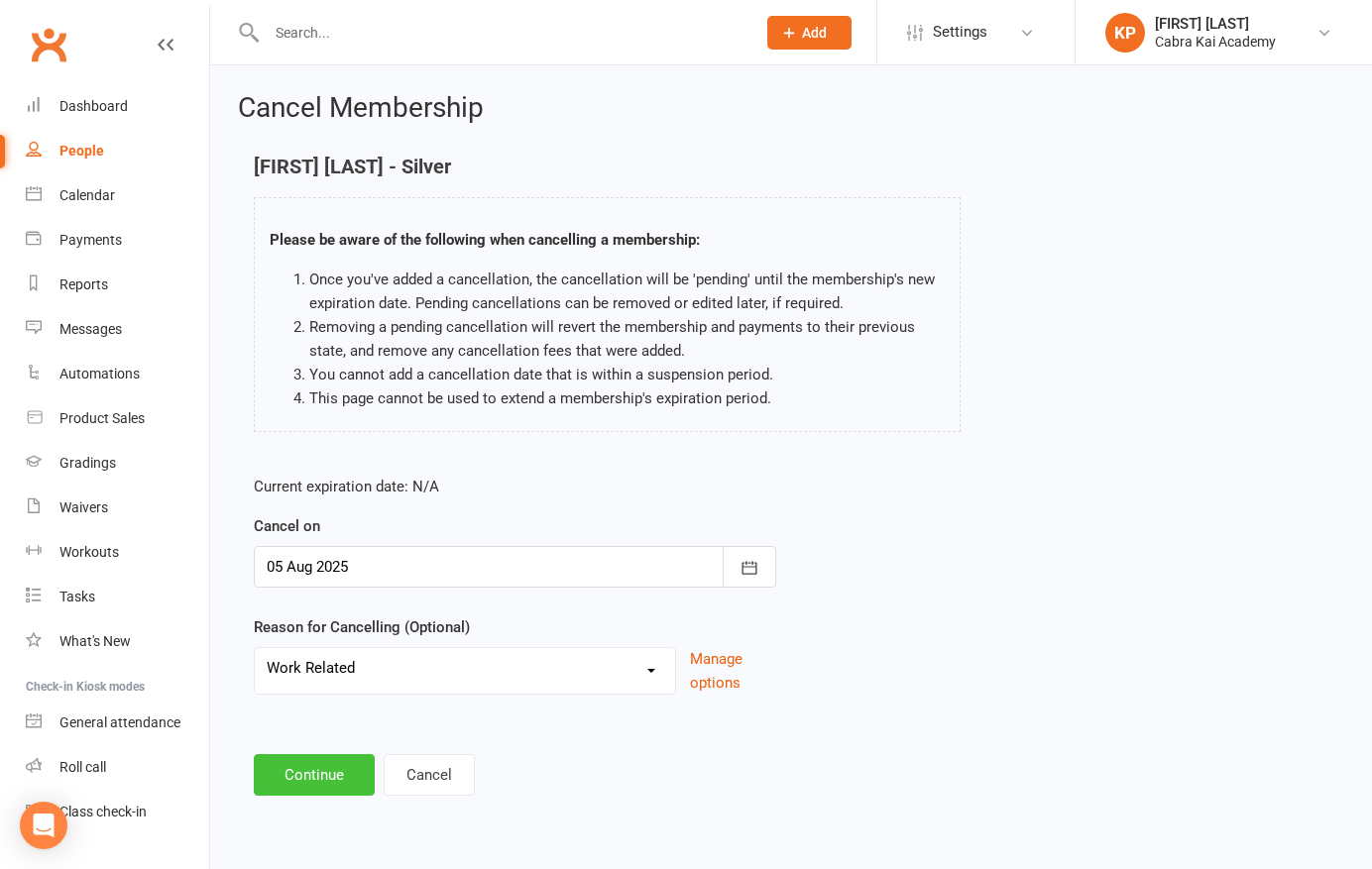 click on "Continue" at bounding box center [314, 775] 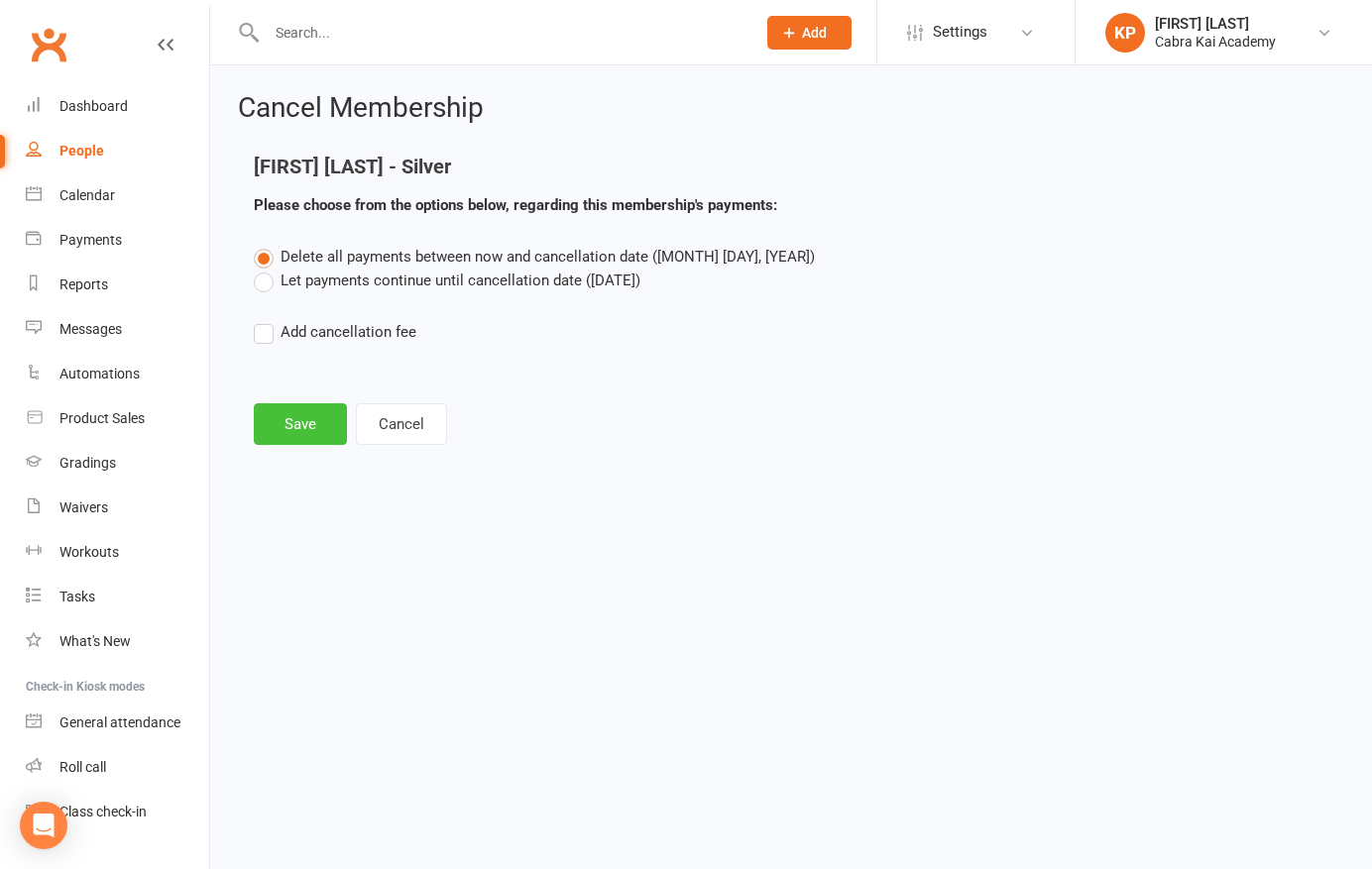 click on "Save" at bounding box center (300, 424) 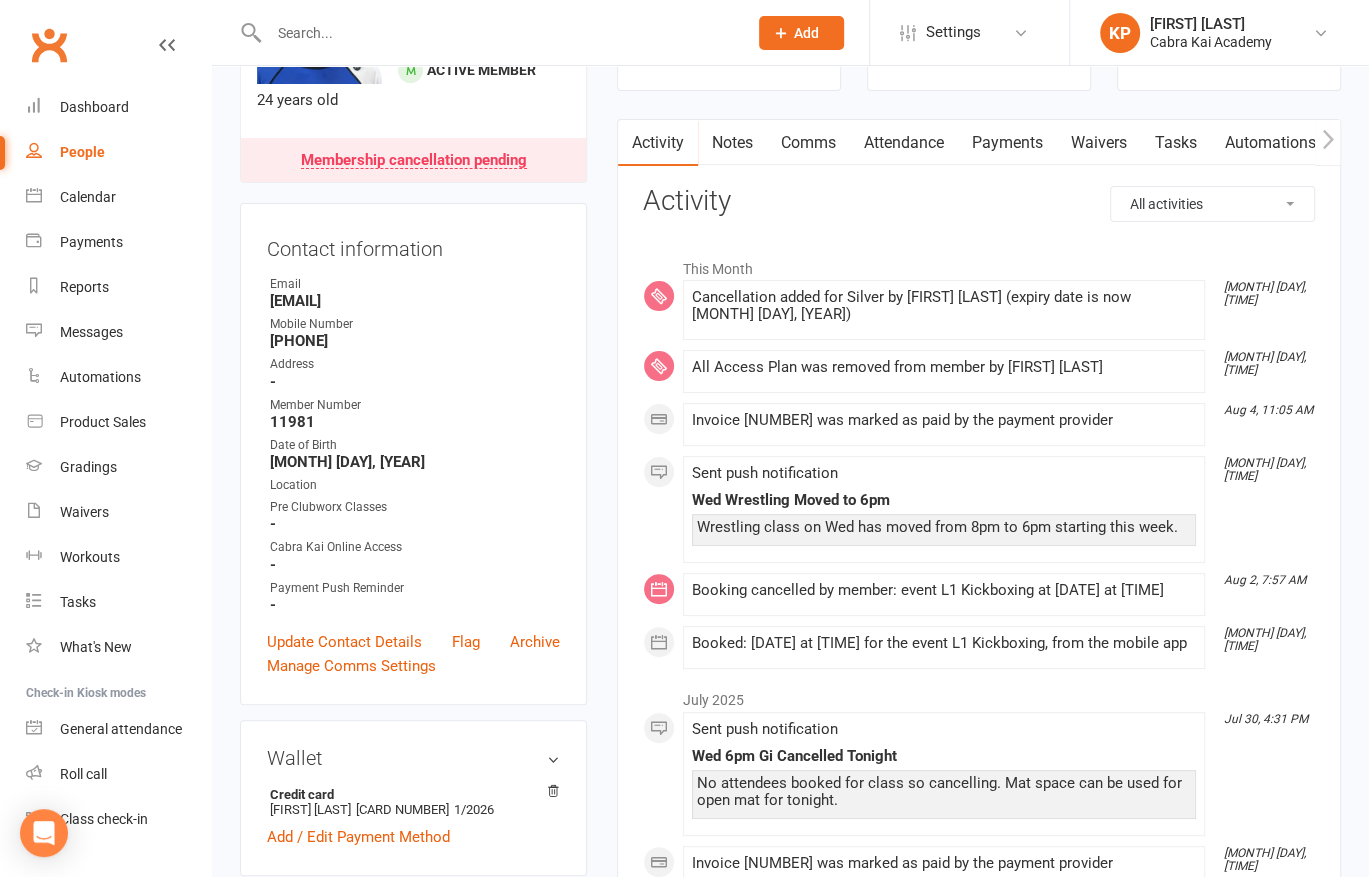 scroll, scrollTop: 100, scrollLeft: 0, axis: vertical 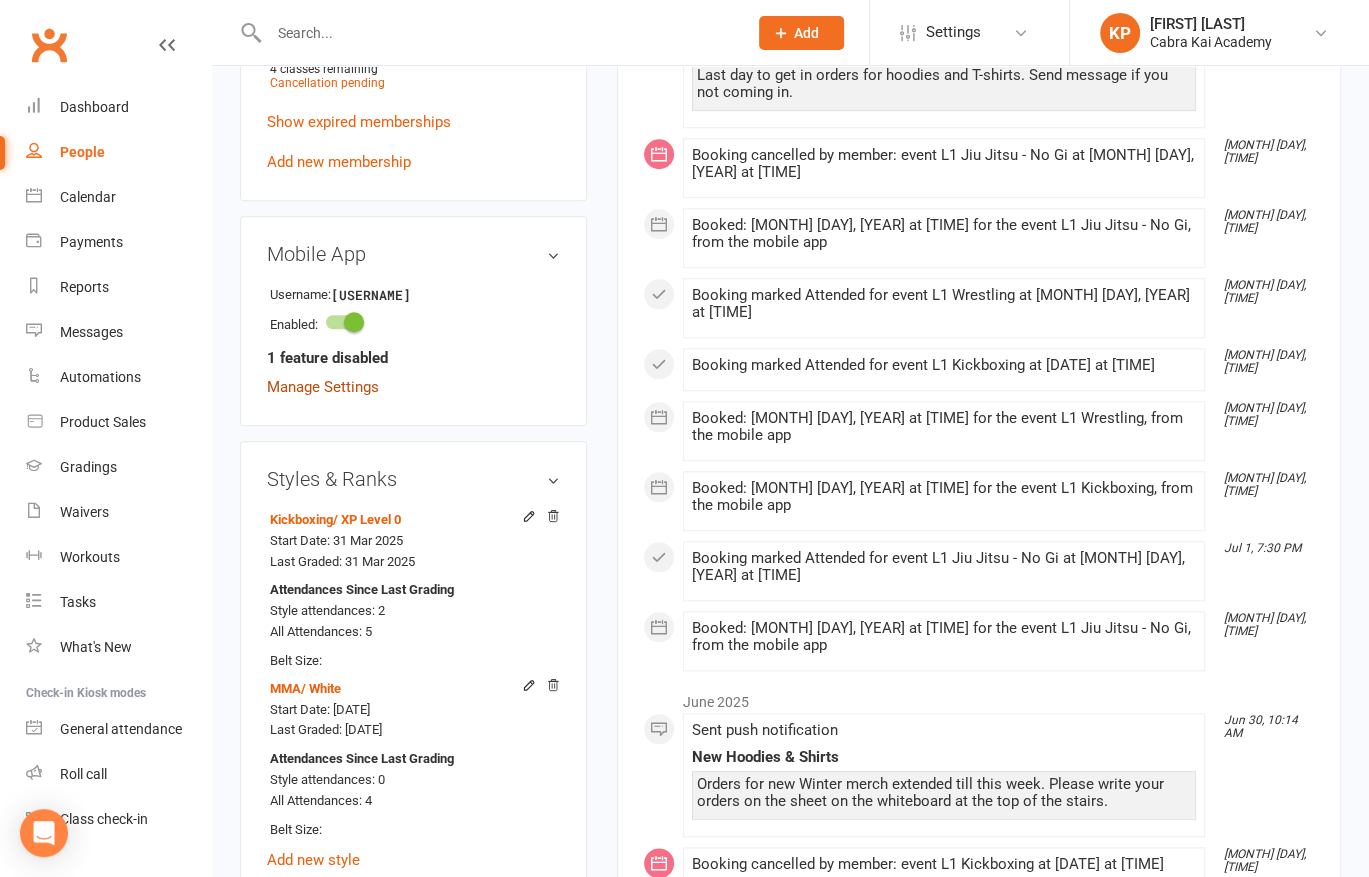 click on "Manage Settings" at bounding box center [323, 387] 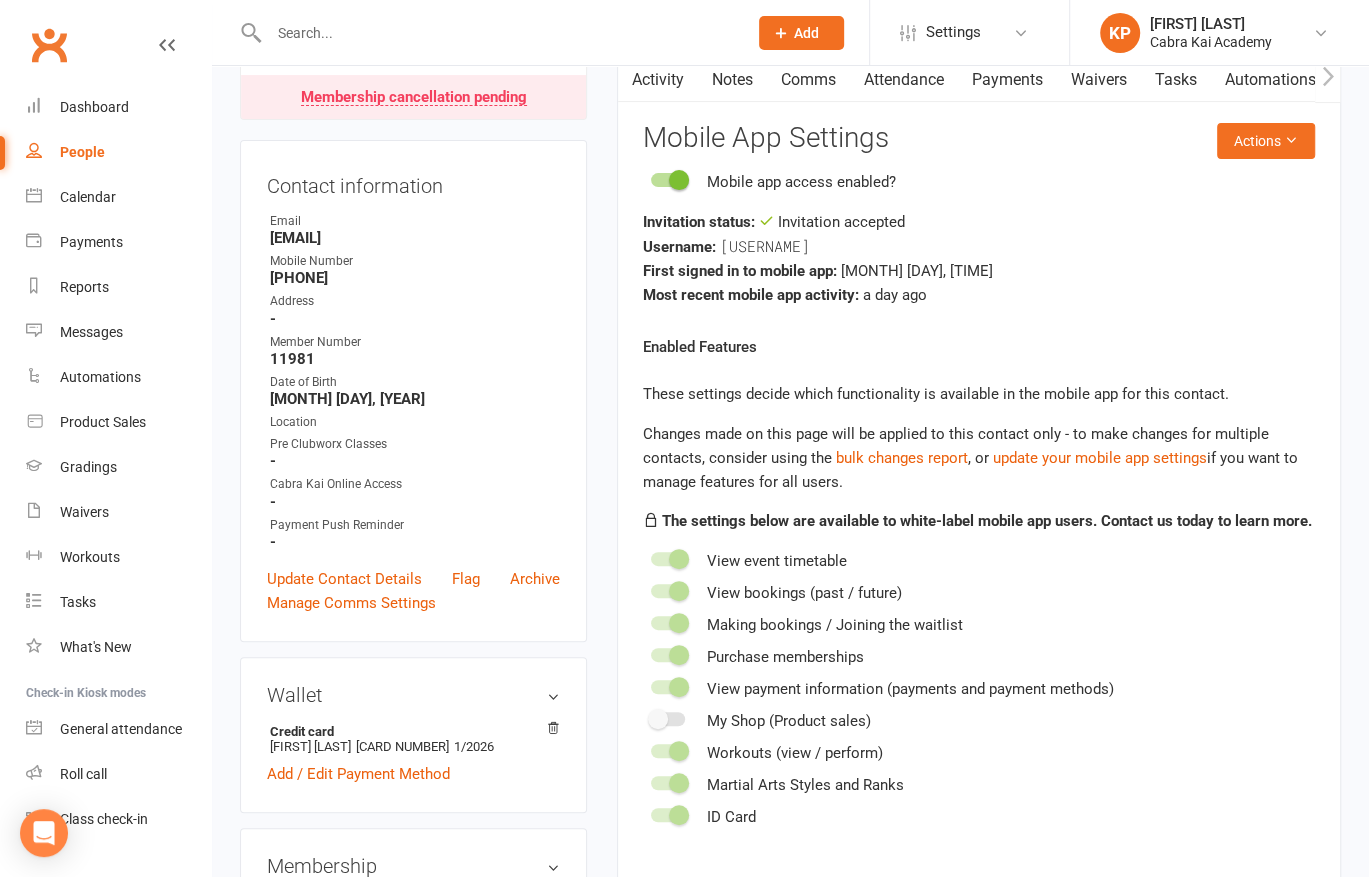 scroll, scrollTop: 170, scrollLeft: 0, axis: vertical 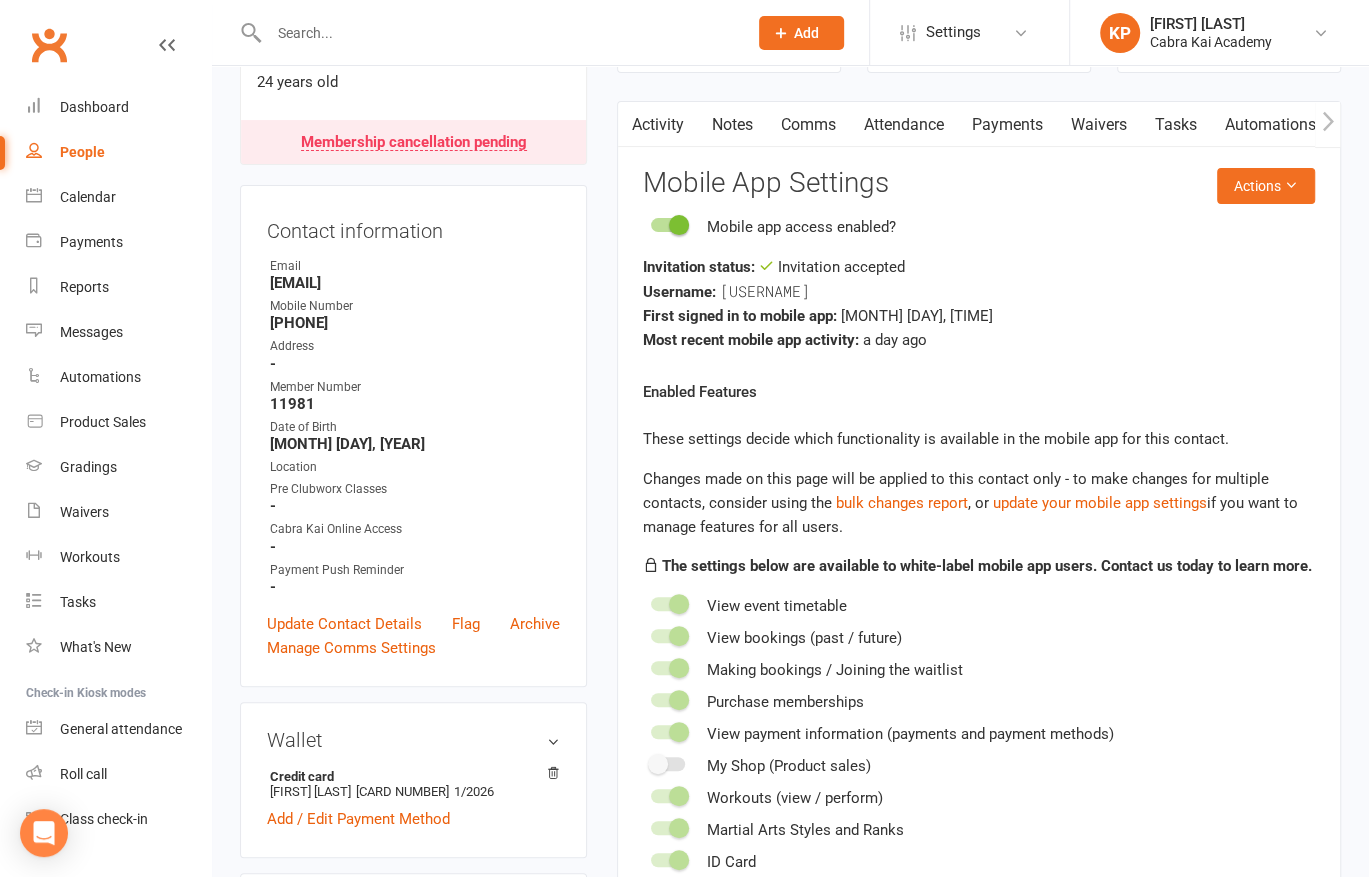 click on "Comms" at bounding box center (808, 125) 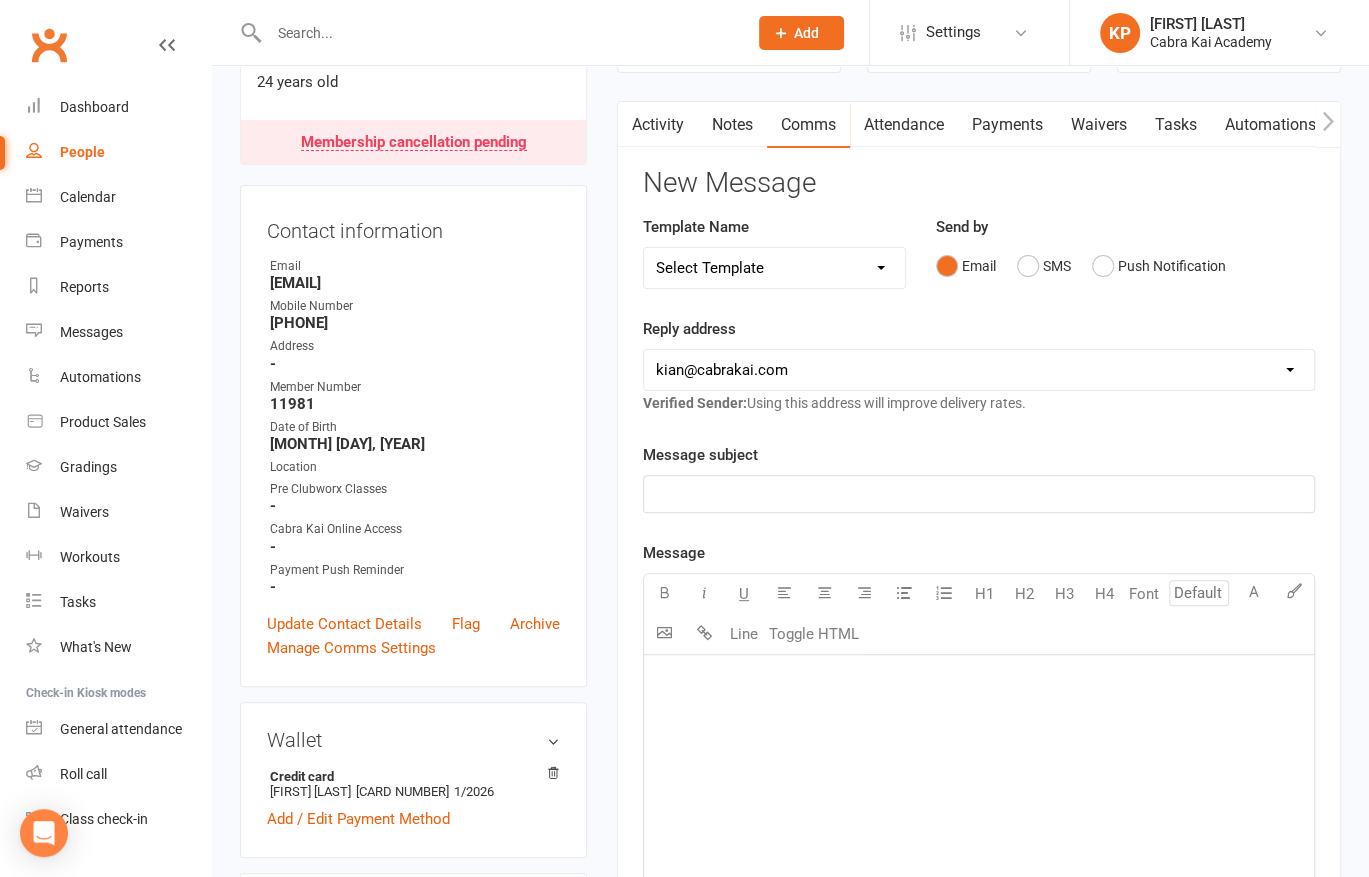 click on "Email SMS Push Notification" at bounding box center [1126, 266] 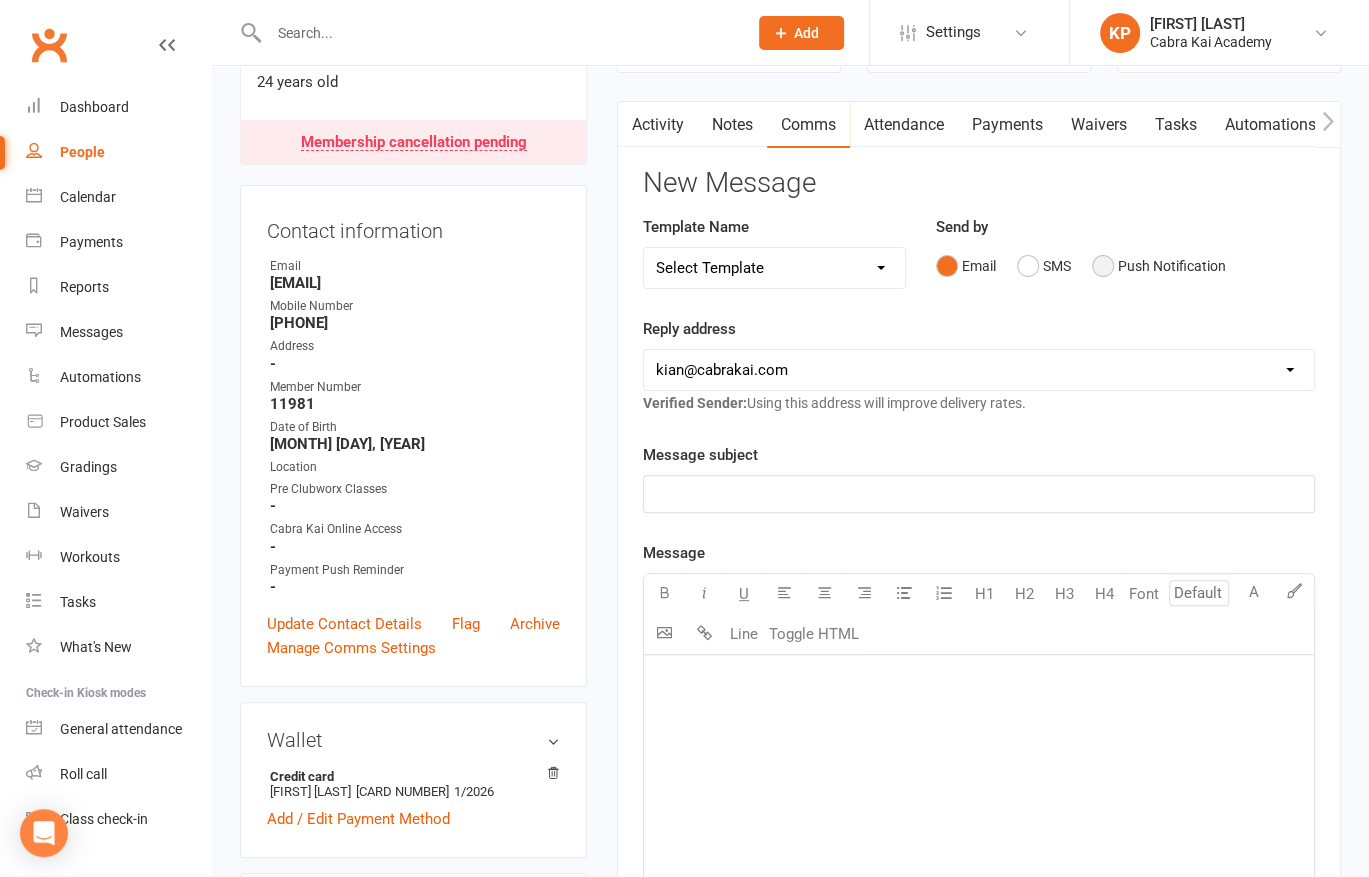 click on "Push Notification" at bounding box center (1159, 266) 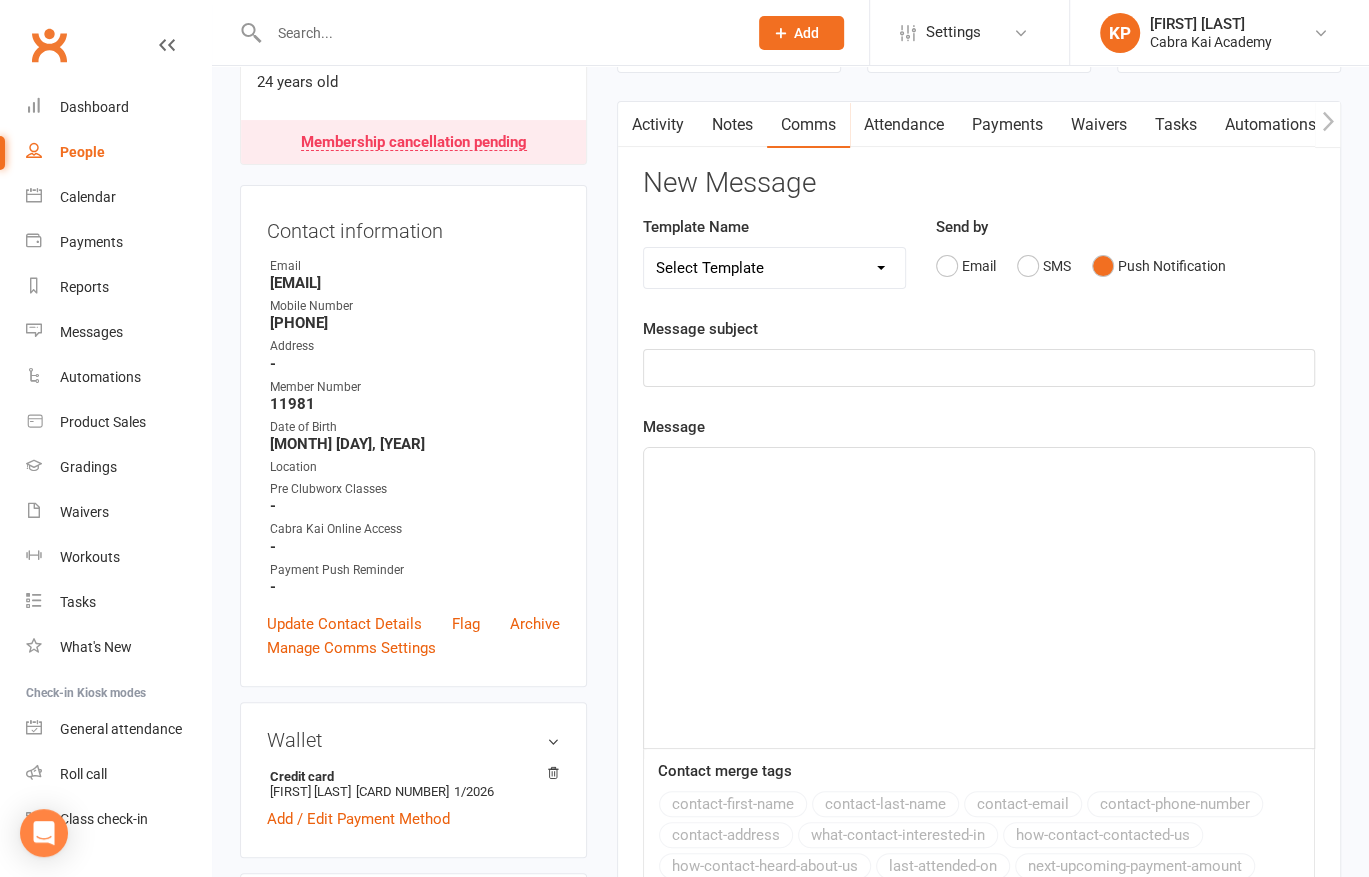 click on "Select Template [SMS] [Default template - review before using] Appointment reminder [SMS] [Default template - review before using] Failed payment [SMS] [Default template - review before using] Flash sale [SMS] [Default template - review before using] Follow up from free trial class [SMS] [Default template - review before using] Inactive member [SMS] [Default template - review before using] Initial response to enquiry [SMS] [Default template - review before using] Membership upgrade [SMS] [Default template - review before using] Missed class [SMS] [Default template - review before using] Payment paid [SMS] [Default template - review before using] Referral [SMS] [Default template - review before using] Request for review [SMS] [Default template - review before using] Sign up offer [SMS] [Default template - review before using] Suspension confirmation [SMS] [Default template - review before using] Upcoming payment [SMS] [Default template - review before using] Update credit card details" at bounding box center [774, 268] 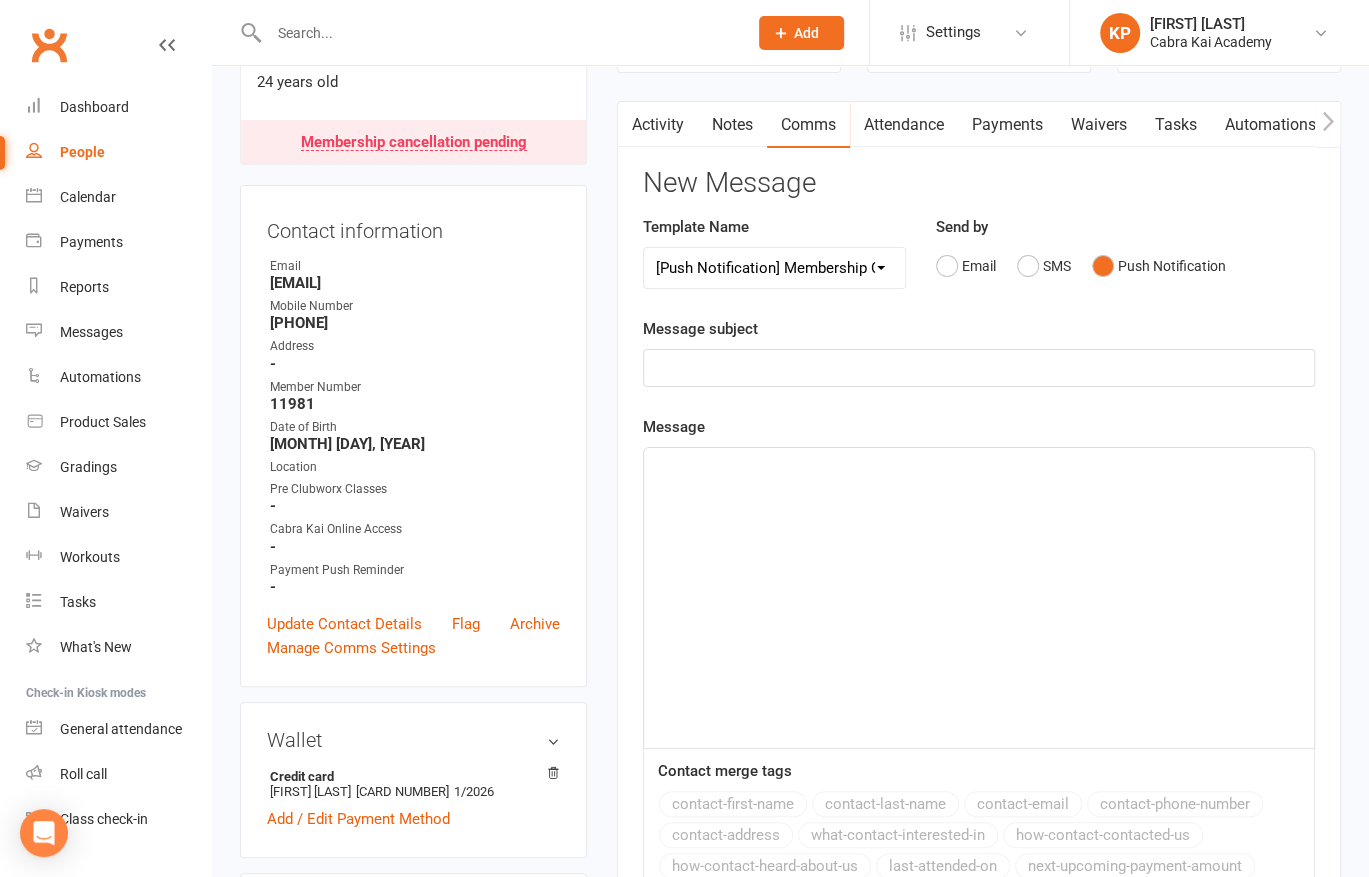click on "Select Template [SMS] [Default template - review before using] Appointment reminder [SMS] [Default template - review before using] Failed payment [SMS] [Default template - review before using] Flash sale [SMS] [Default template - review before using] Follow up from free trial class [SMS] [Default template - review before using] Inactive member [SMS] [Default template - review before using] Initial response to enquiry [SMS] [Default template - review before using] Membership upgrade [SMS] [Default template - review before using] Missed class [SMS] [Default template - review before using] Payment paid [SMS] [Default template - review before using] Referral [SMS] [Default template - review before using] Request for review [SMS] [Default template - review before using] Sign up offer [SMS] [Default template - review before using] Suspension confirmation [SMS] [Default template - review before using] Upcoming payment [SMS] [Default template - review before using] Update credit card details" at bounding box center (774, 268) 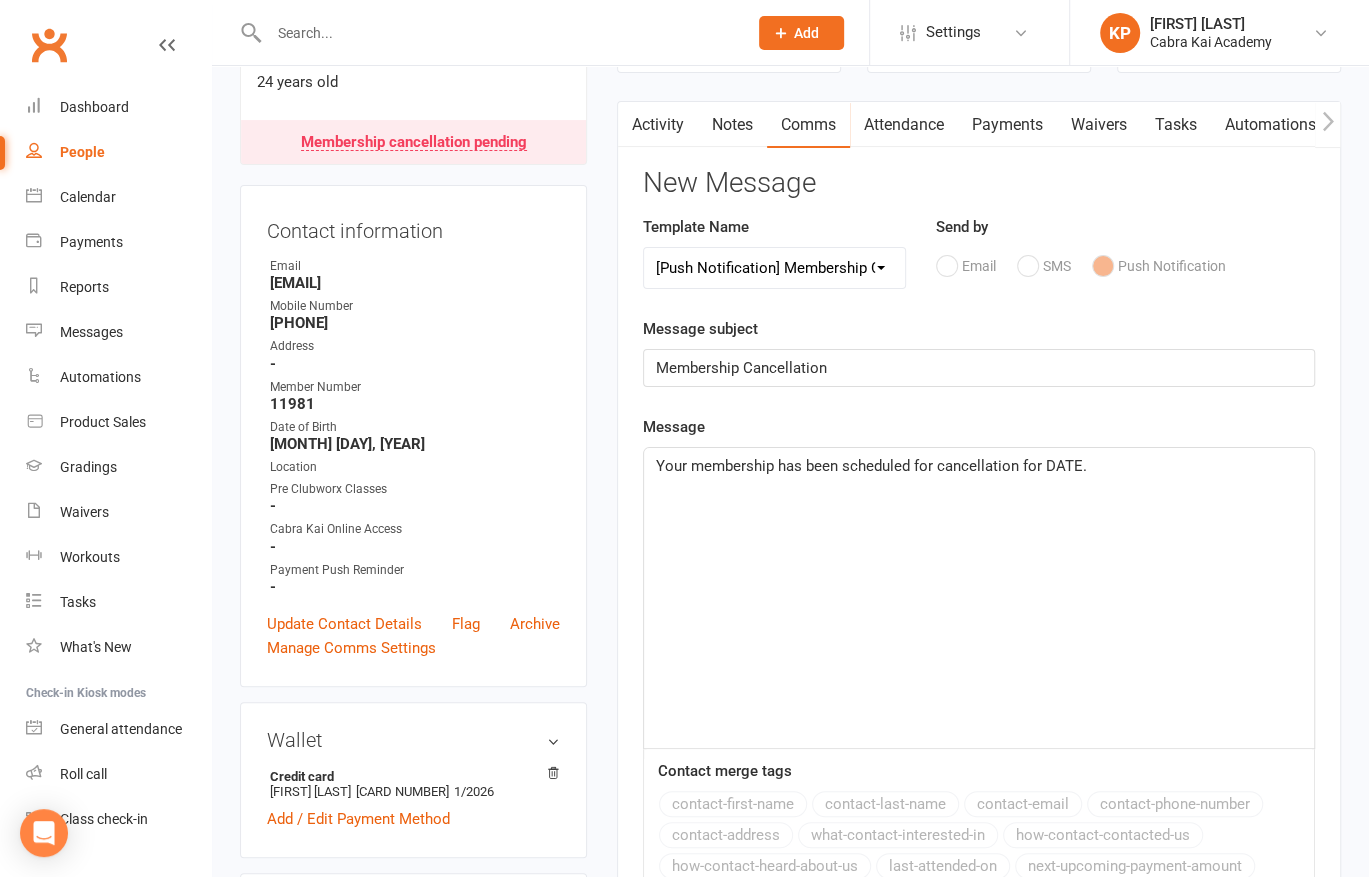 click on "June 5, 2001" at bounding box center (415, 444) 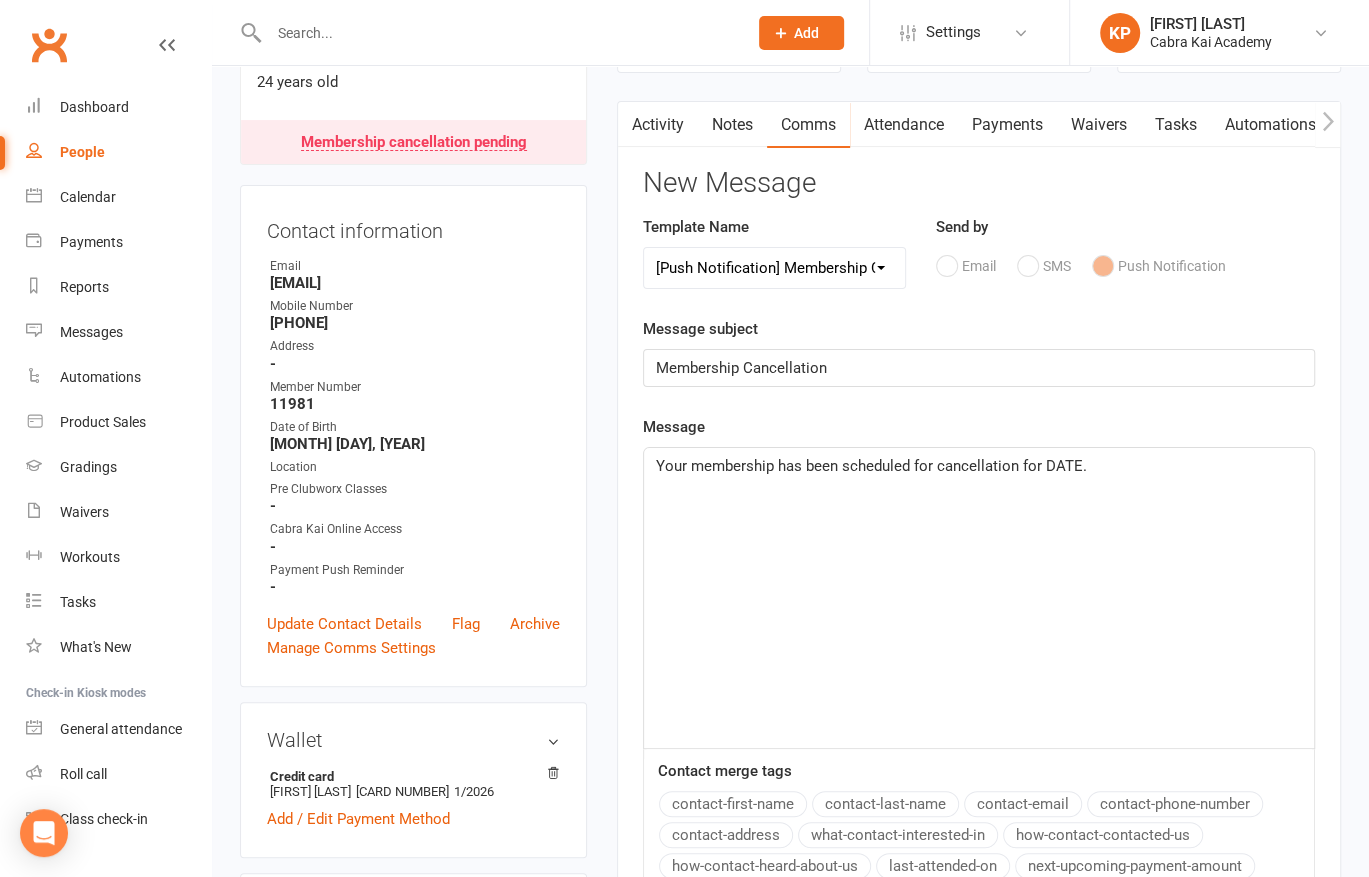 click on "Your membership has been scheduled for cancellation for DATE." 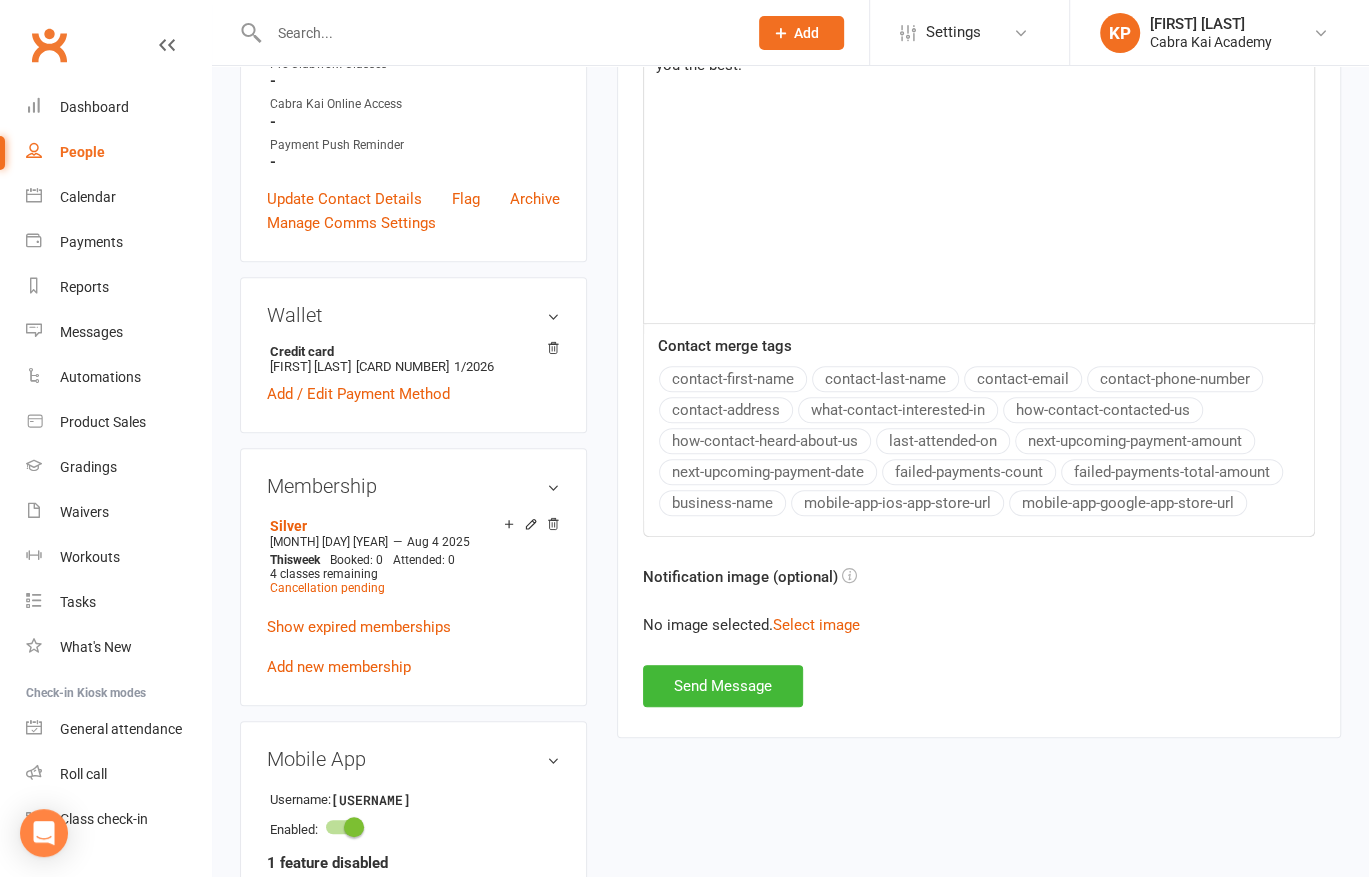 scroll, scrollTop: 671, scrollLeft: 0, axis: vertical 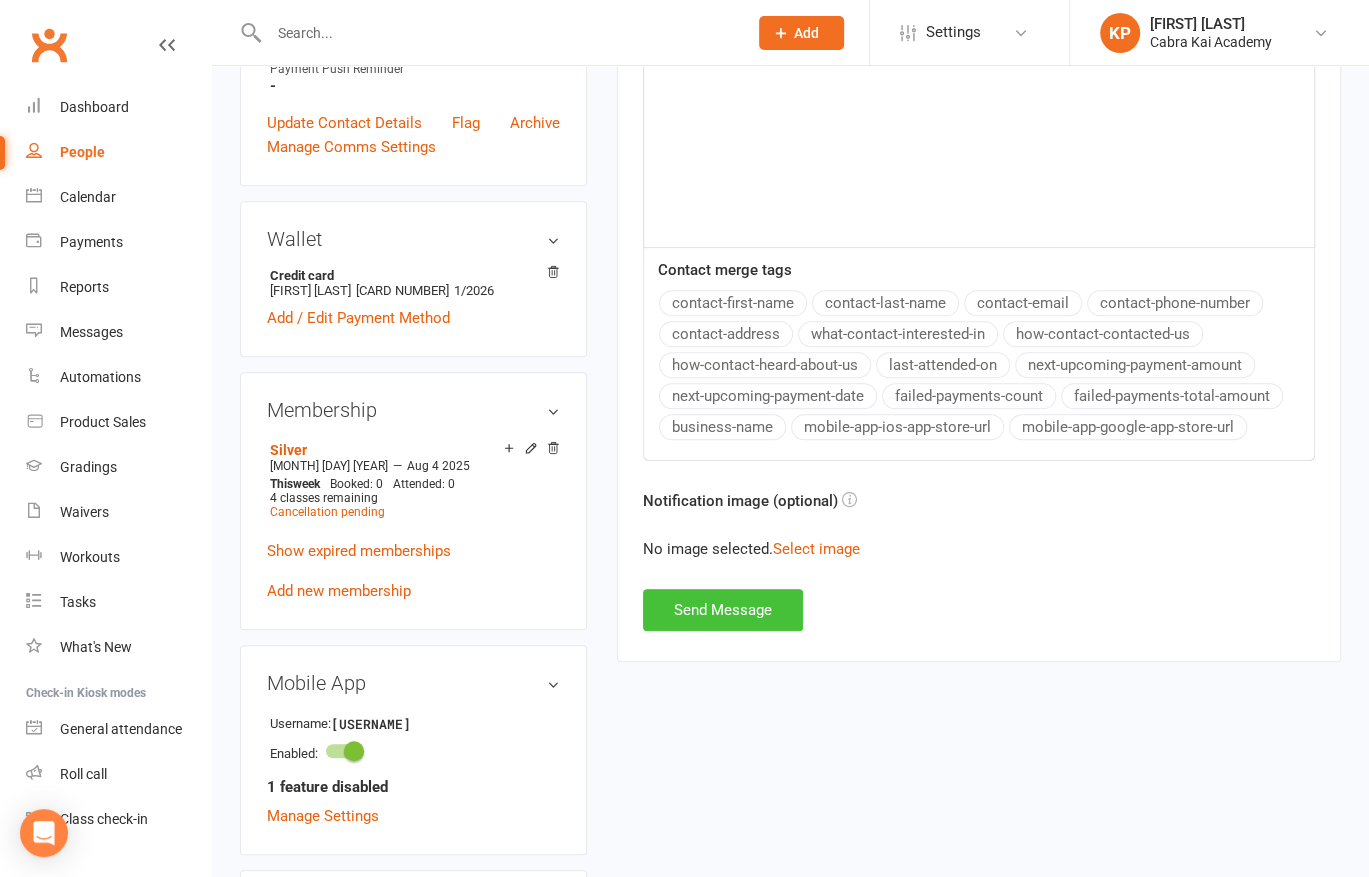 click on "Send Message" at bounding box center (723, 610) 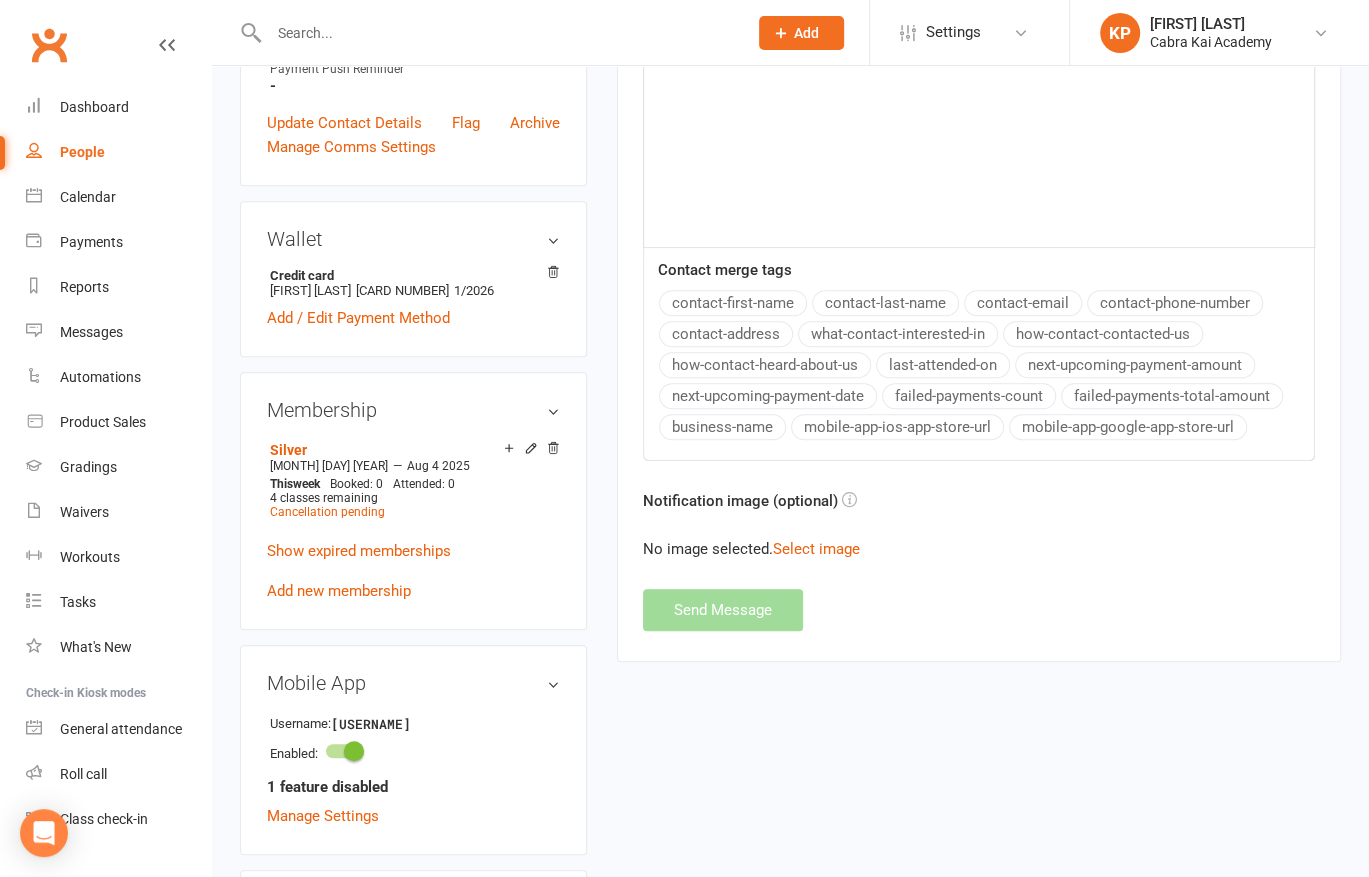 select 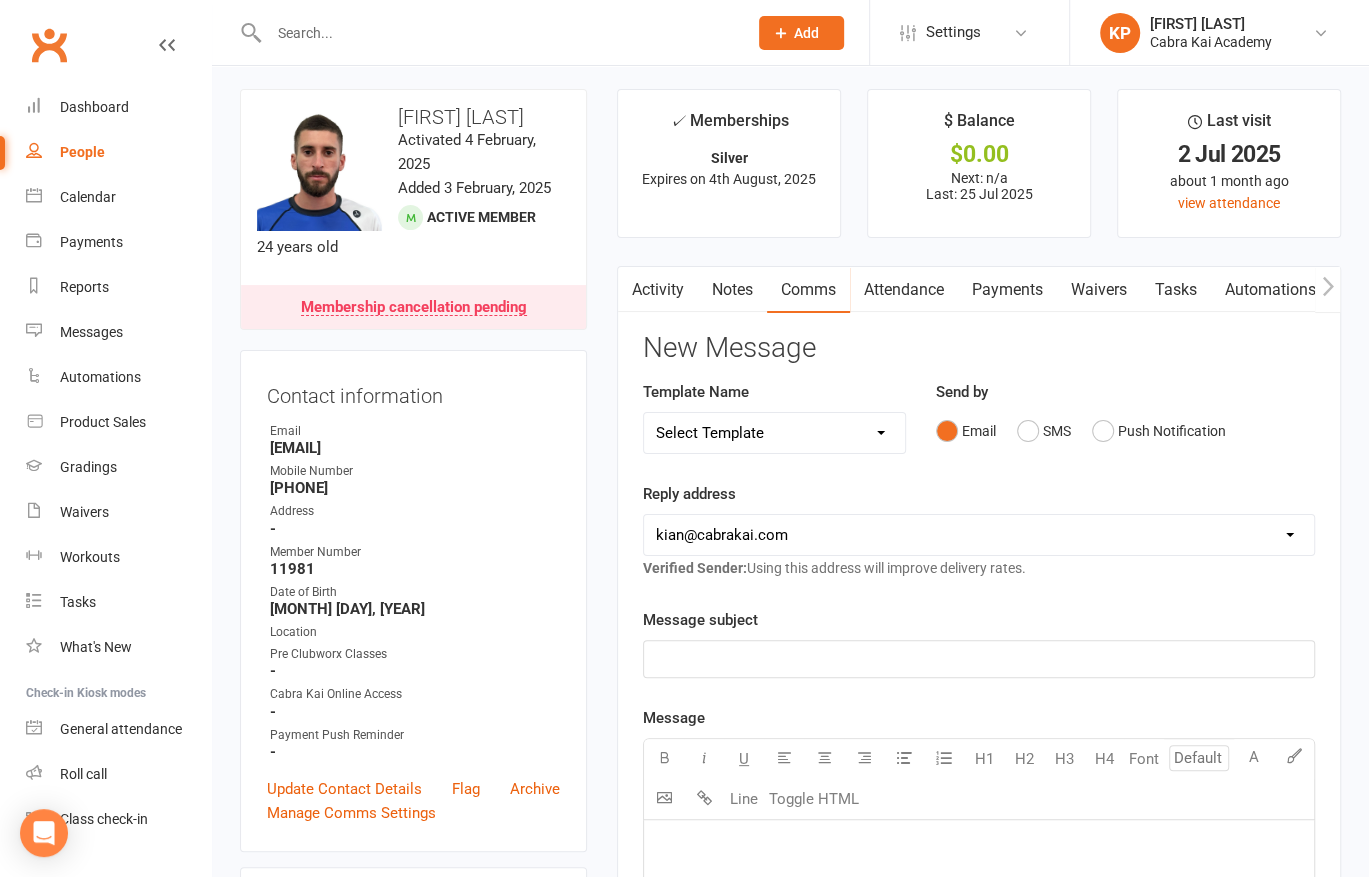 scroll, scrollTop: 0, scrollLeft: 0, axis: both 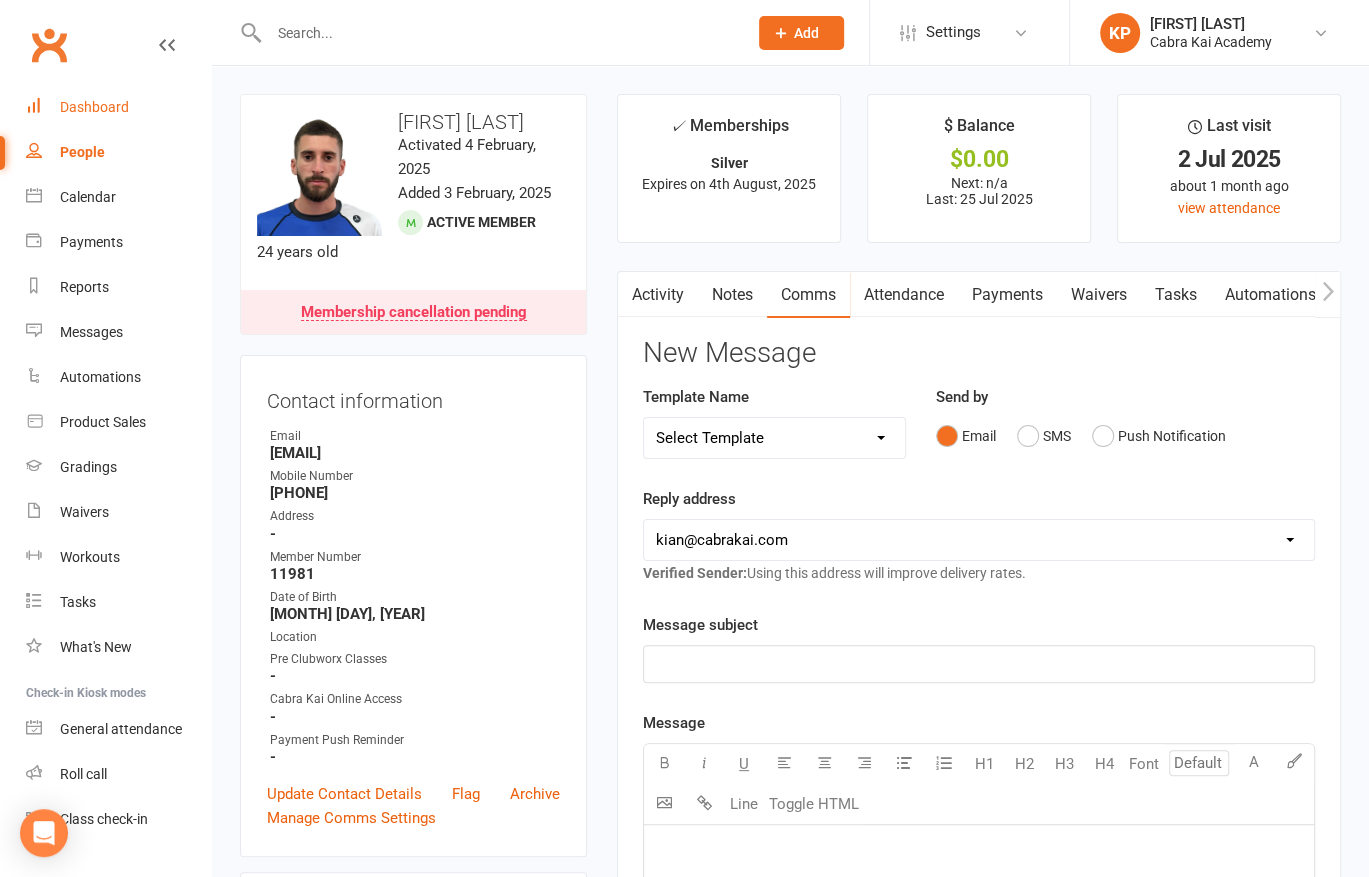click on "Dashboard" at bounding box center [94, 107] 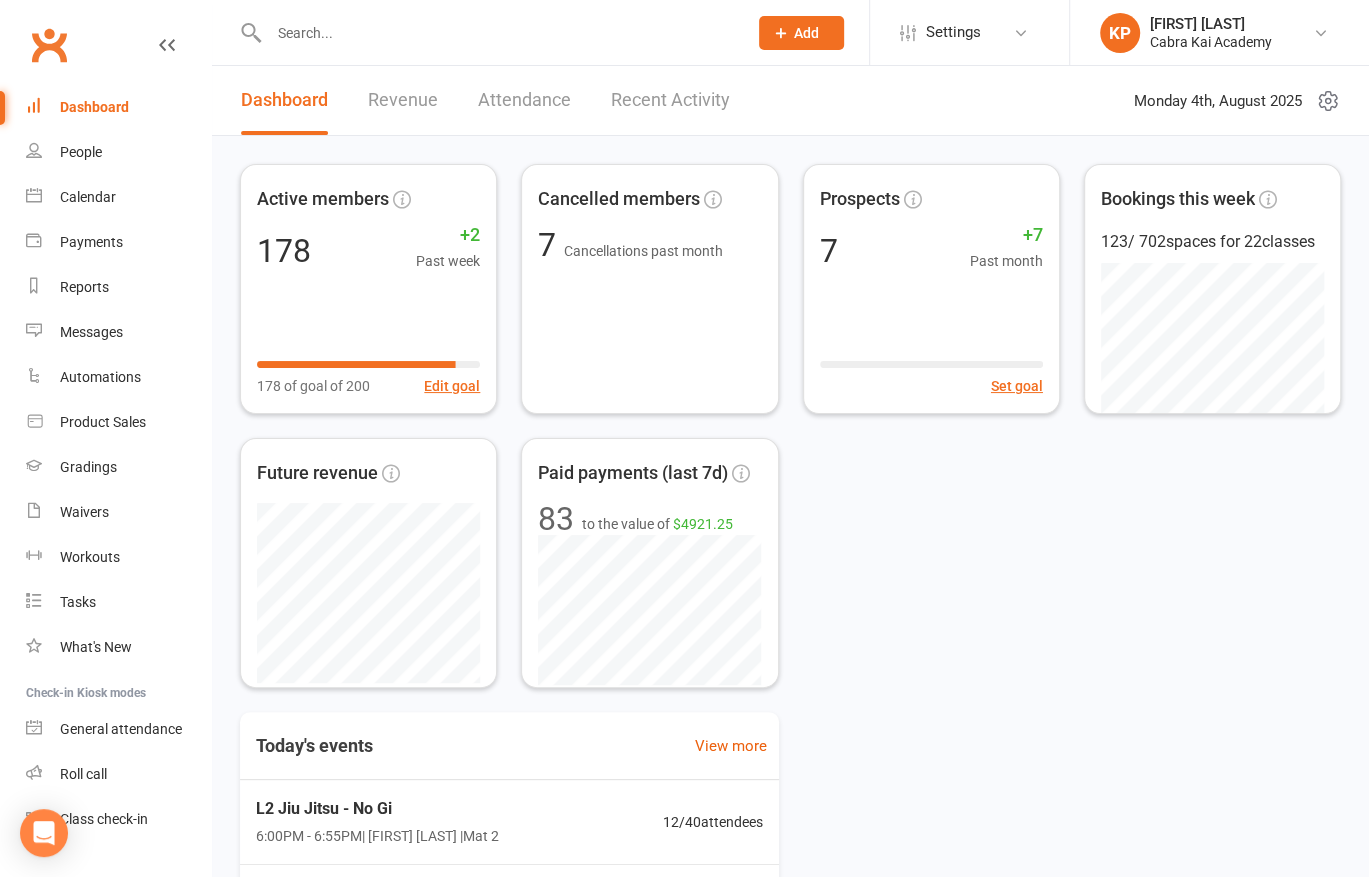click at bounding box center [498, 33] 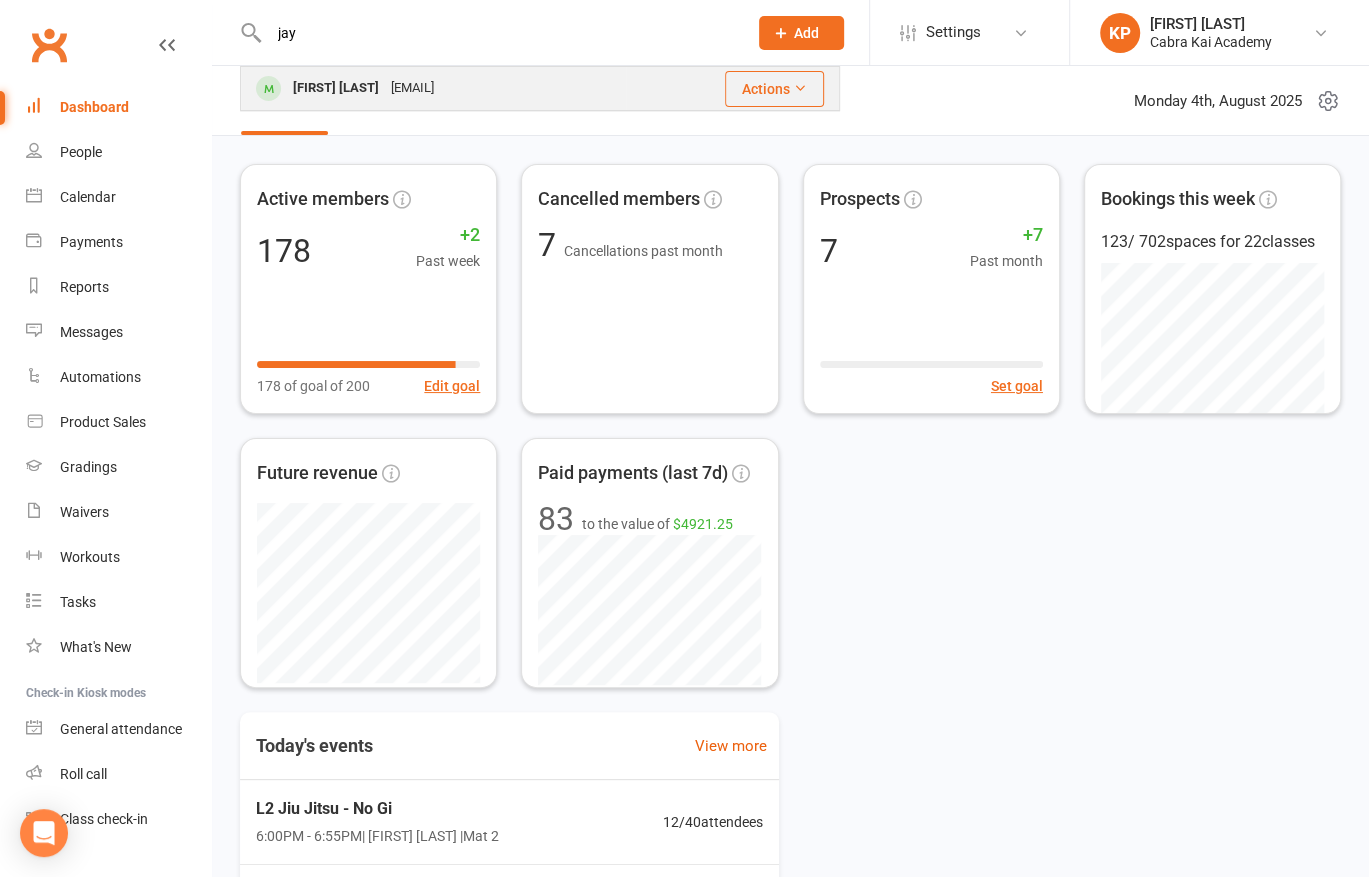 type on "jay" 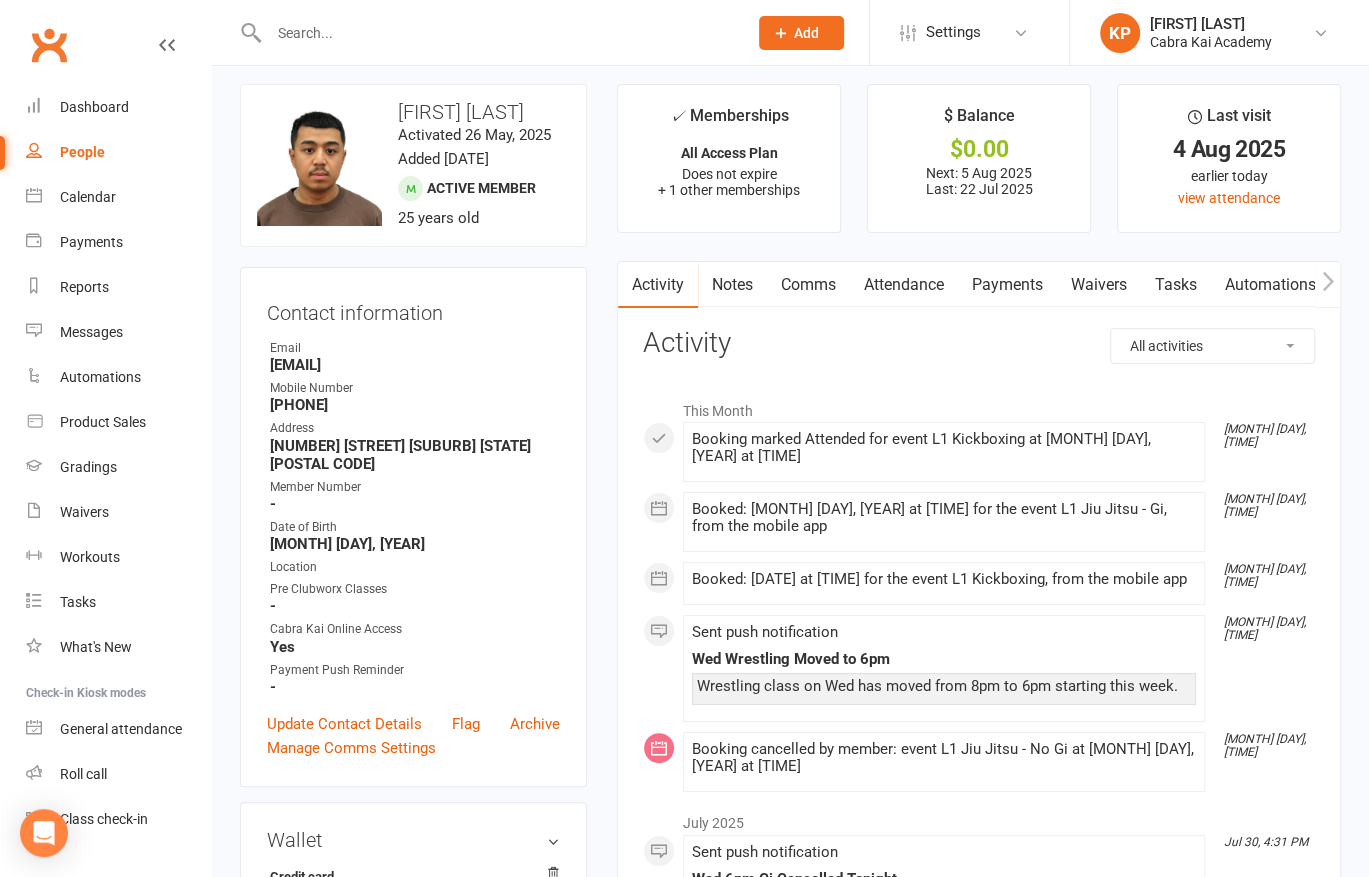 scroll, scrollTop: 0, scrollLeft: 0, axis: both 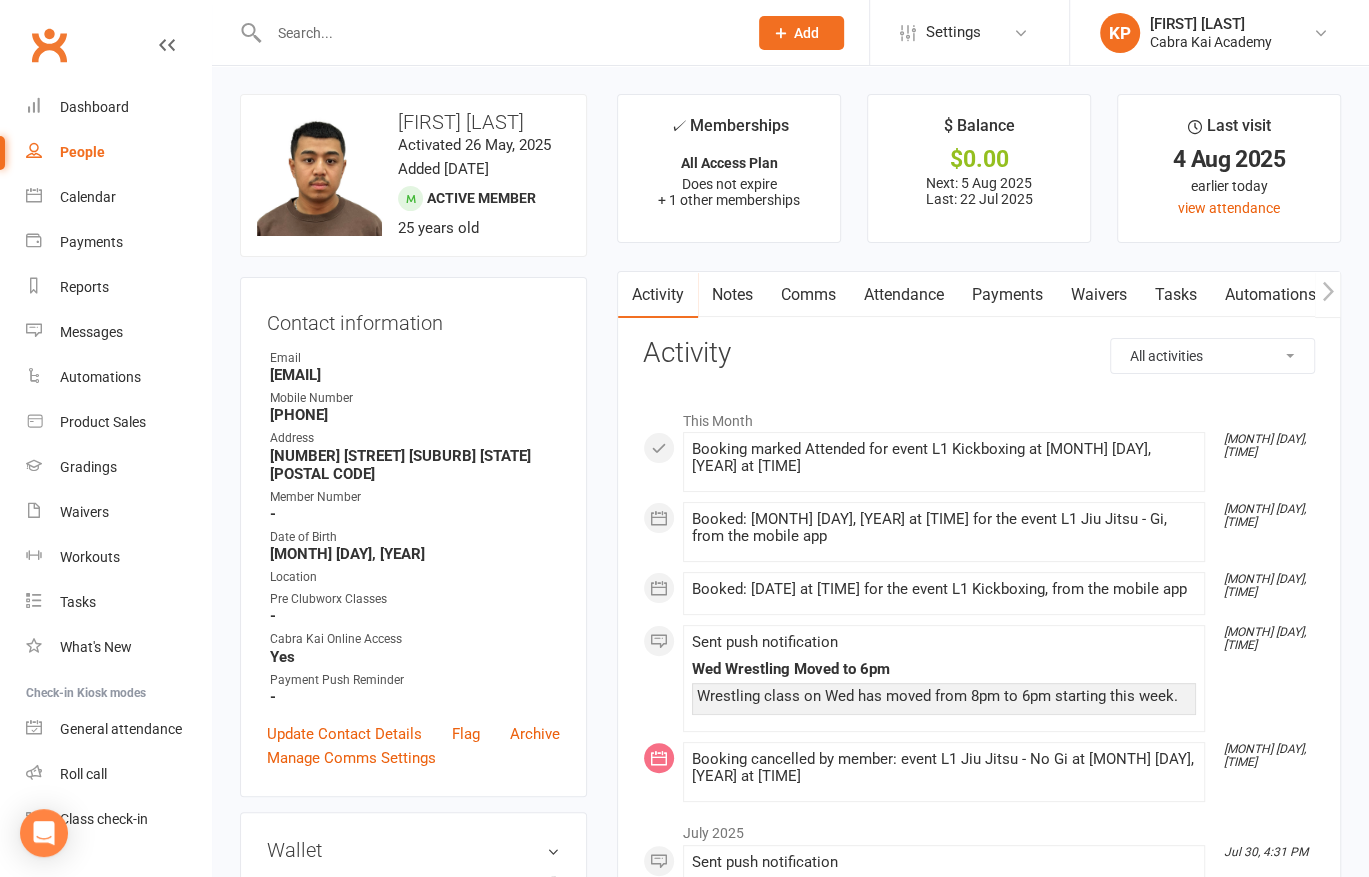 click on "Payments" at bounding box center [1007, 295] 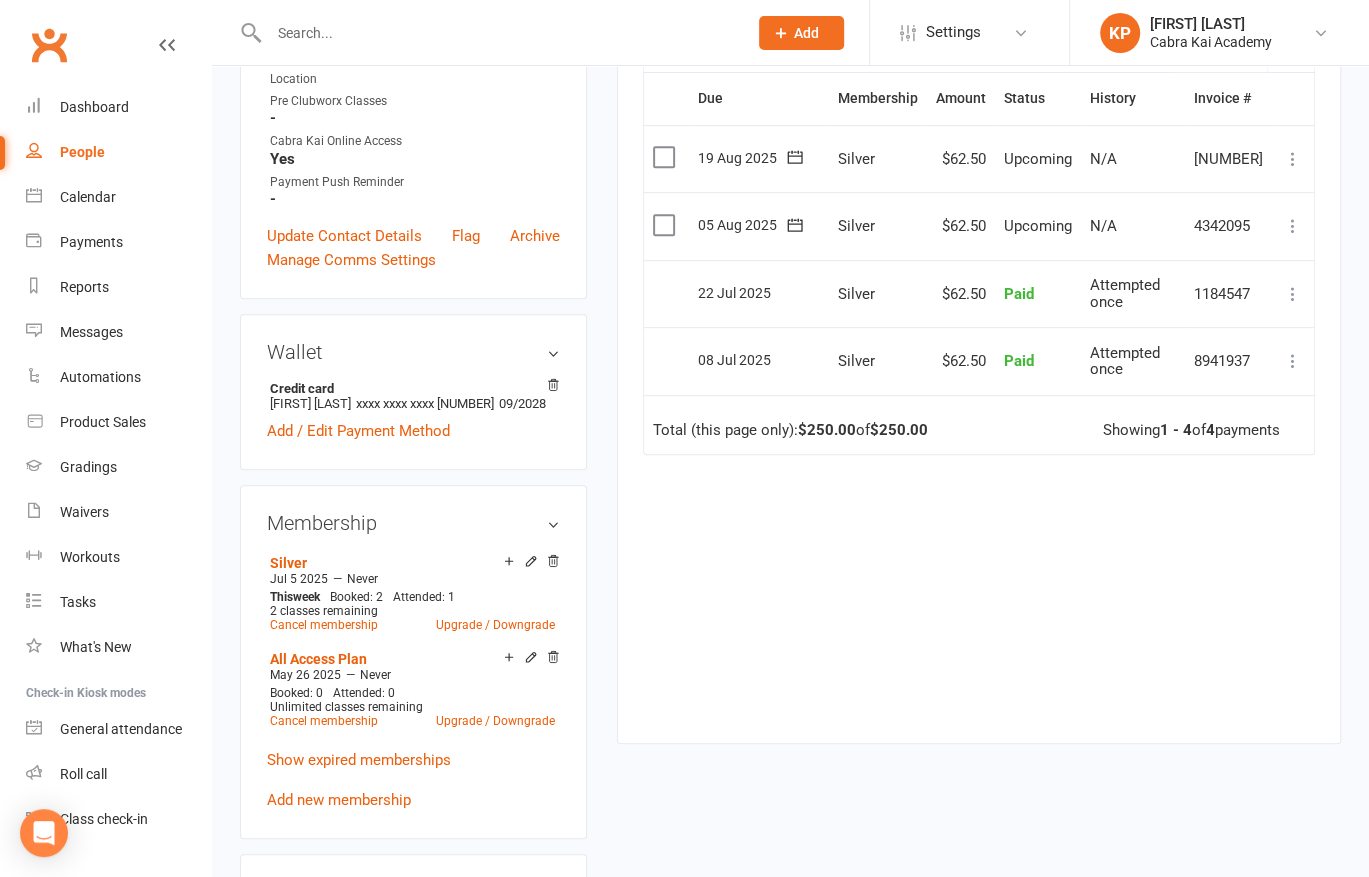 scroll, scrollTop: 500, scrollLeft: 0, axis: vertical 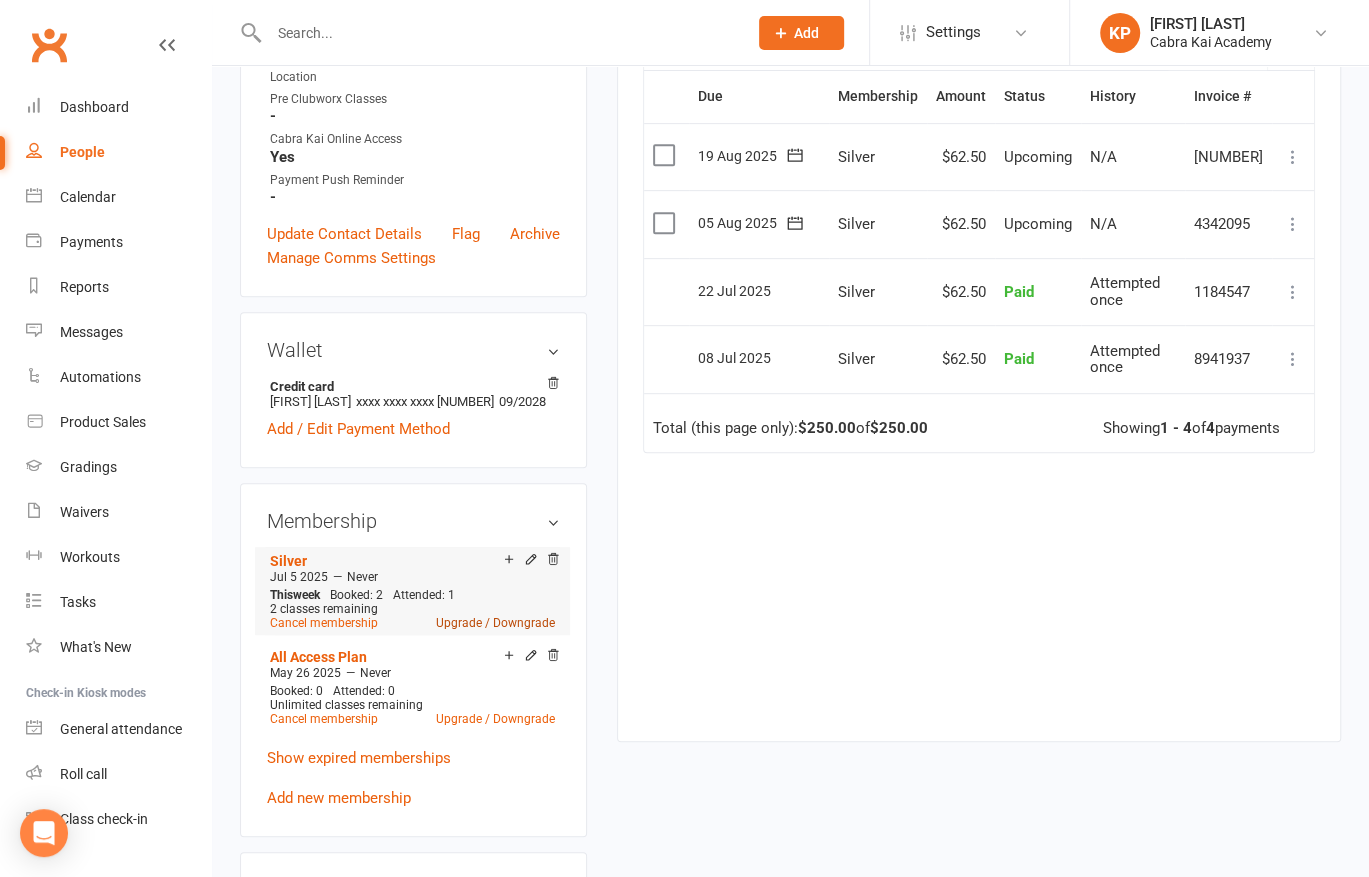 click on "Upgrade / Downgrade" at bounding box center [495, 623] 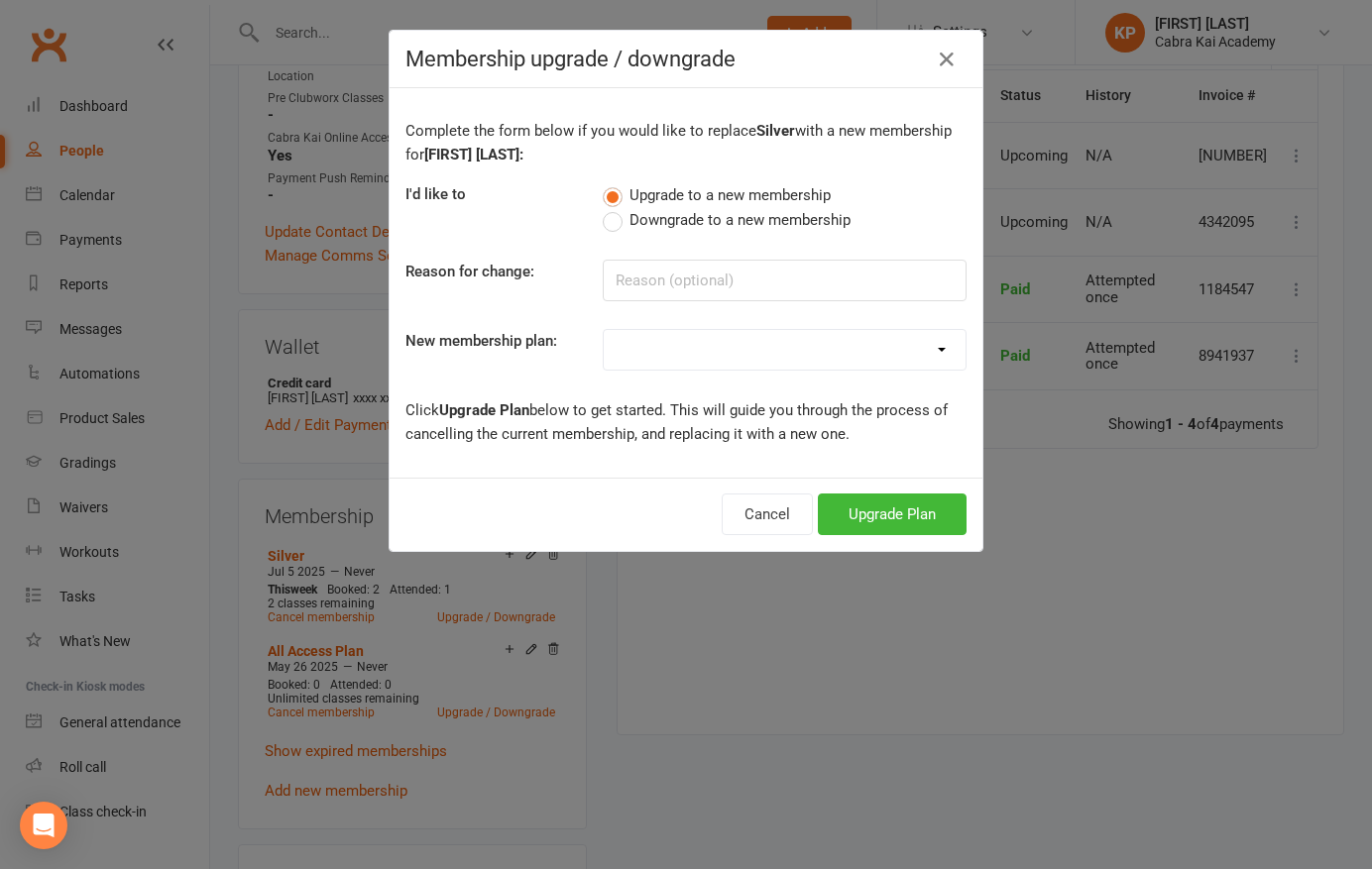 click on "Bronze Silver Gold Platinum 3 Class Legacy Unlimited Jiu Jitsu All Access Plan 3 Class Trial" at bounding box center [784, 350] 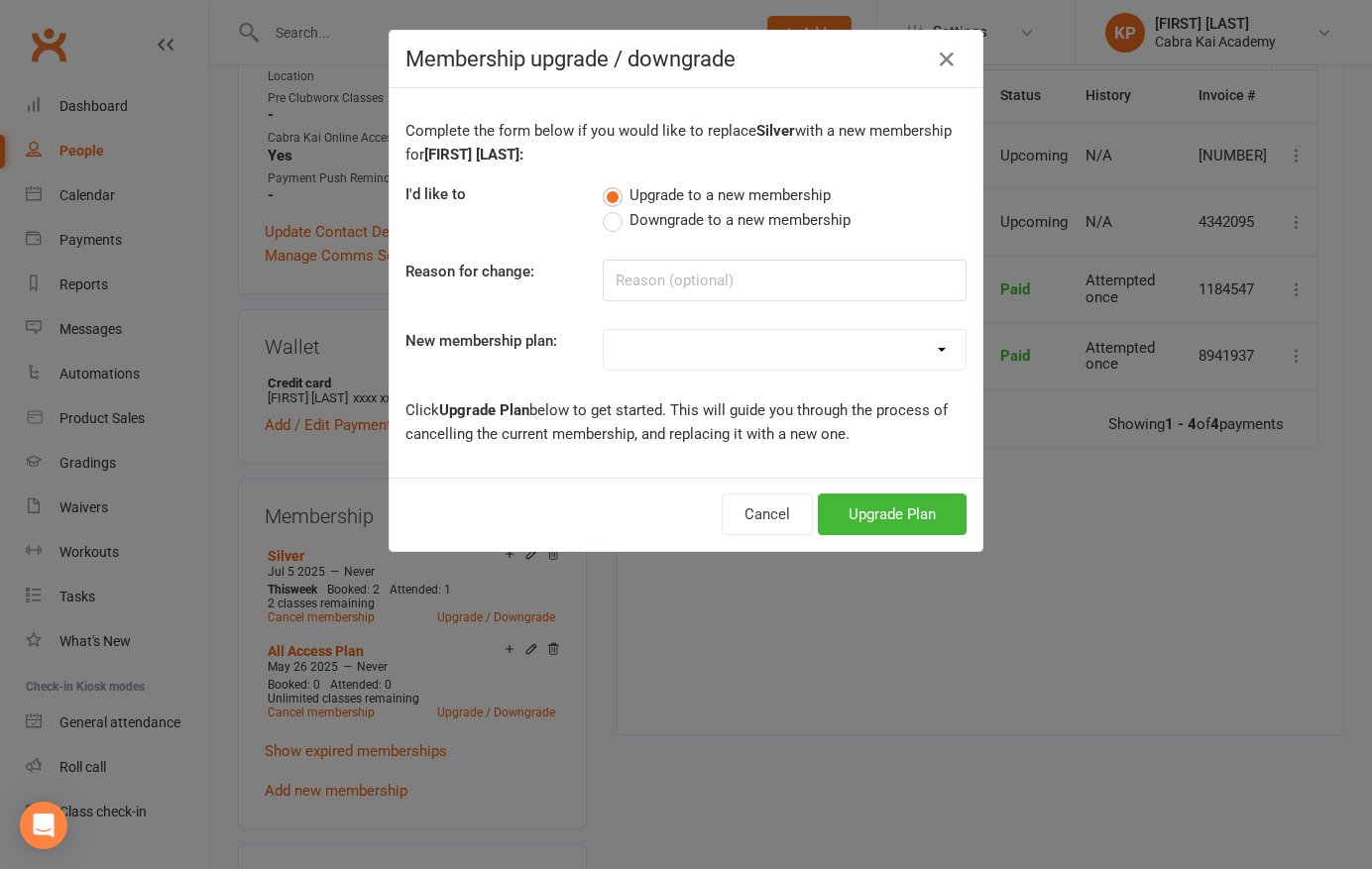 select on "3" 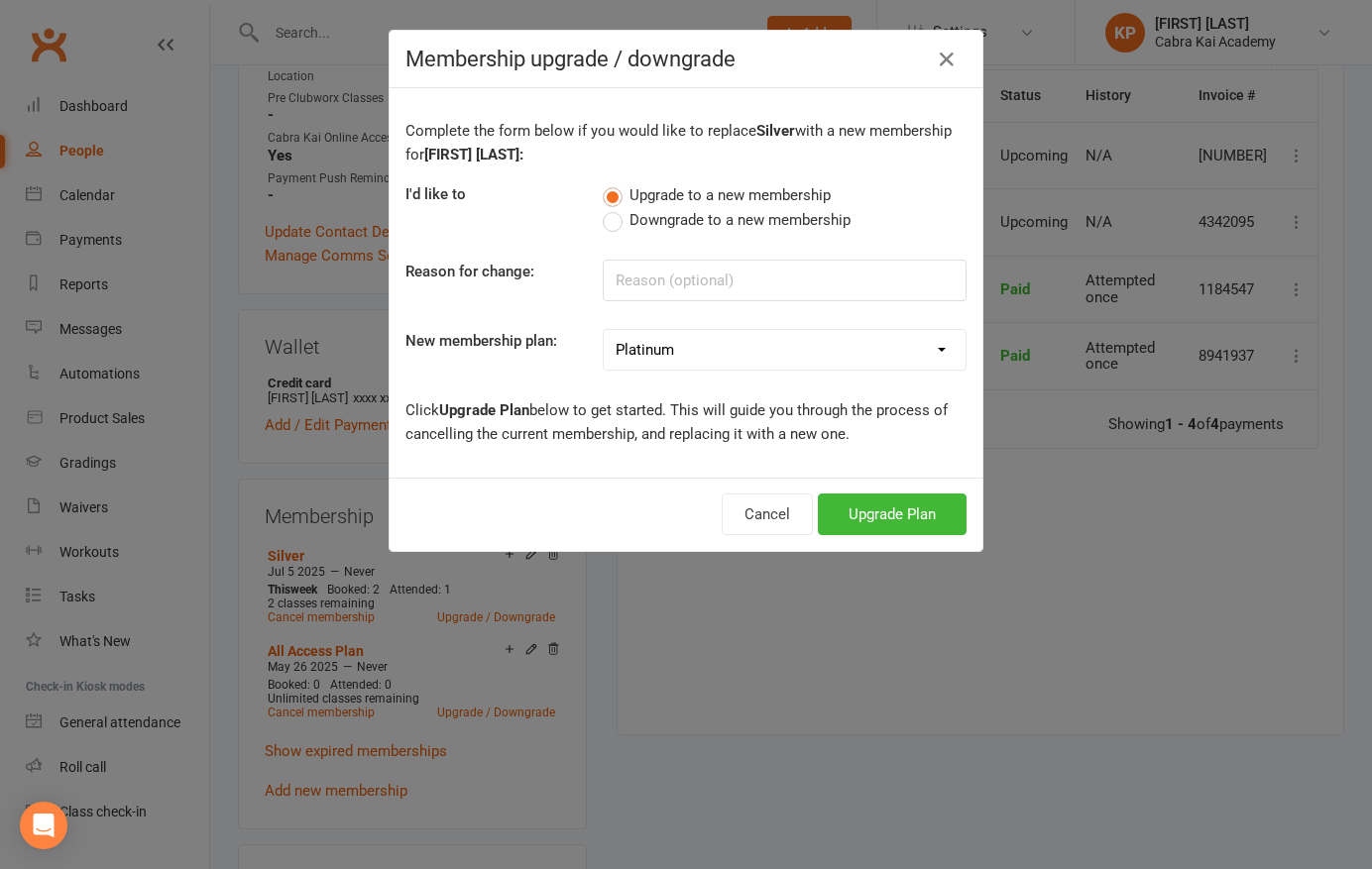 click on "Bronze Silver Gold Platinum 3 Class Legacy Unlimited Jiu Jitsu All Access Plan 3 Class Trial" at bounding box center [784, 350] 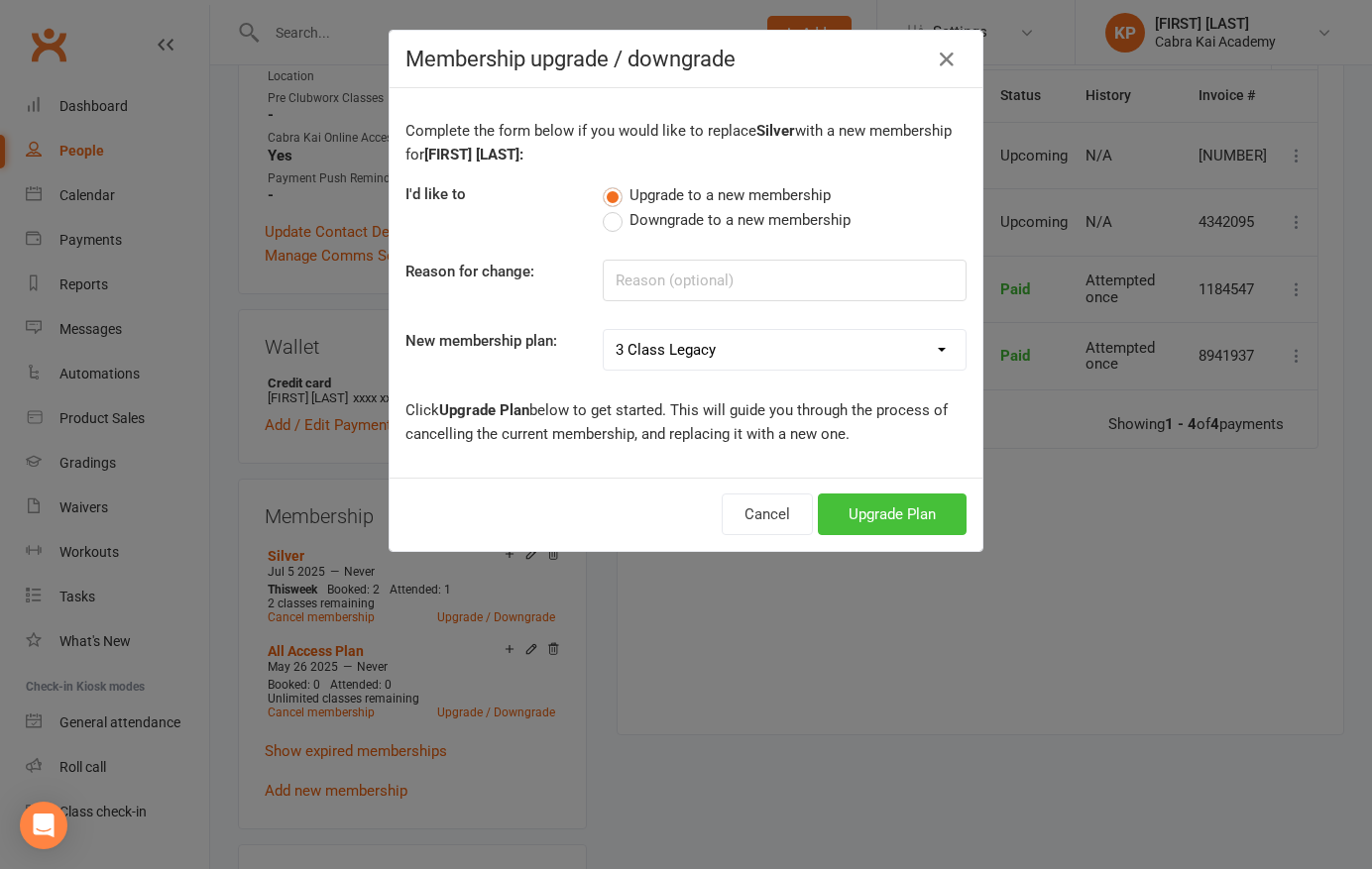 click on "Upgrade Plan" at bounding box center [892, 514] 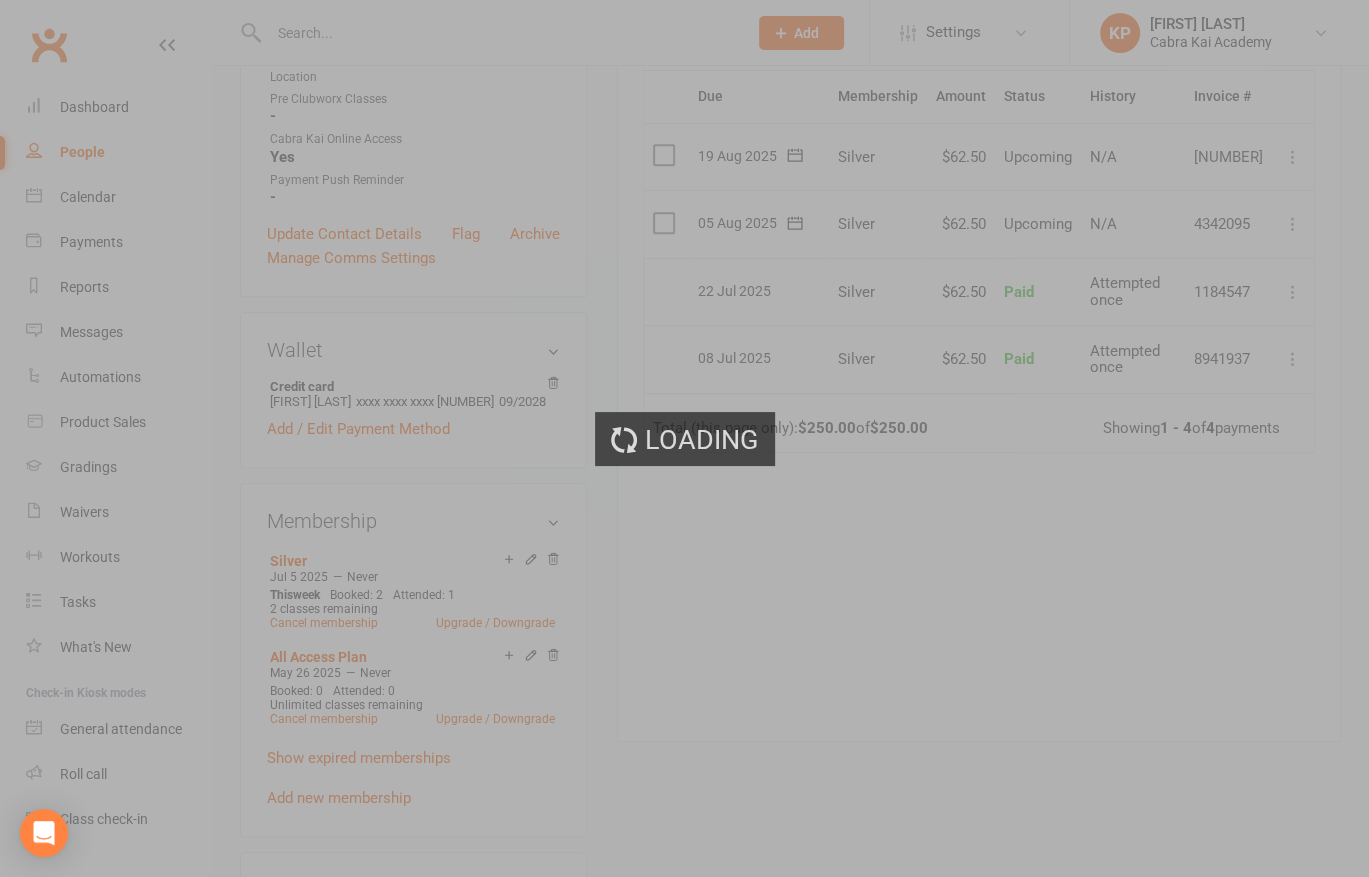 scroll, scrollTop: 0, scrollLeft: 0, axis: both 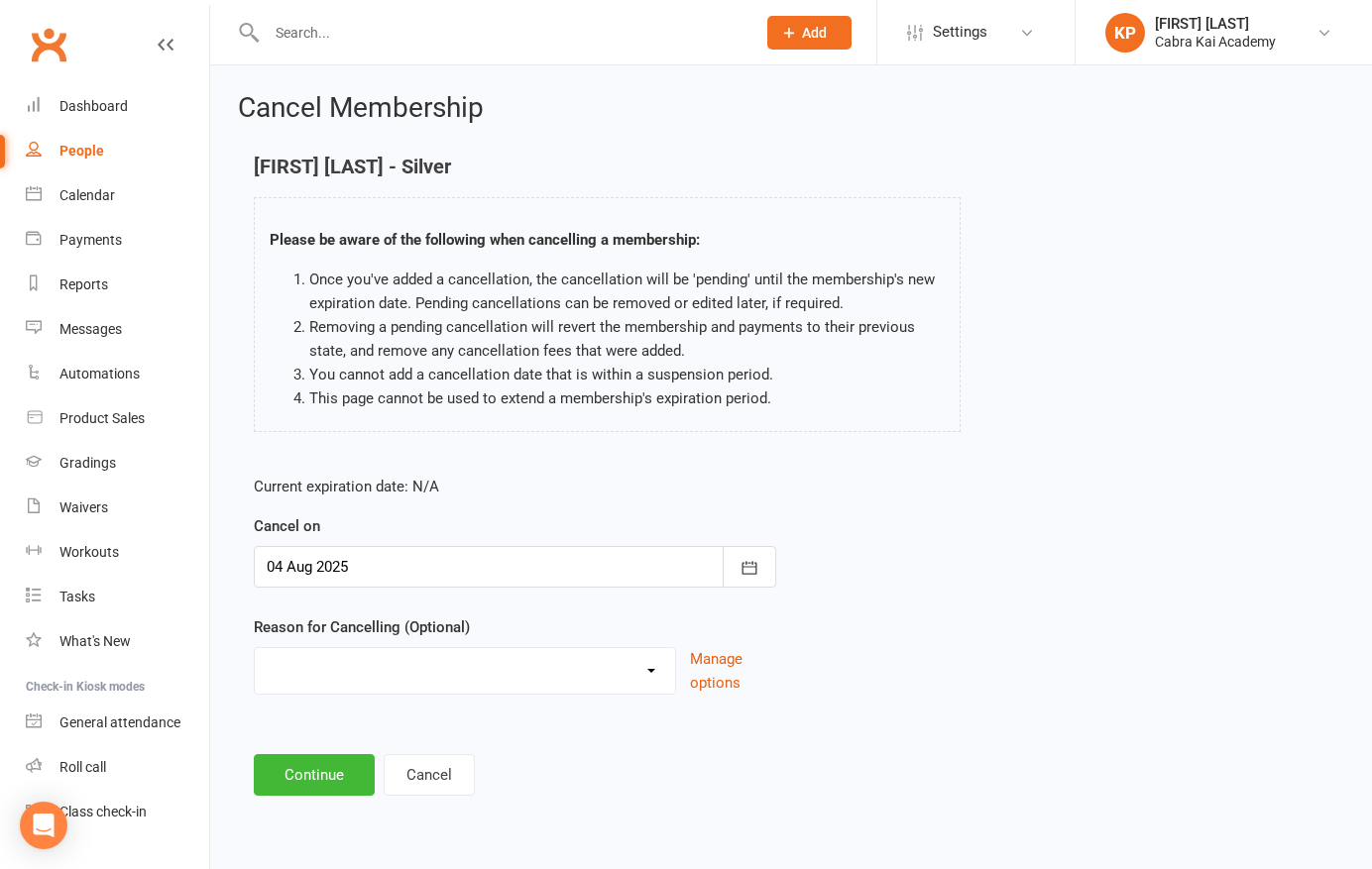 click on "Changed Gyms Family Financial Health Holiday Injury Issues No time/busy Relocation Schedule Upgrade/Downgrade Work Related Other reason" at bounding box center [465, 668] 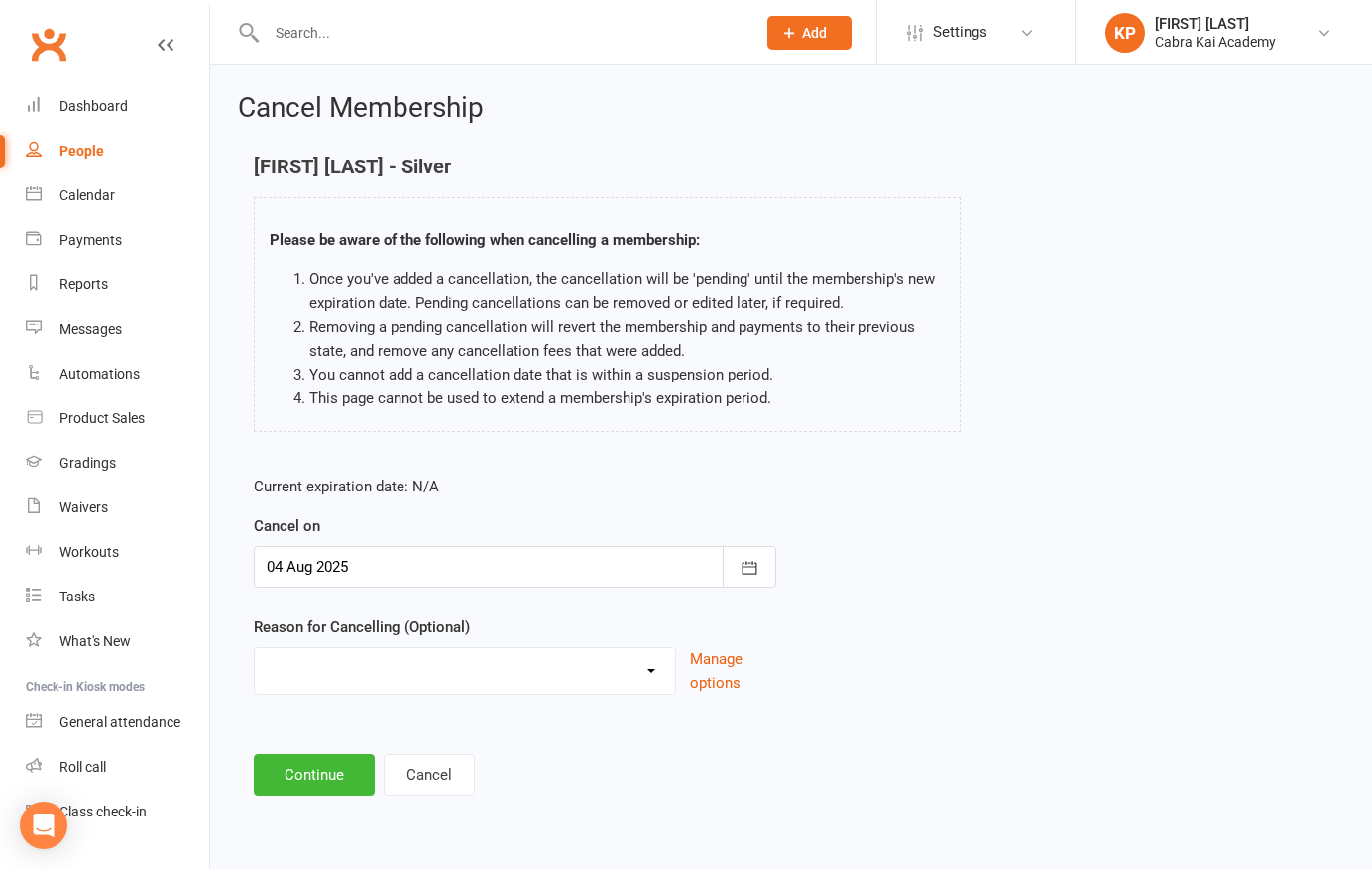 select on "10" 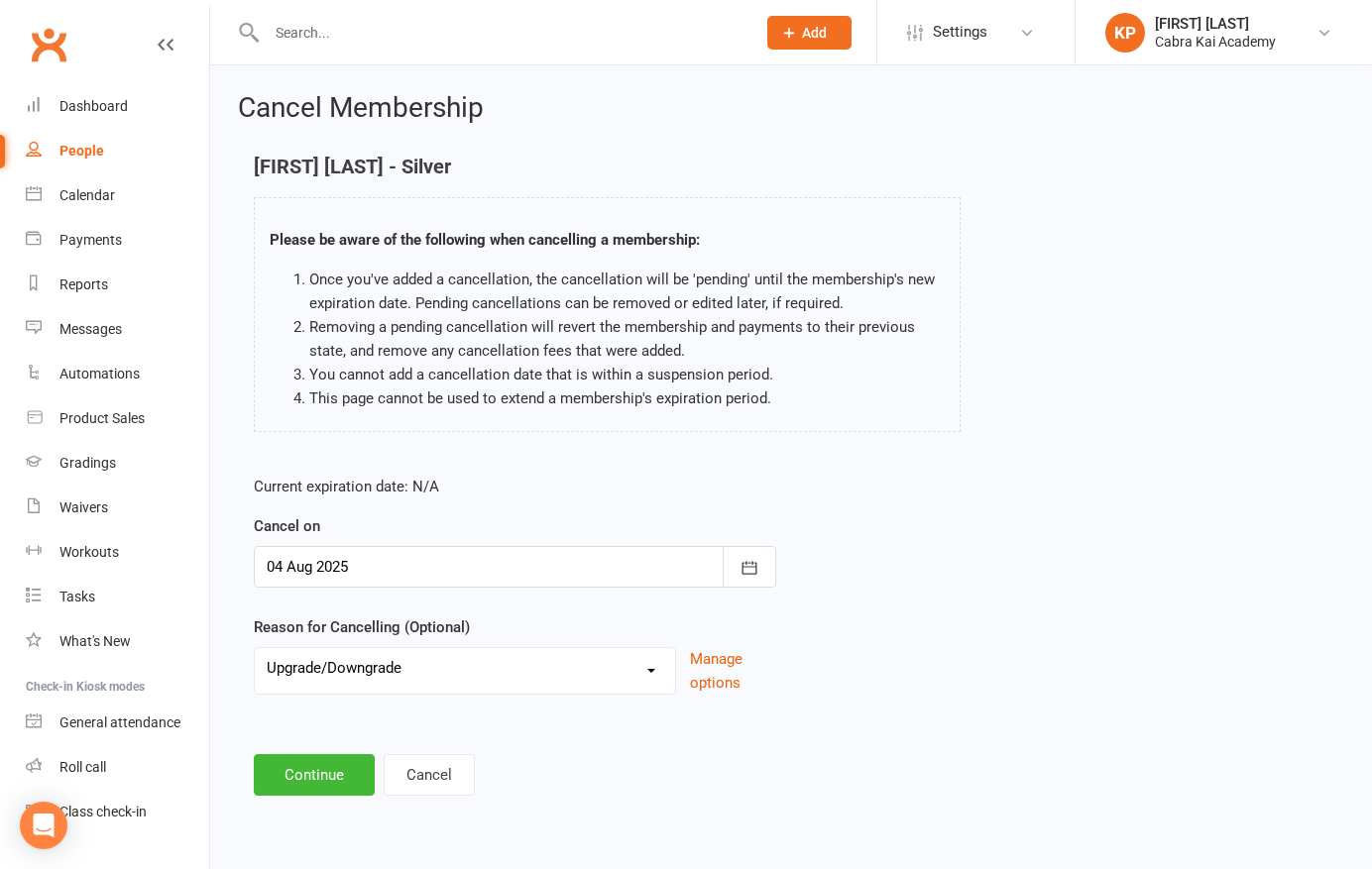 click on "Changed Gyms Family Financial Health Holiday Injury Issues No time/busy Relocation Schedule Upgrade/Downgrade Work Related Other reason" at bounding box center (465, 668) 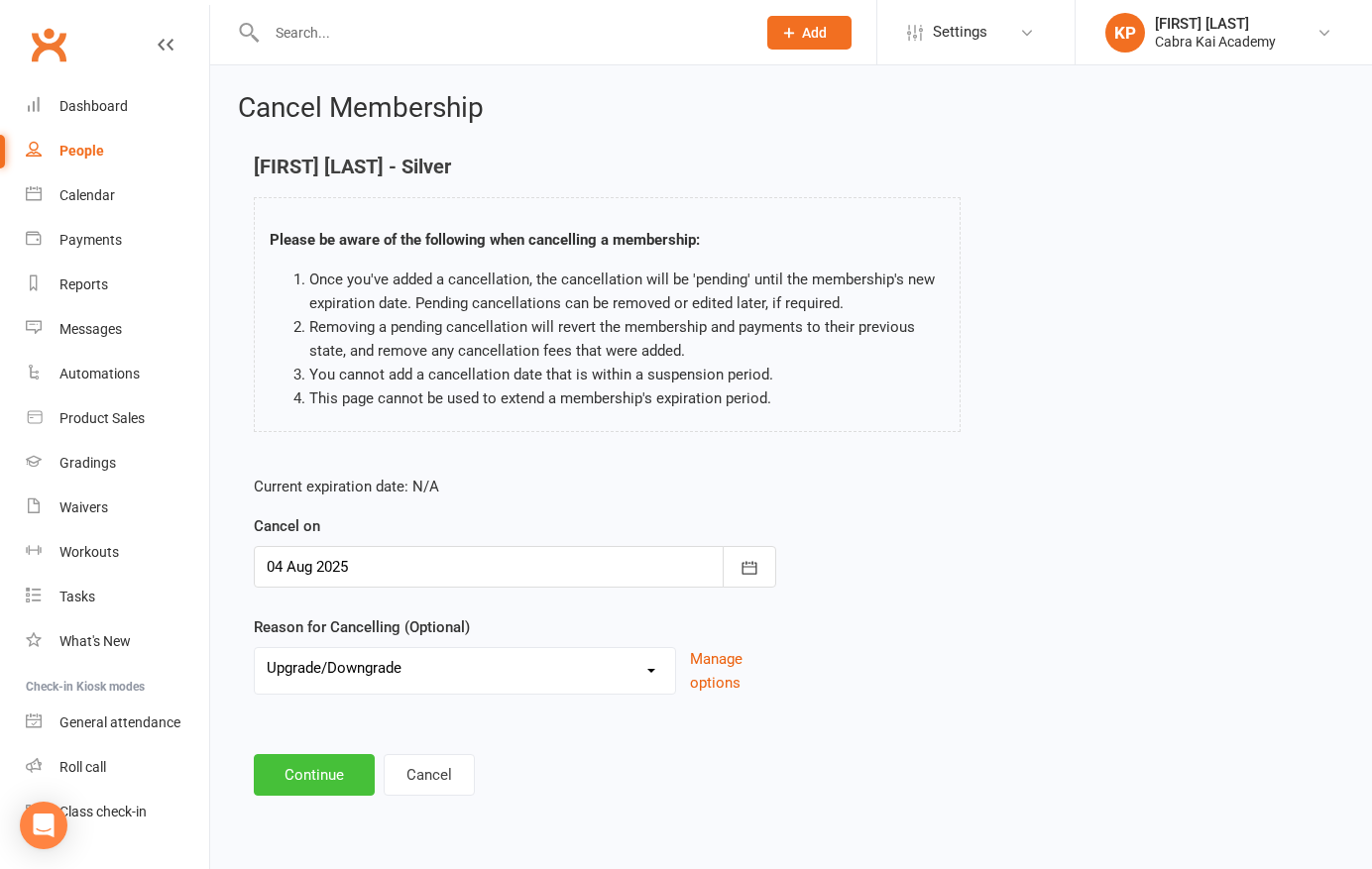 click on "Continue" at bounding box center (314, 775) 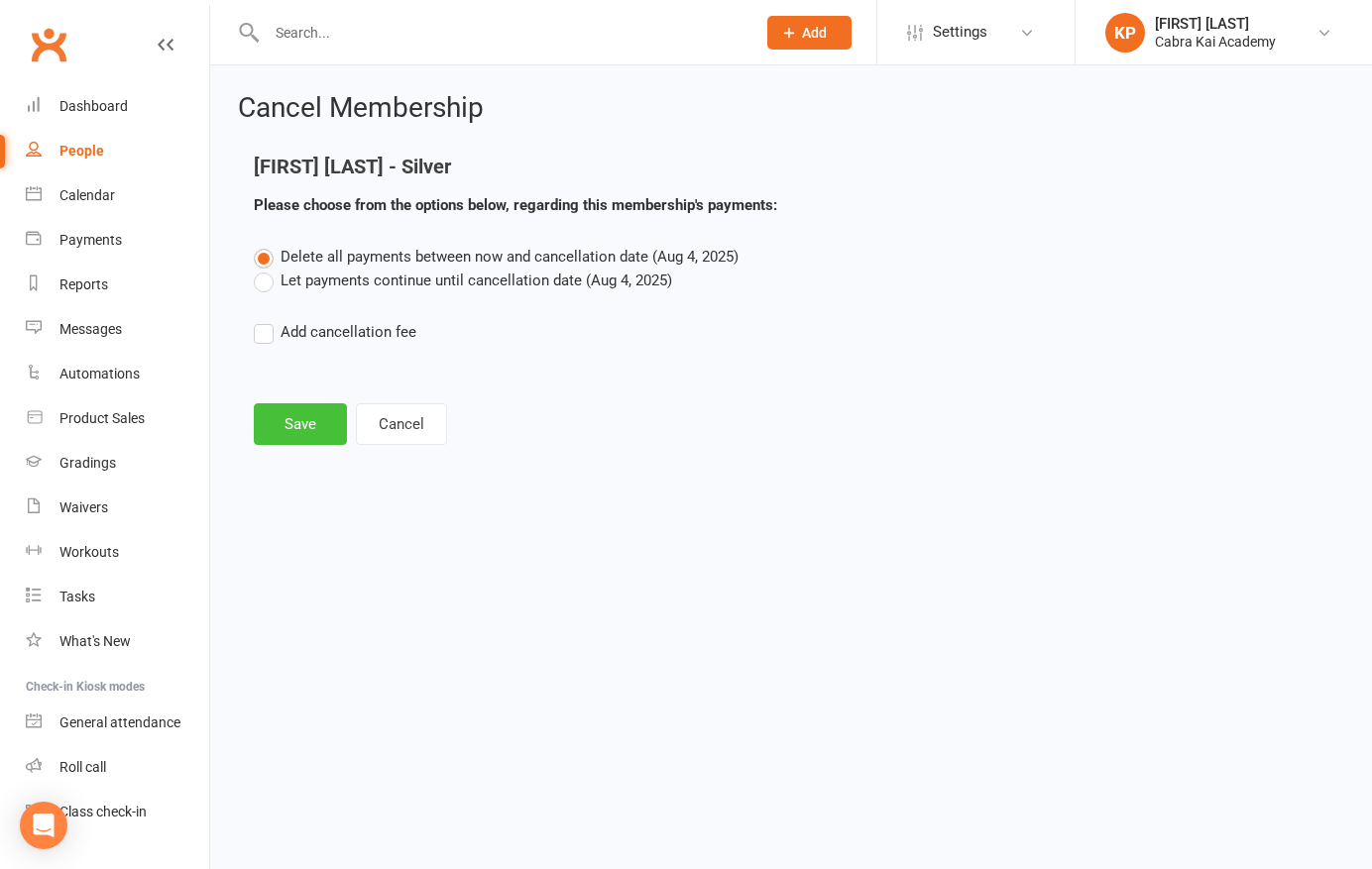 click on "Save" at bounding box center (300, 424) 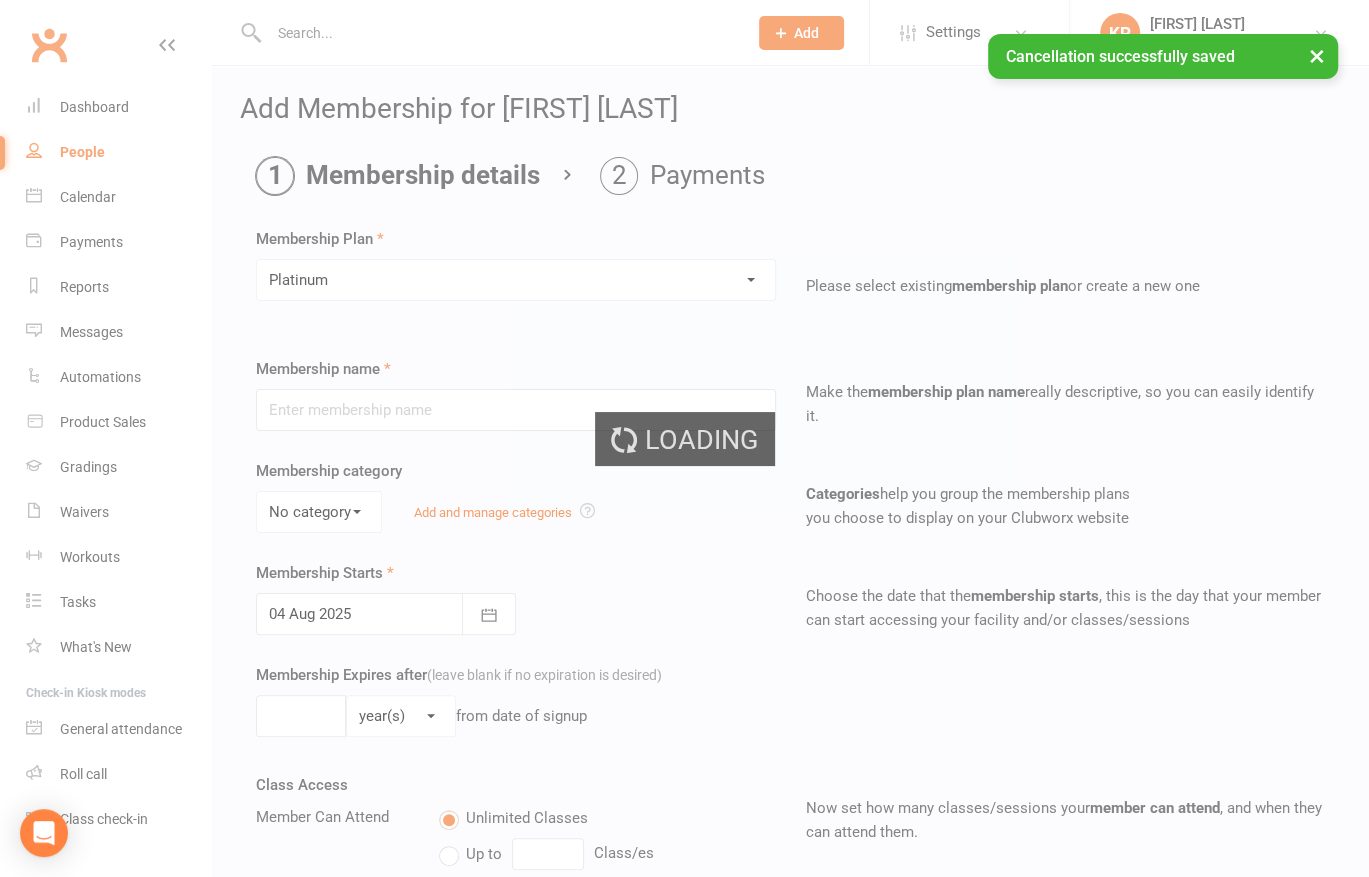type on "Platinum" 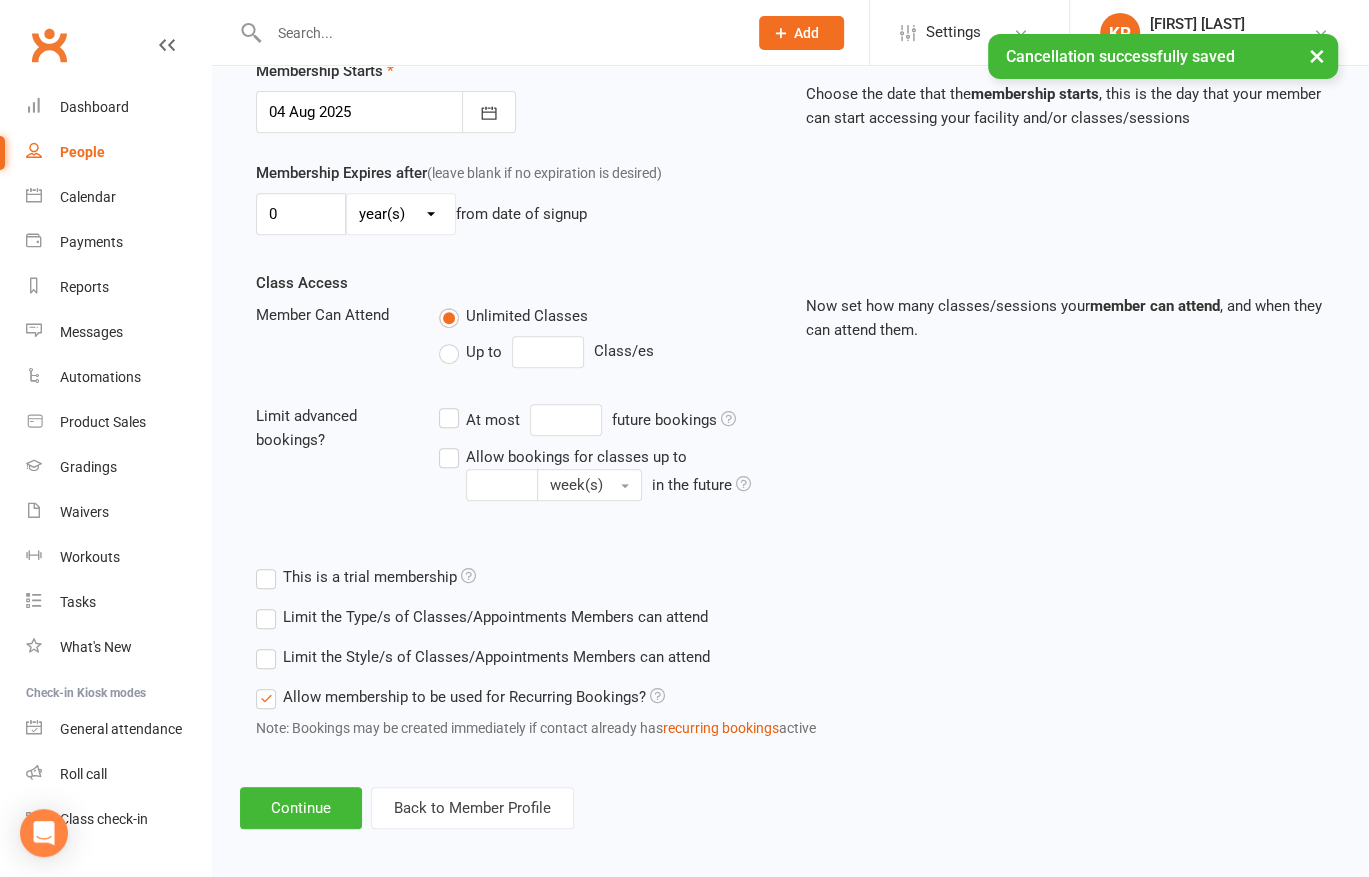 scroll, scrollTop: 509, scrollLeft: 0, axis: vertical 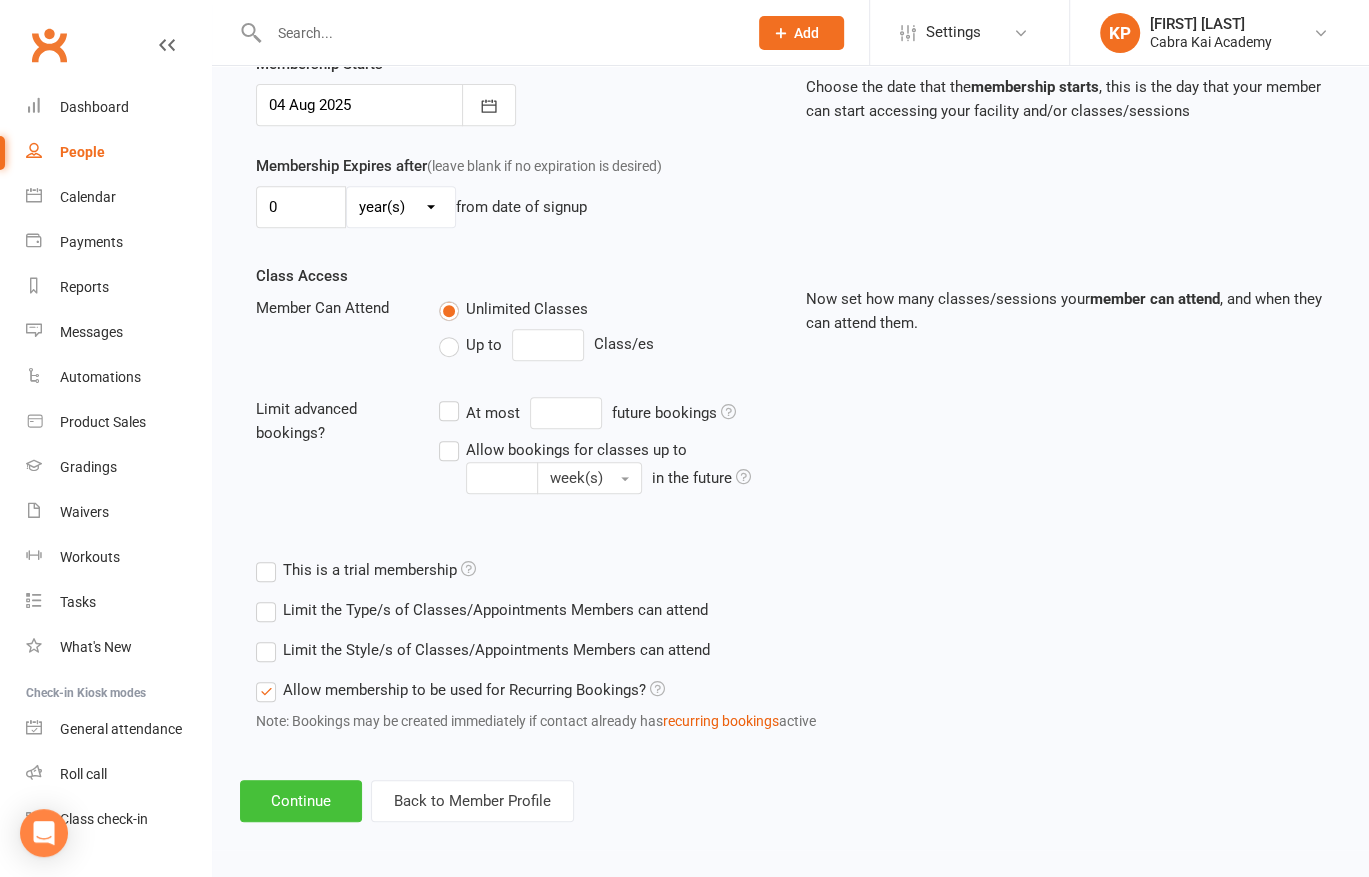 click on "Continue" at bounding box center (301, 801) 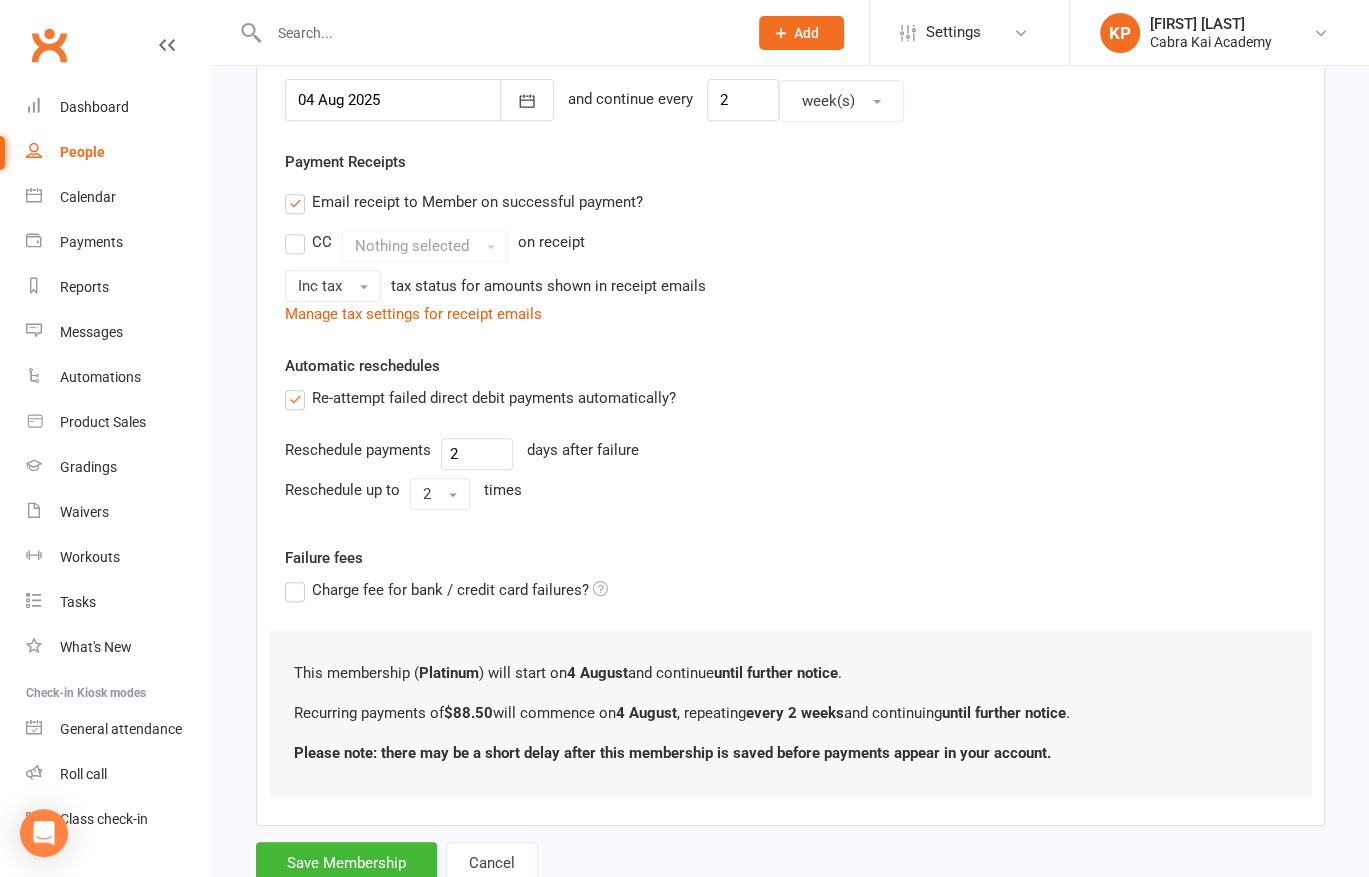 scroll, scrollTop: 0, scrollLeft: 0, axis: both 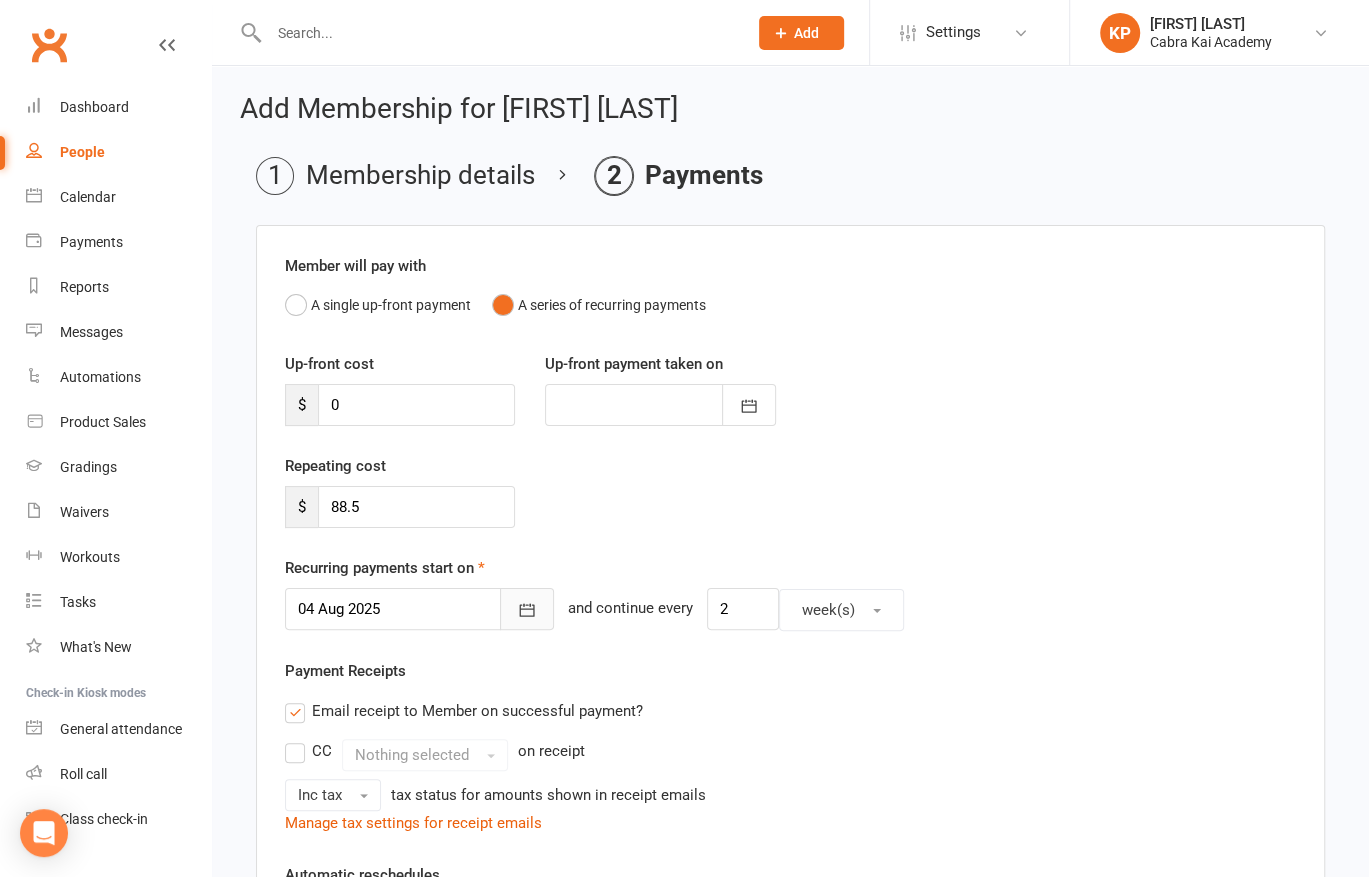 click 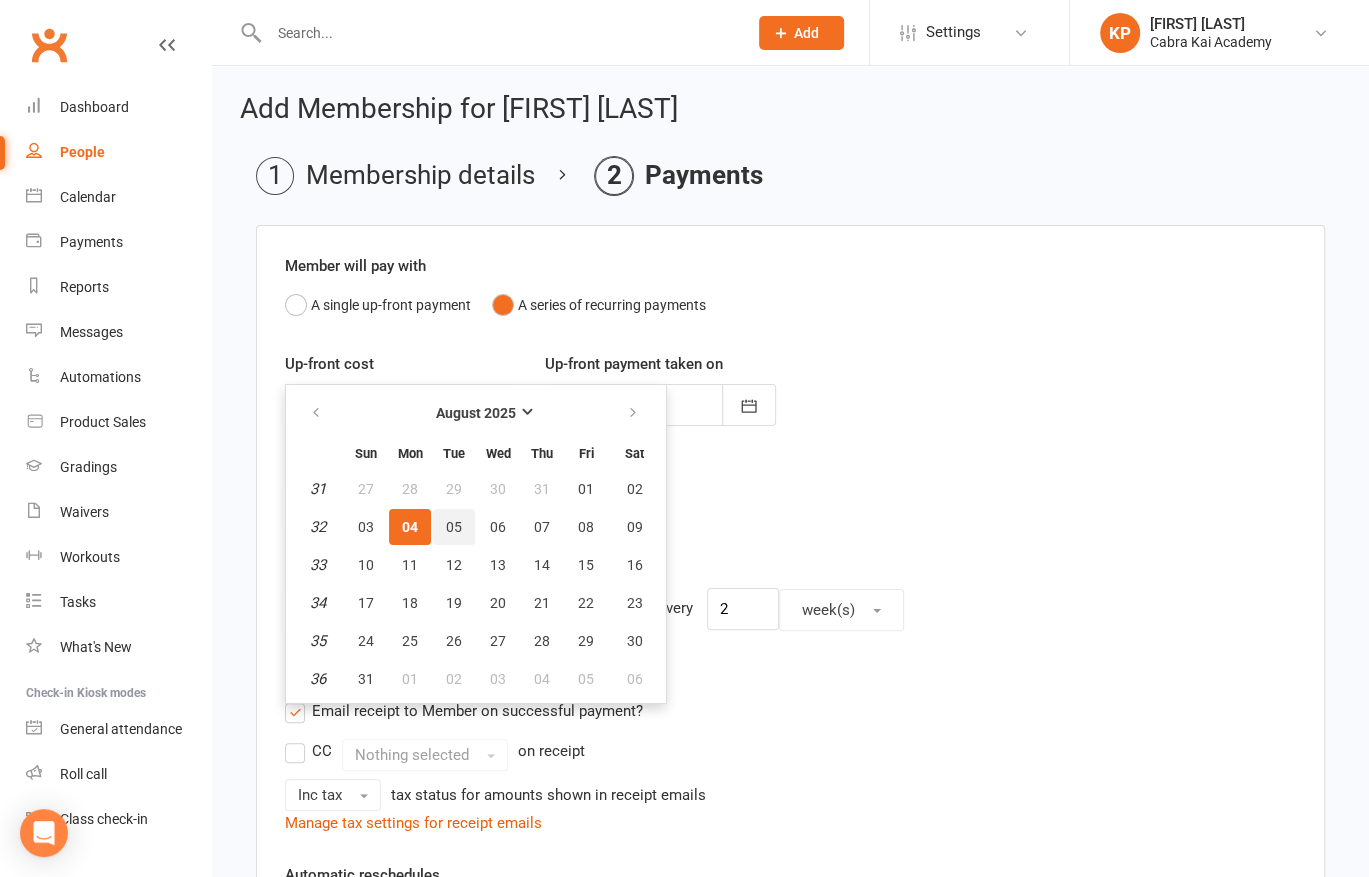 click on "05" at bounding box center [454, 527] 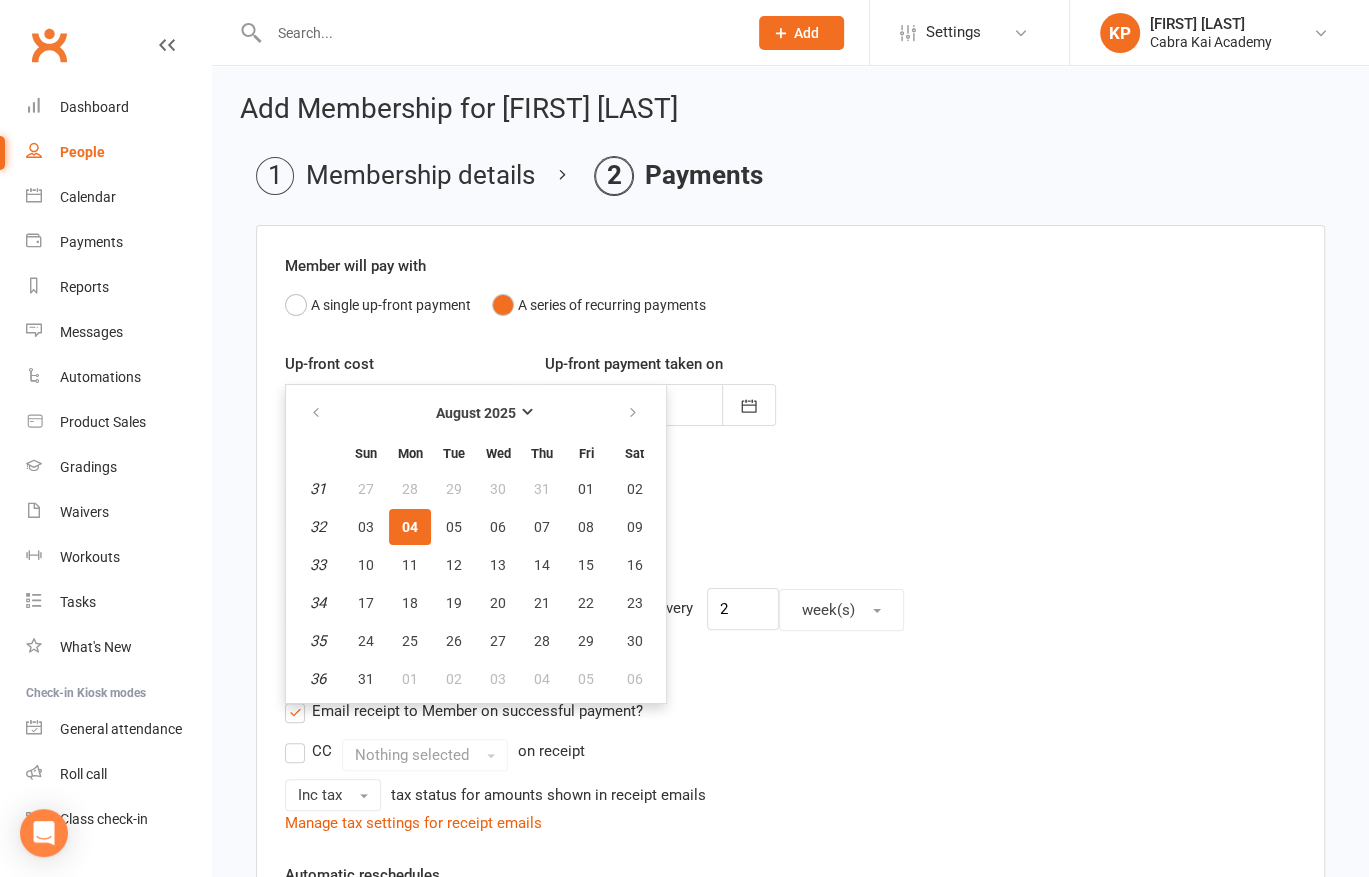 type on "05 Aug 2025" 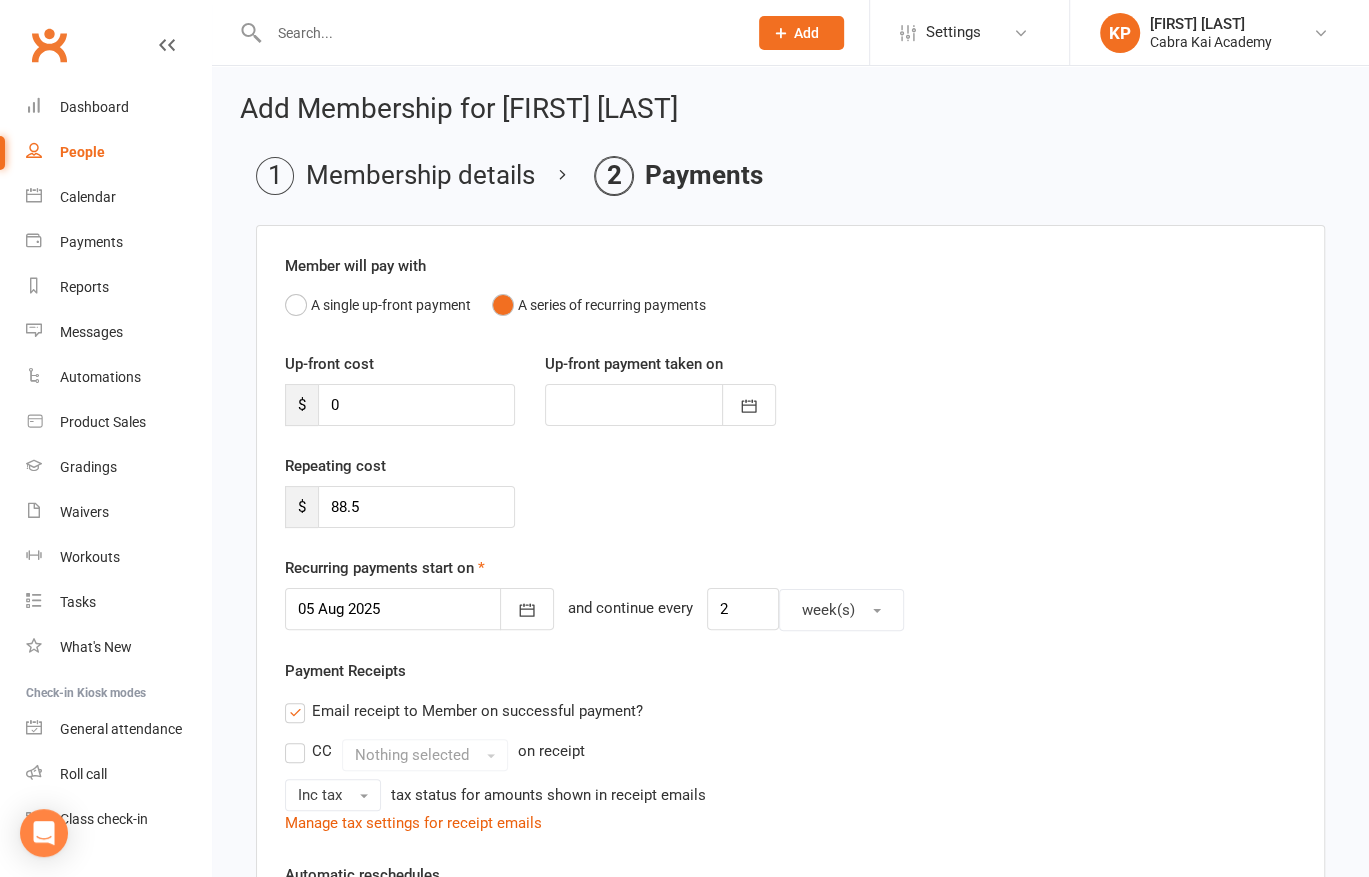 click on "Payment Receipts Email receipt to Member on successful payment? CC
Nothing selected
on receipt
Inc tax
tax status for amounts shown in receipt emails Manage tax settings for receipt emails" at bounding box center (790, 747) 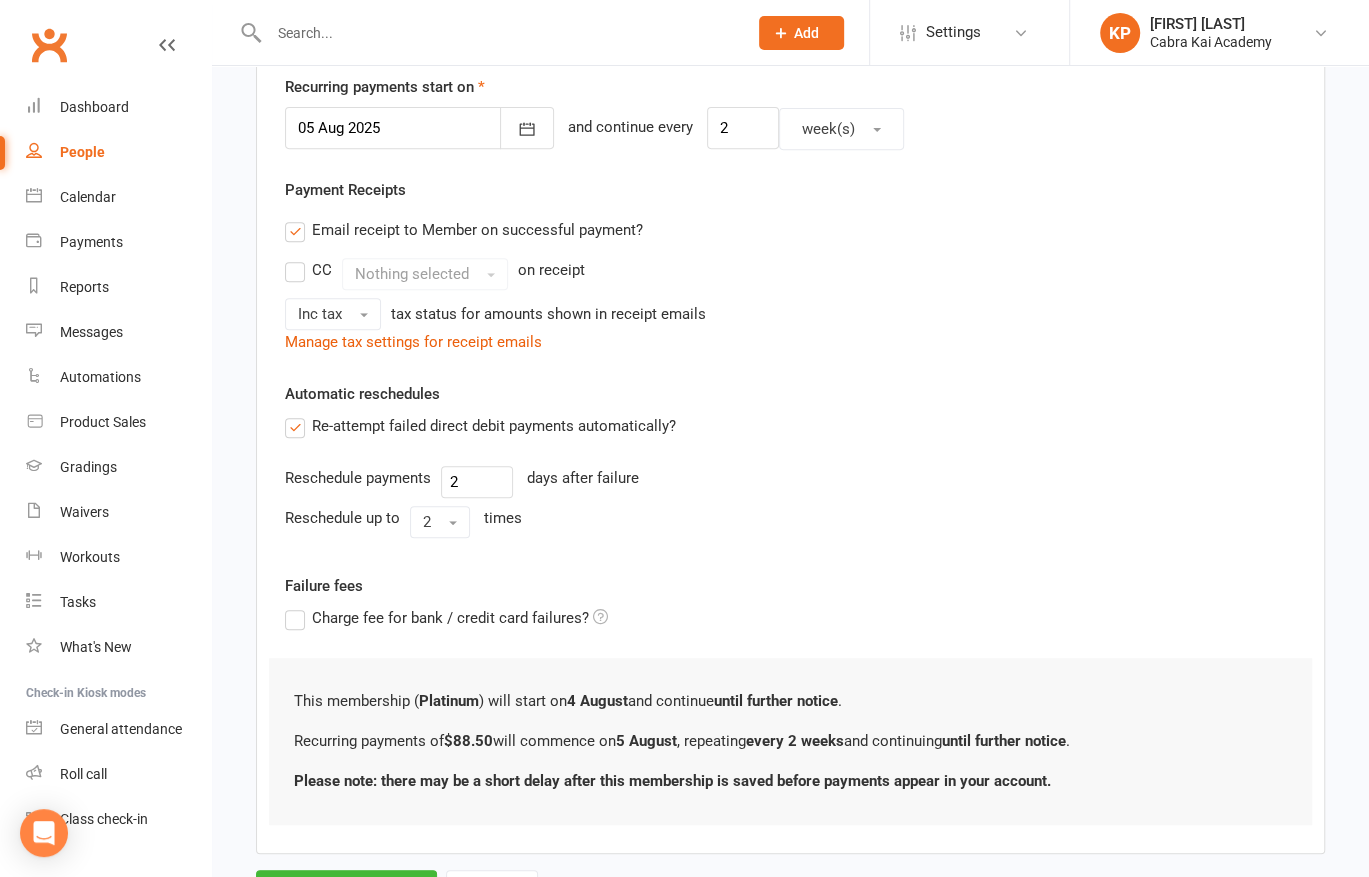 scroll, scrollTop: 572, scrollLeft: 0, axis: vertical 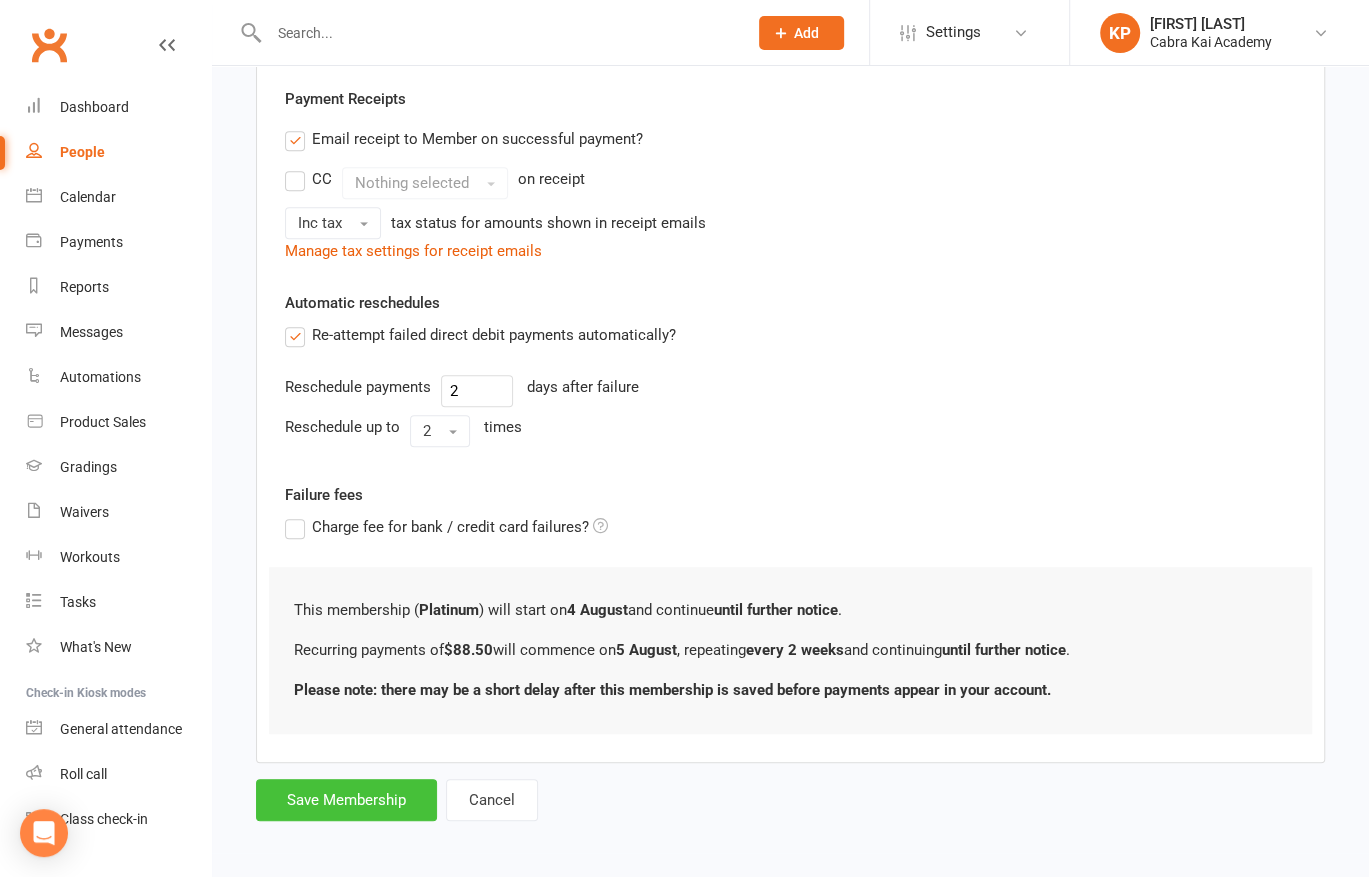 click on "Save Membership" at bounding box center (346, 800) 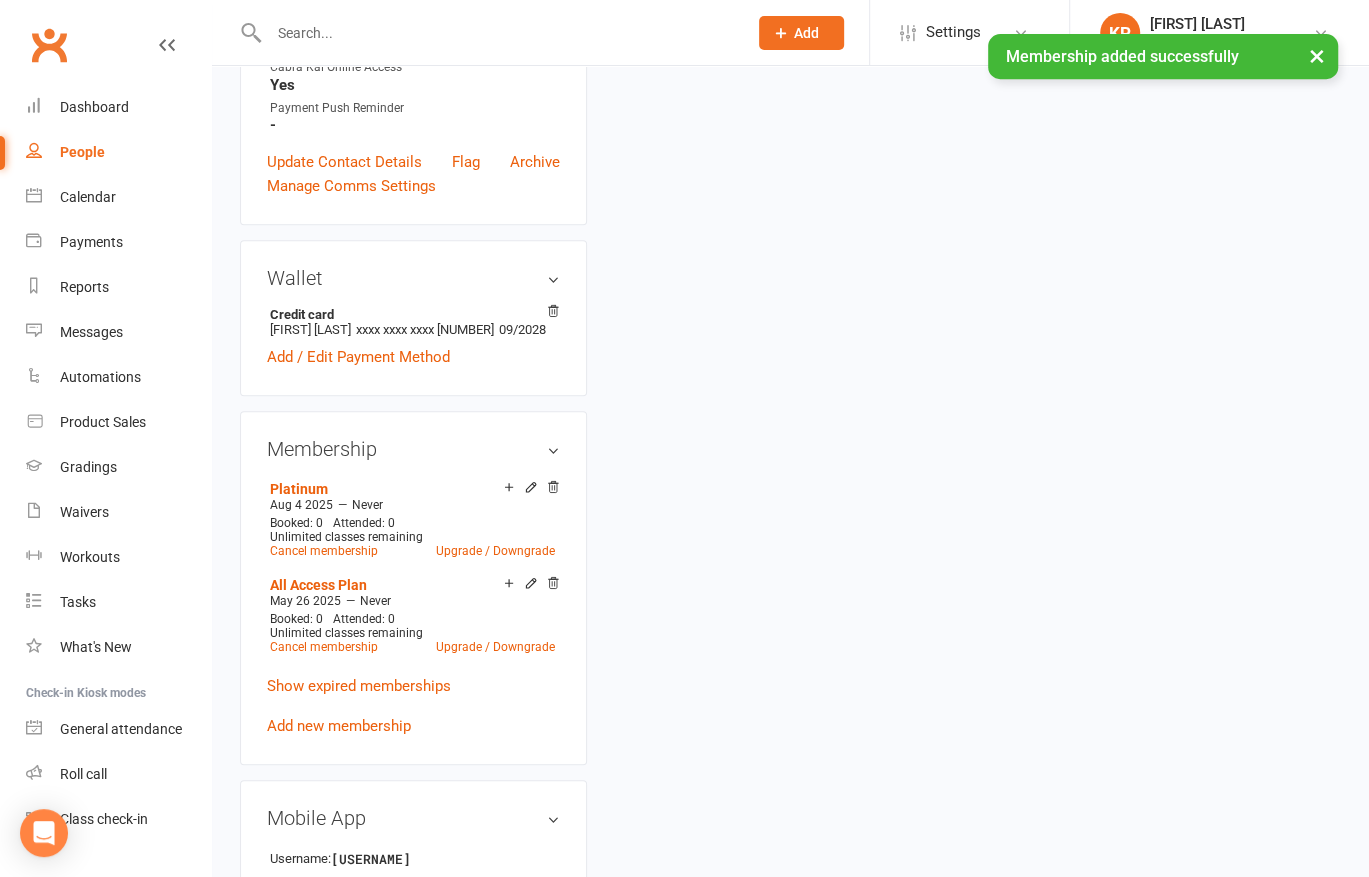 scroll, scrollTop: 0, scrollLeft: 0, axis: both 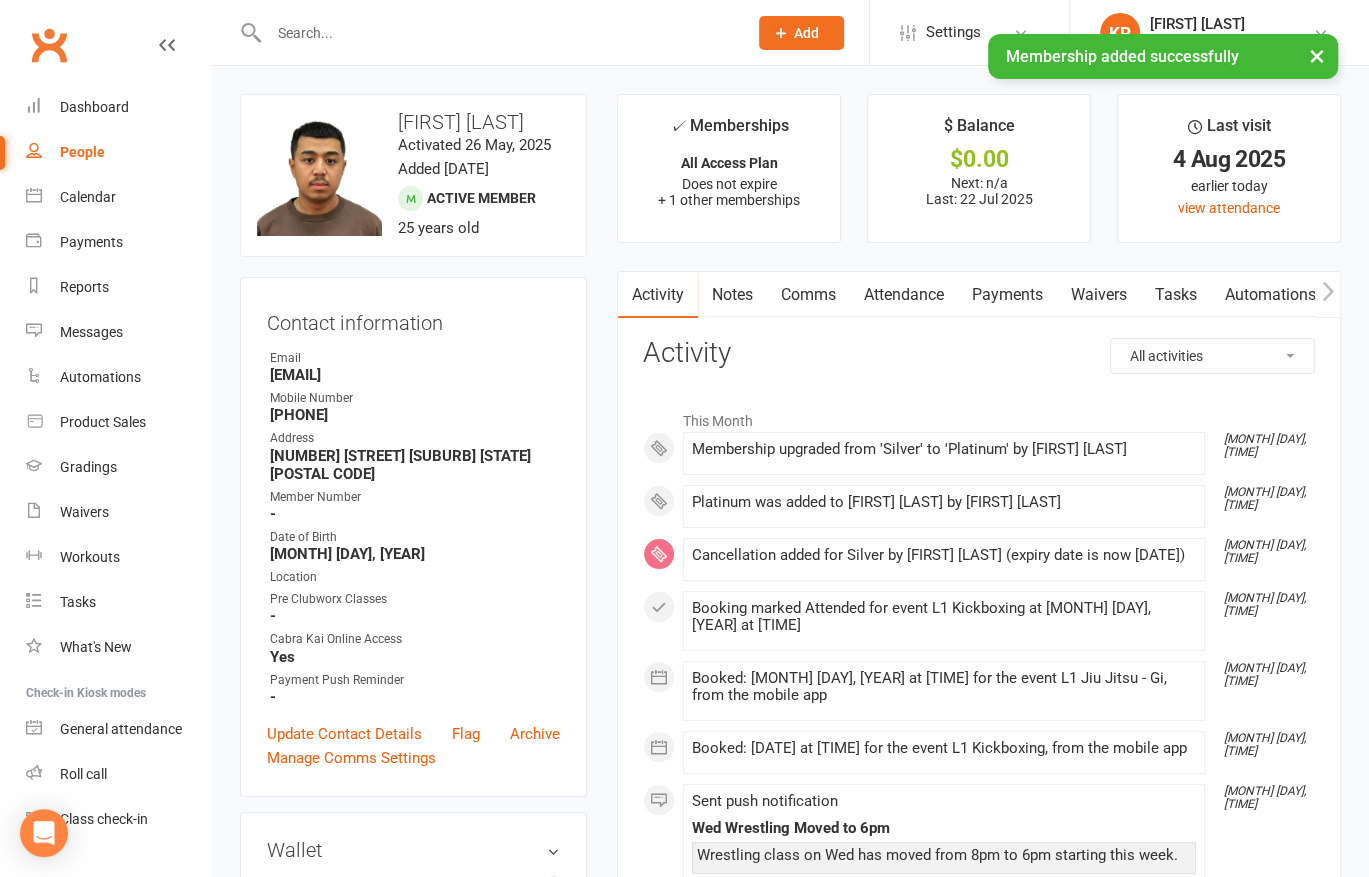 click on "Comms" at bounding box center (808, 295) 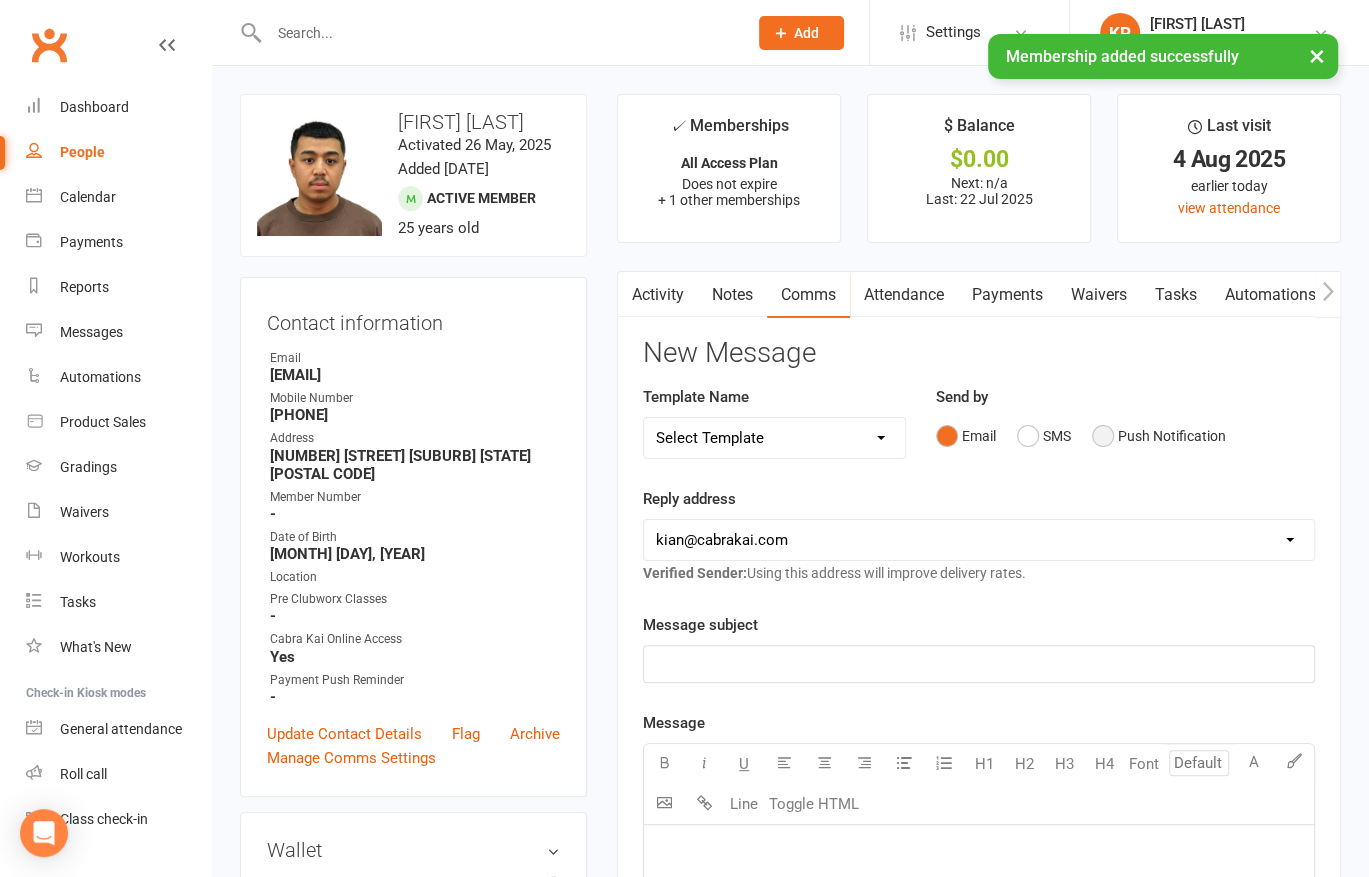click on "Push Notification" at bounding box center (1159, 436) 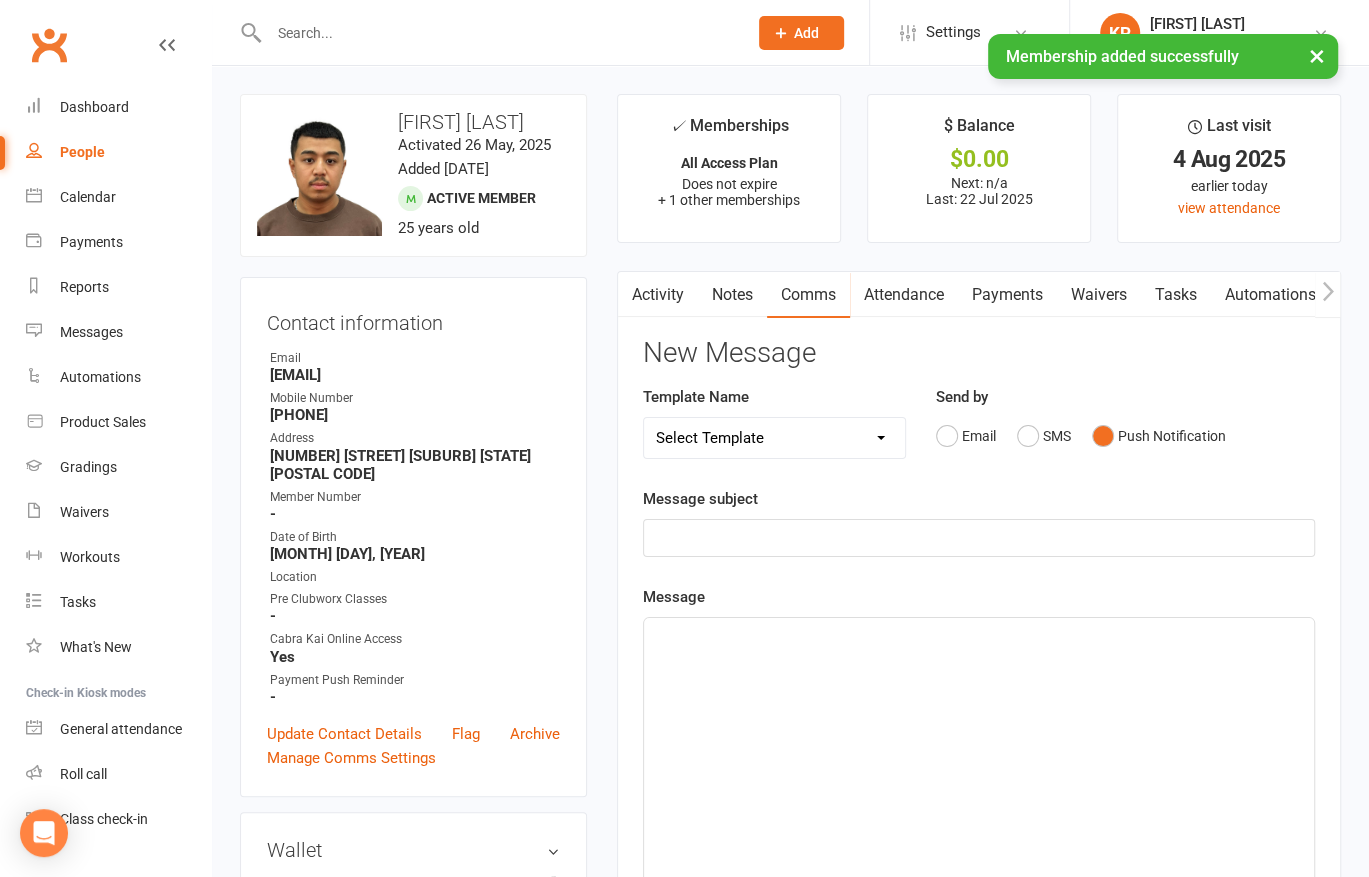 click on "Select Template [SMS] [Default template - review before using] Appointment reminder [SMS] [Default template - review before using] Failed payment [SMS] [Default template - review before using] Flash sale [SMS] [Default template - review before using] Follow up from free trial class [SMS] [Default template - review before using] Inactive member [SMS] [Default template - review before using] Initial response to enquiry [SMS] [Default template - review before using] Membership upgrade [SMS] [Default template - review before using] Missed class [SMS] [Default template - review before using] Payment paid [SMS] [Default template - review before using] Referral [SMS] [Default template - review before using] Request for review [SMS] [Default template - review before using] Sign up offer [SMS] [Default template - review before using] Suspension confirmation [SMS] [Default template - review before using] Upcoming payment [SMS] [Default template - review before using] Update credit card details" at bounding box center [774, 438] 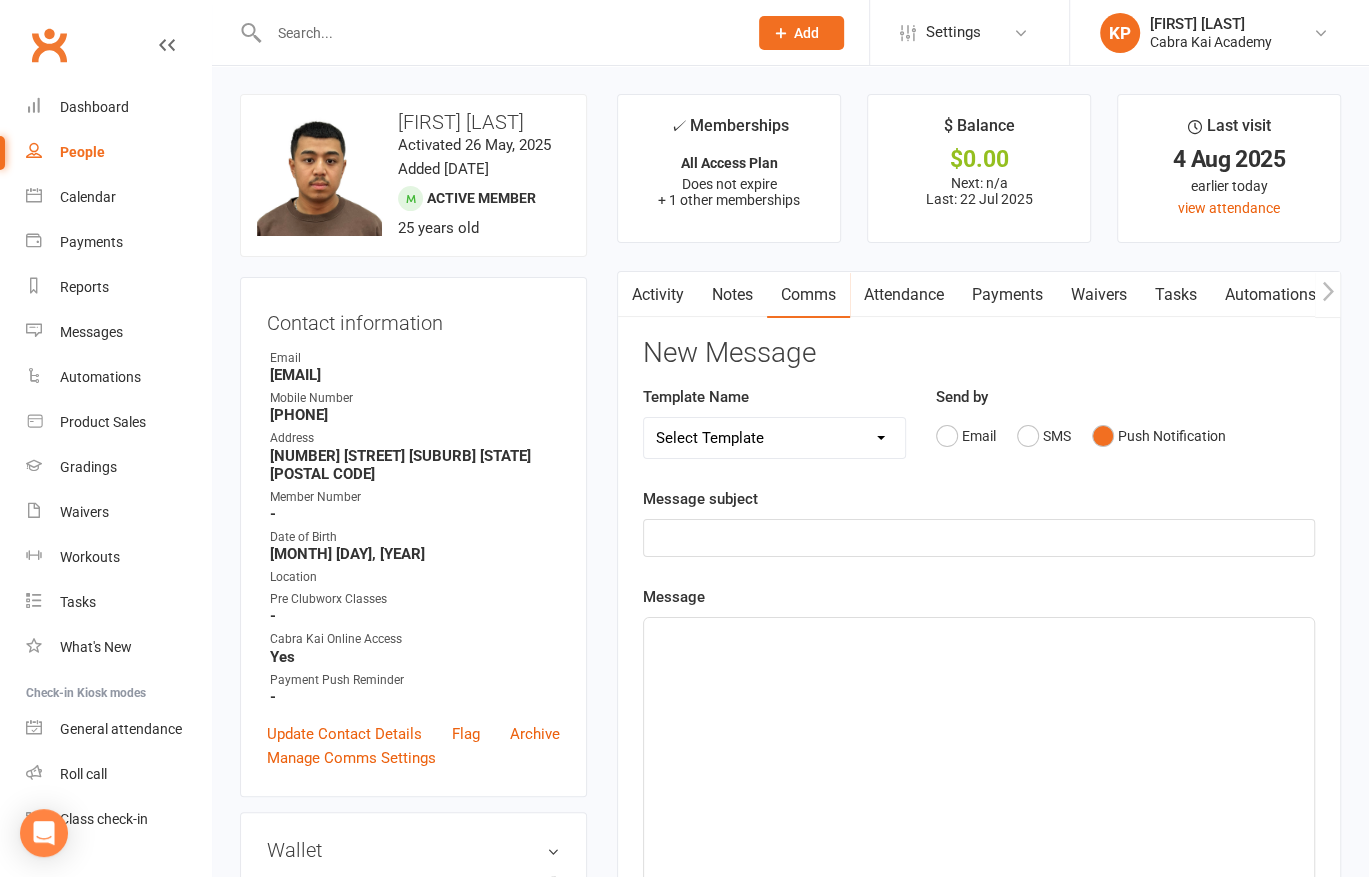 select on "21" 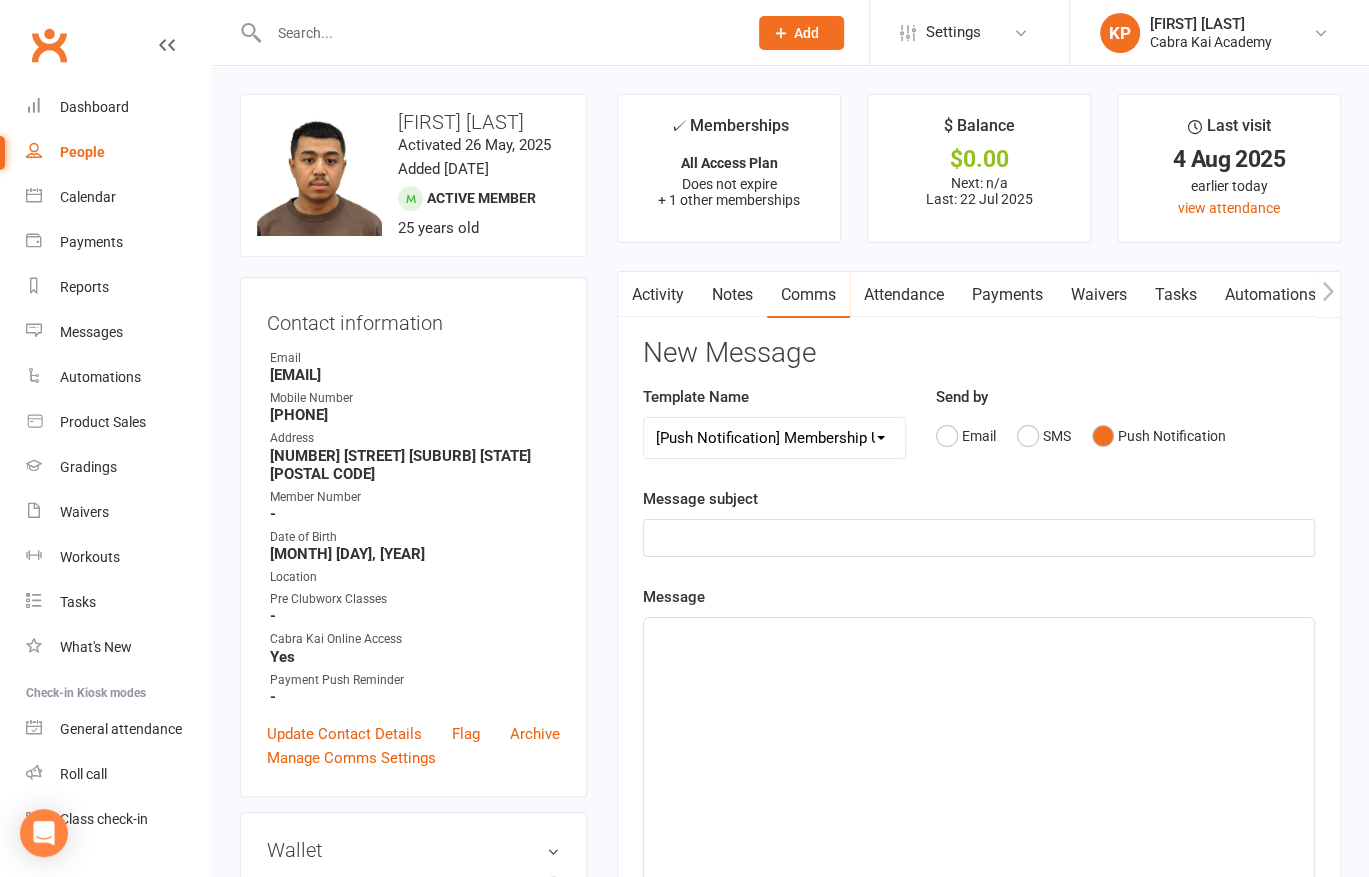click on "Select Template [SMS] [Default template - review before using] Appointment reminder [SMS] [Default template - review before using] Failed payment [SMS] [Default template - review before using] Flash sale [SMS] [Default template - review before using] Follow up from free trial class [SMS] [Default template - review before using] Inactive member [SMS] [Default template - review before using] Initial response to enquiry [SMS] [Default template - review before using] Membership upgrade [SMS] [Default template - review before using] Missed class [SMS] [Default template - review before using] Payment paid [SMS] [Default template - review before using] Referral [SMS] [Default template - review before using] Request for review [SMS] [Default template - review before using] Sign up offer [SMS] [Default template - review before using] Suspension confirmation [SMS] [Default template - review before using] Upcoming payment [SMS] [Default template - review before using] Update credit card details" at bounding box center [774, 438] 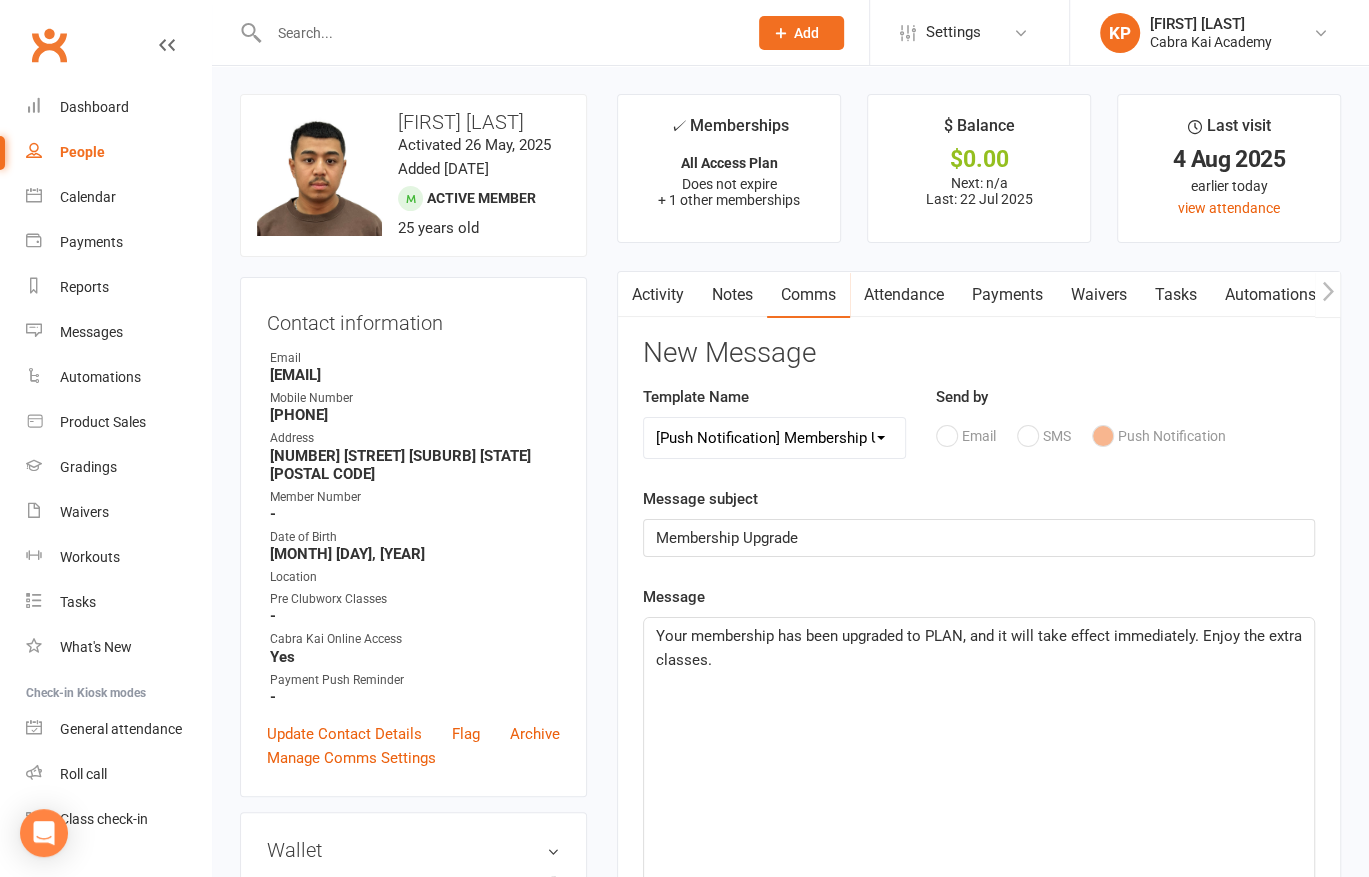 click on "Your membership has been upgraded to PLAN, and it will take effect immediately. Enjoy the extra classes." 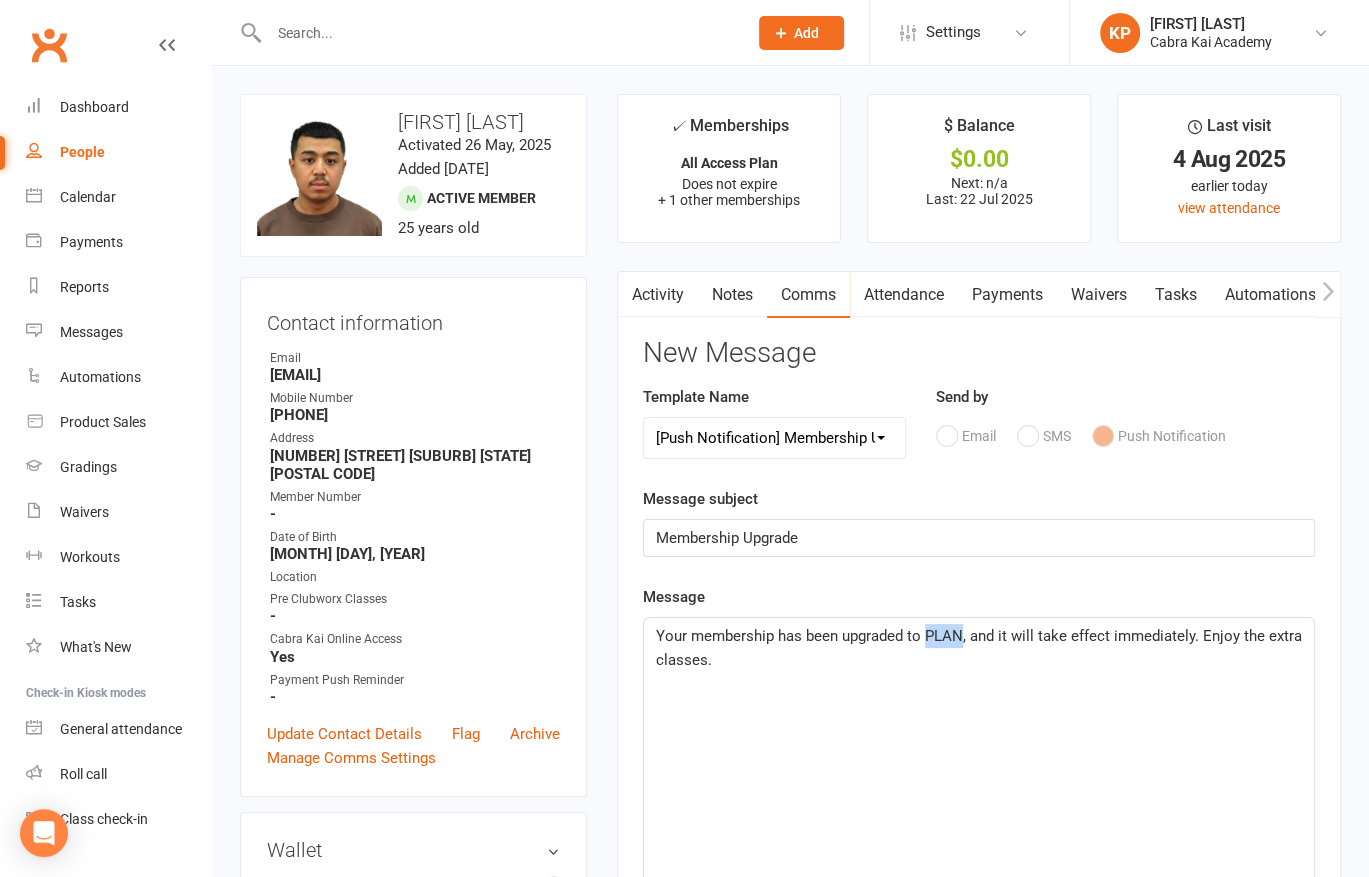 click on "Your membership has been upgraded to PLAN, and it will take effect immediately. Enjoy the extra classes." 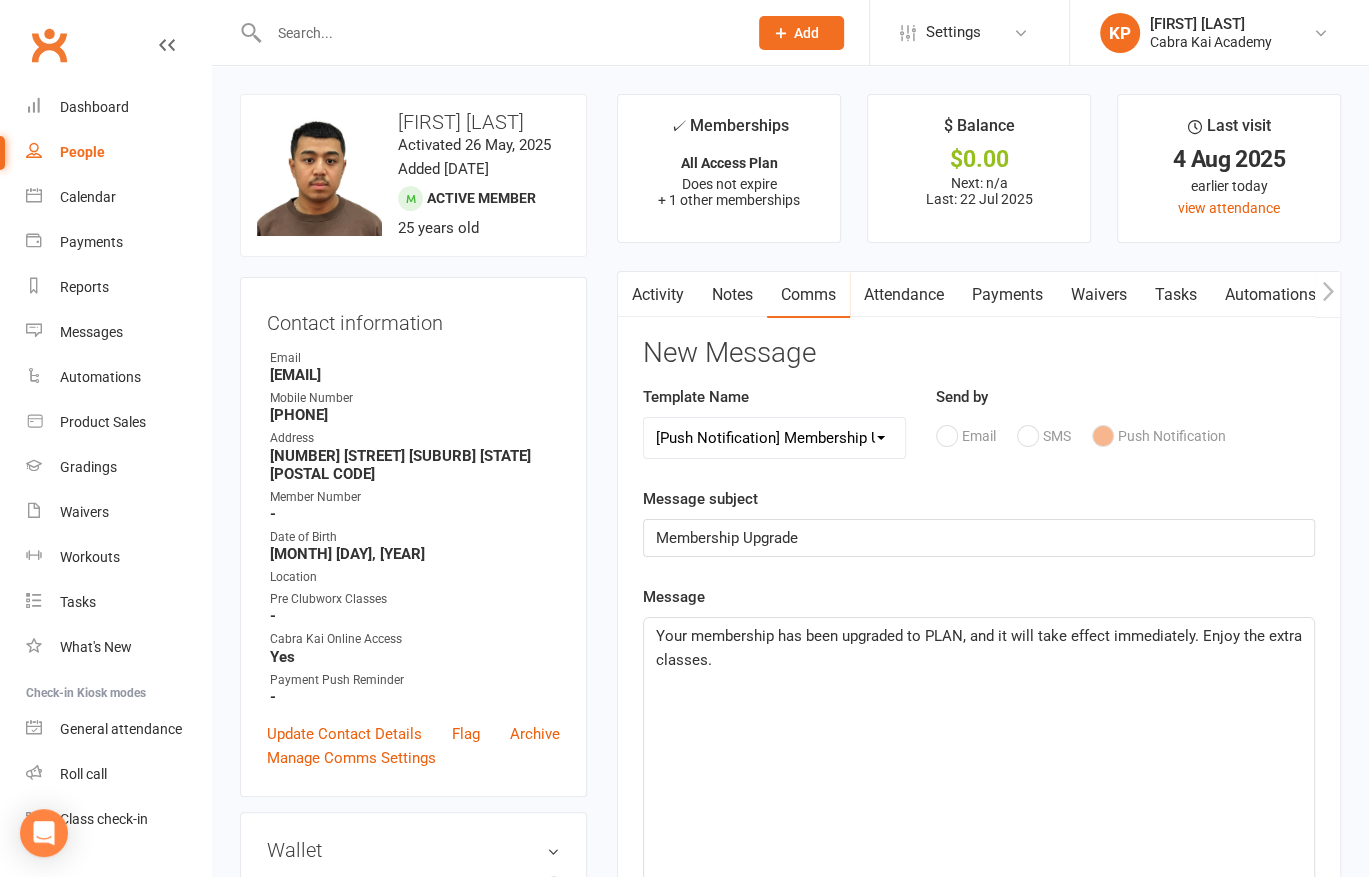 type 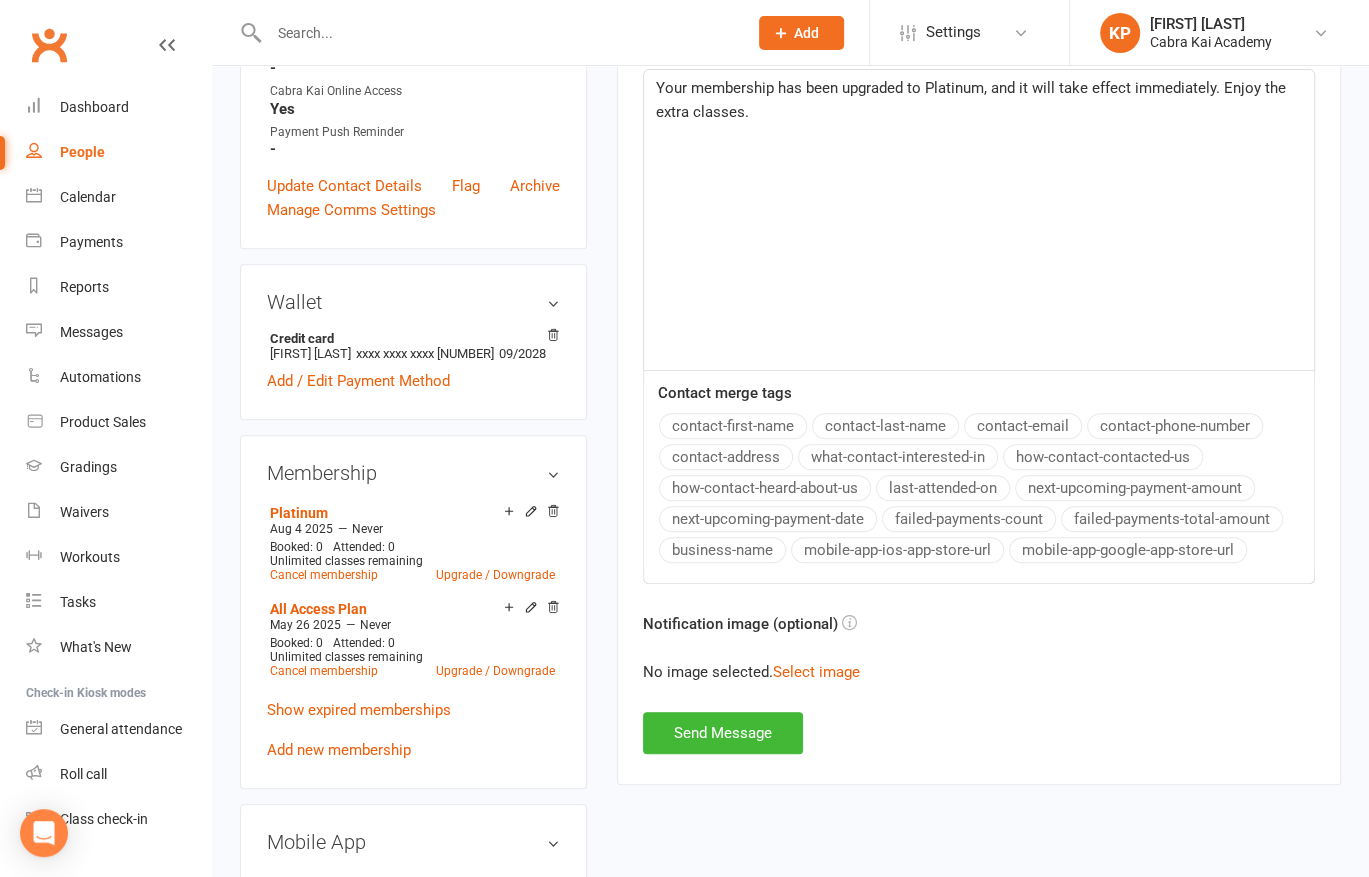 scroll, scrollTop: 600, scrollLeft: 0, axis: vertical 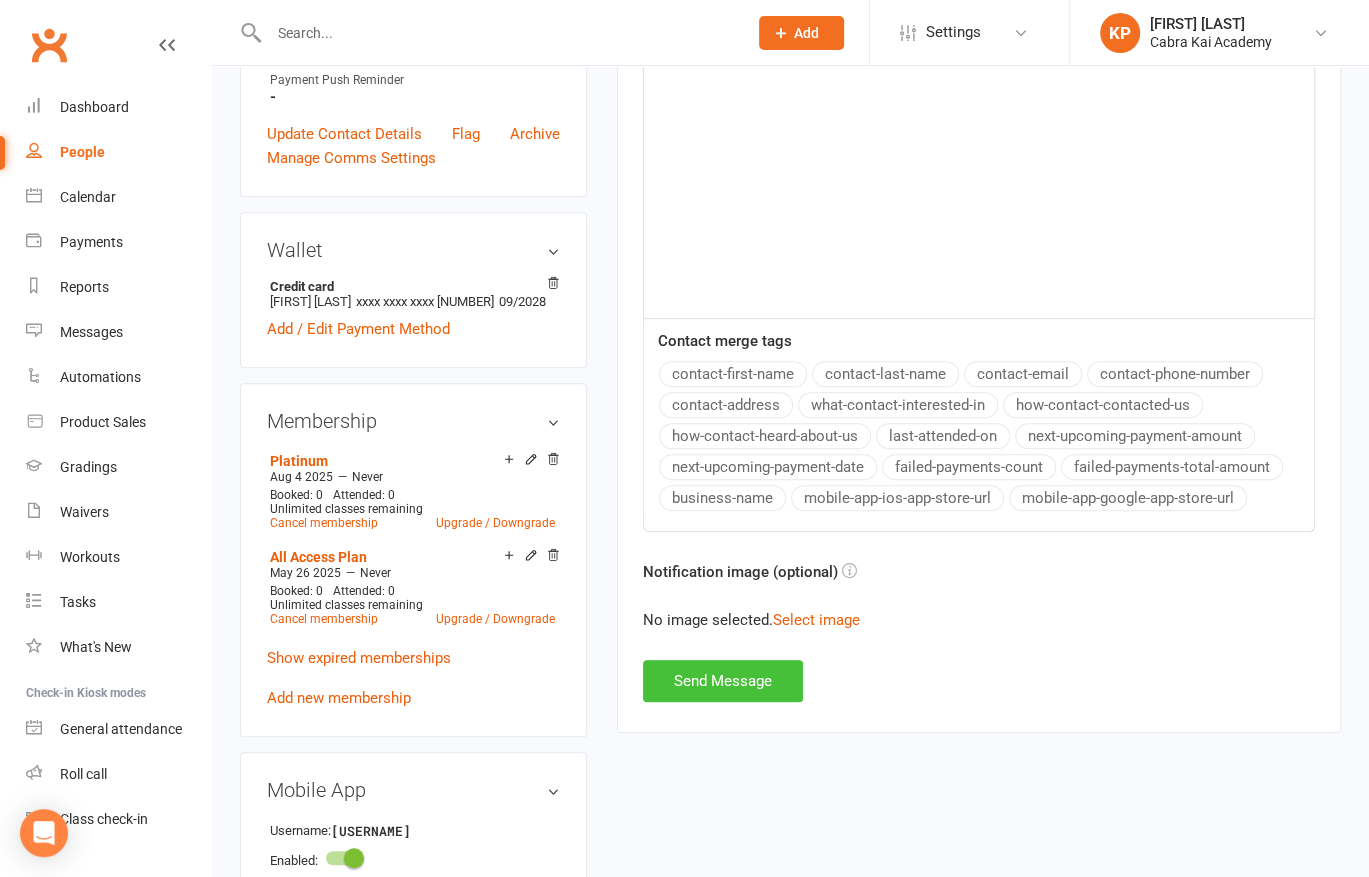 click on "Send Message" at bounding box center (723, 681) 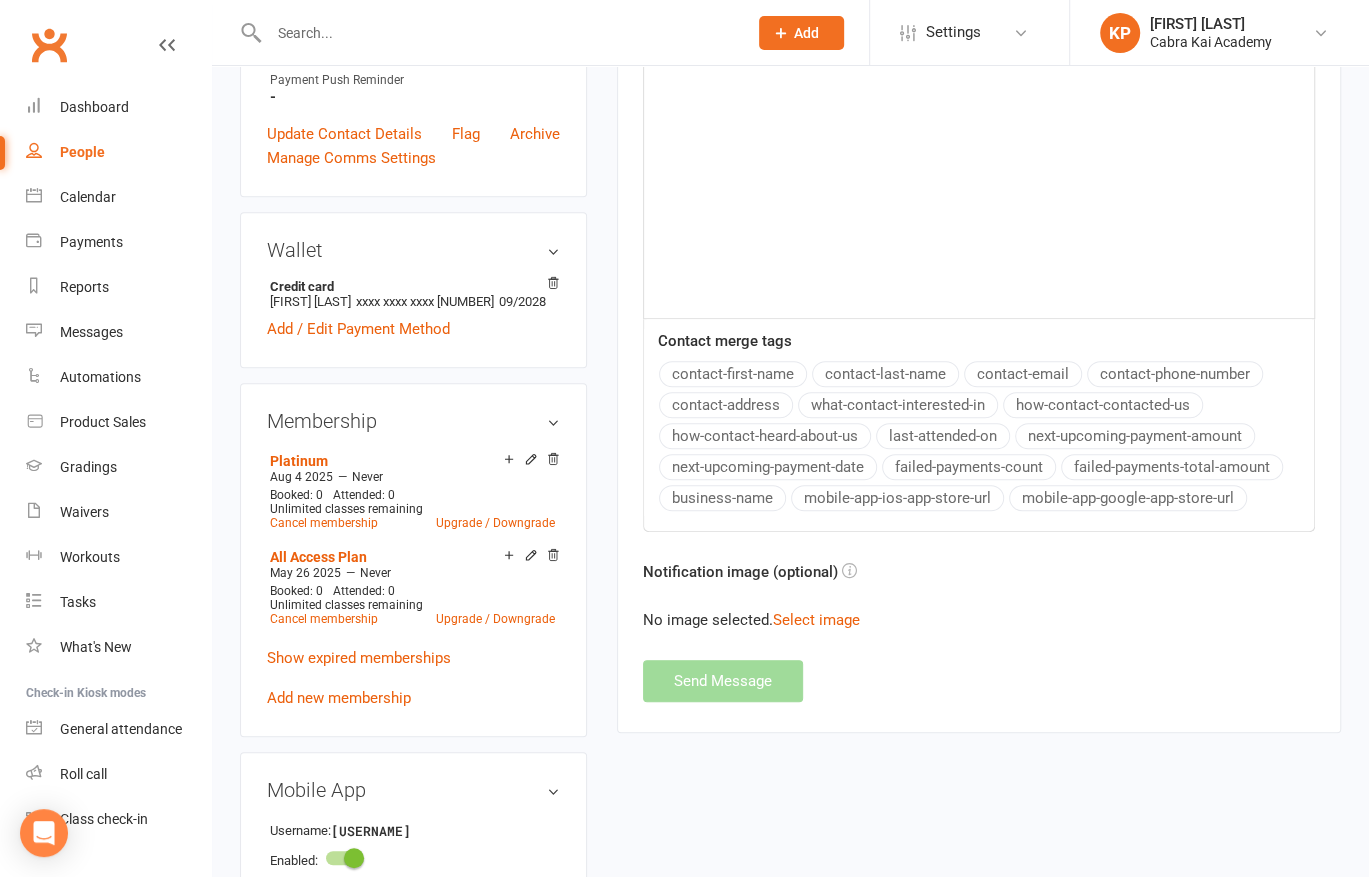 select 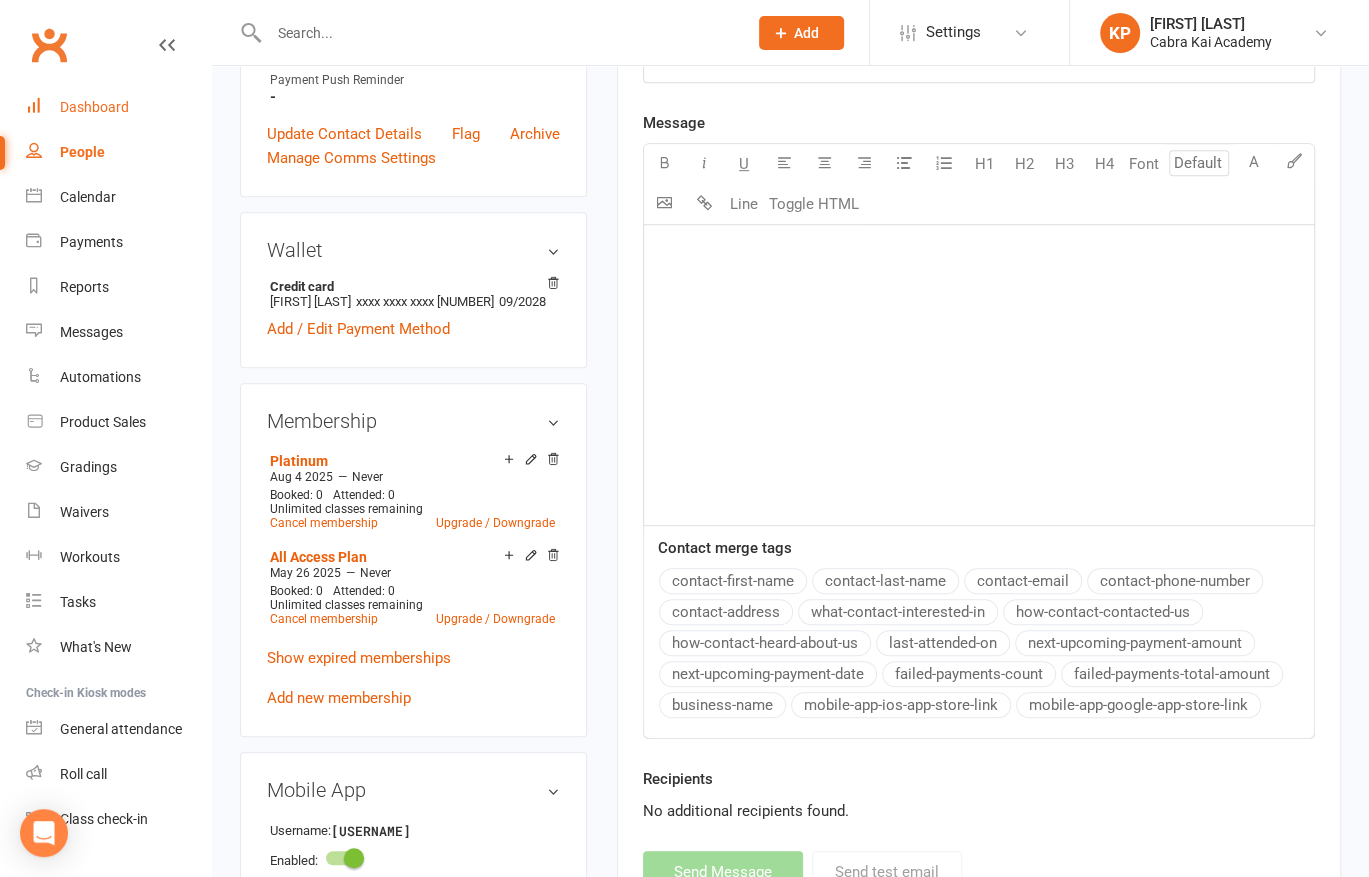 click on "Dashboard" at bounding box center [118, 107] 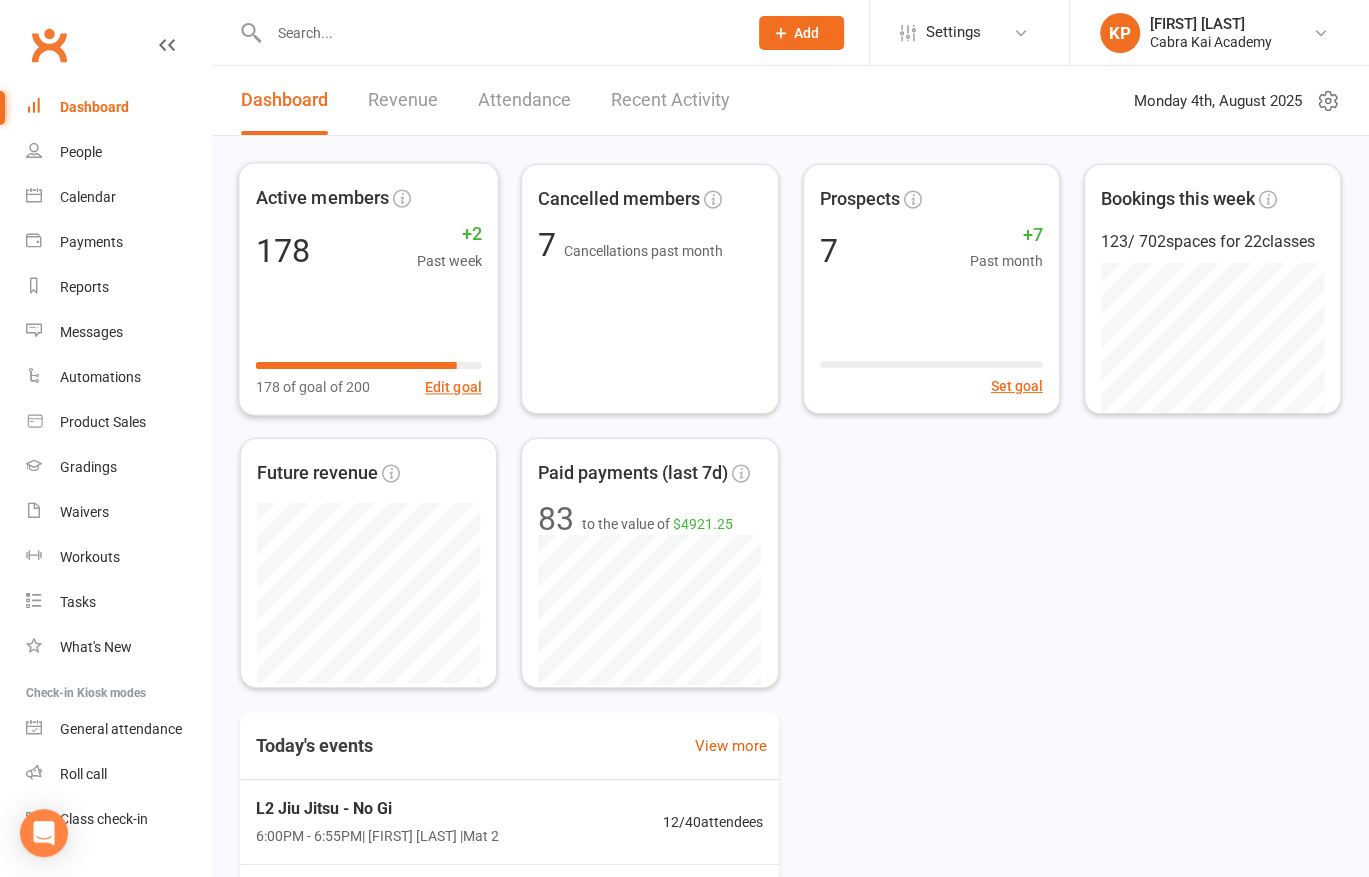 click on "Revenue" at bounding box center [403, 100] 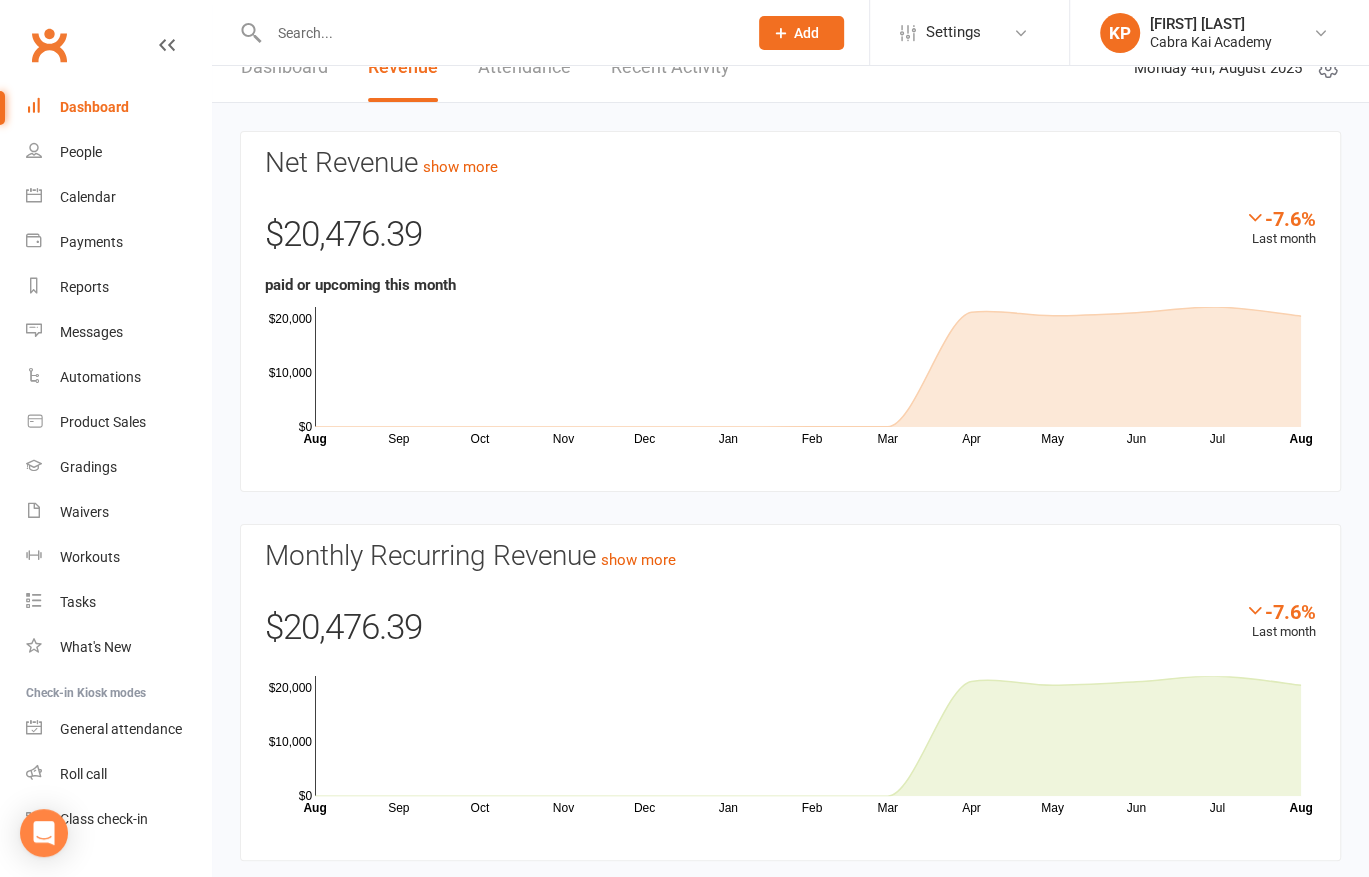 scroll, scrollTop: 0, scrollLeft: 0, axis: both 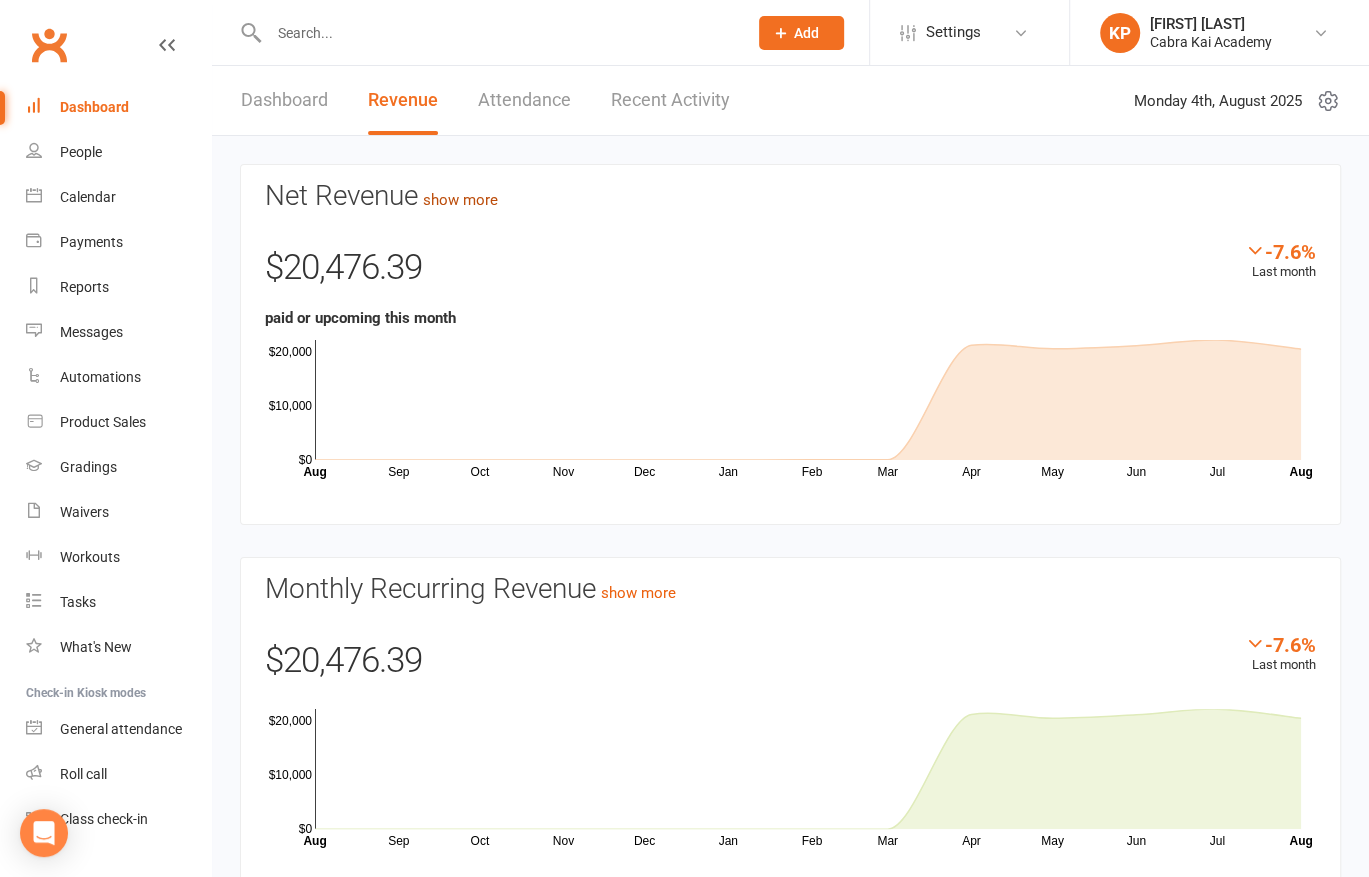 click on "show more" at bounding box center (460, 200) 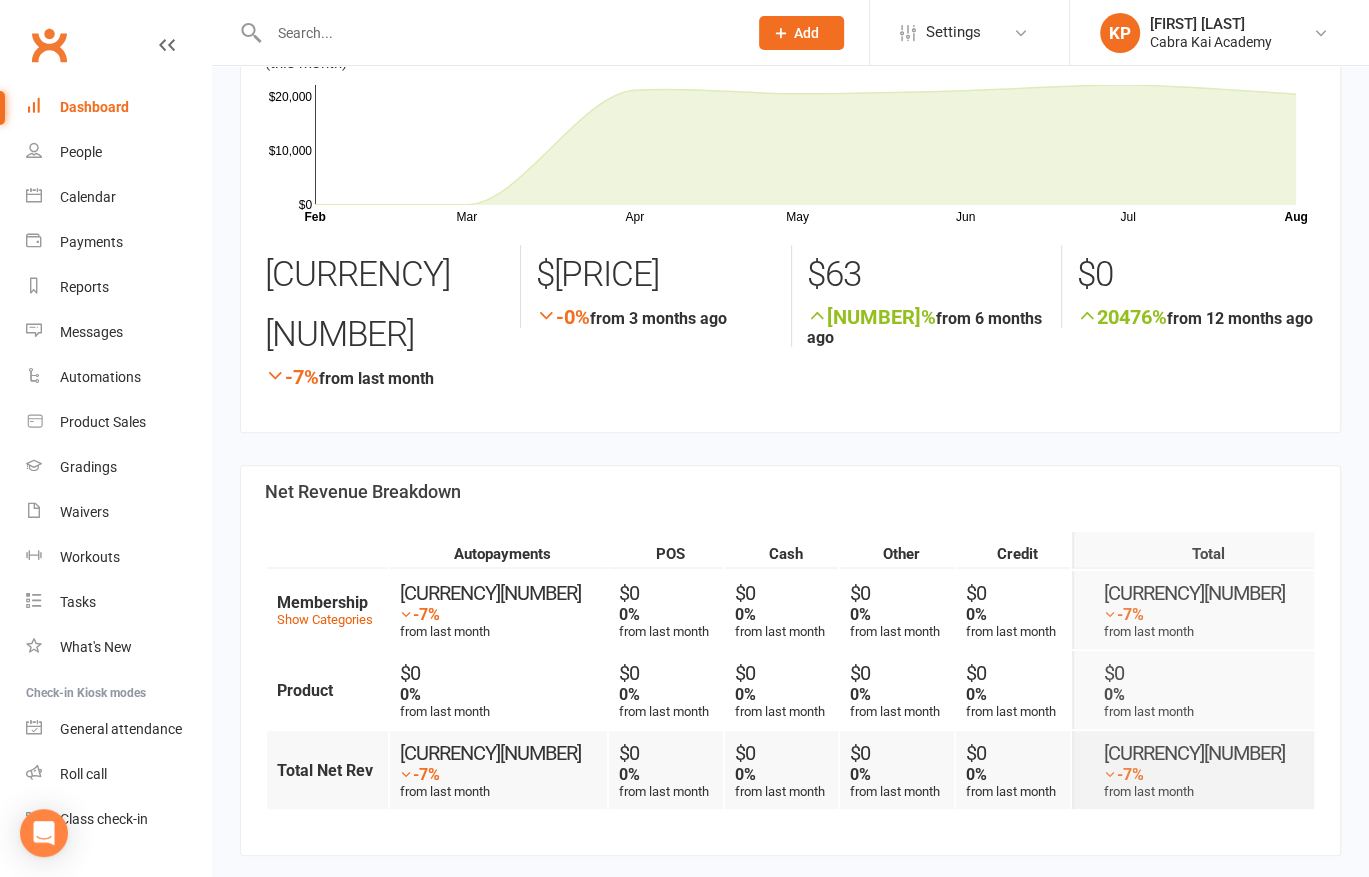 scroll, scrollTop: 0, scrollLeft: 0, axis: both 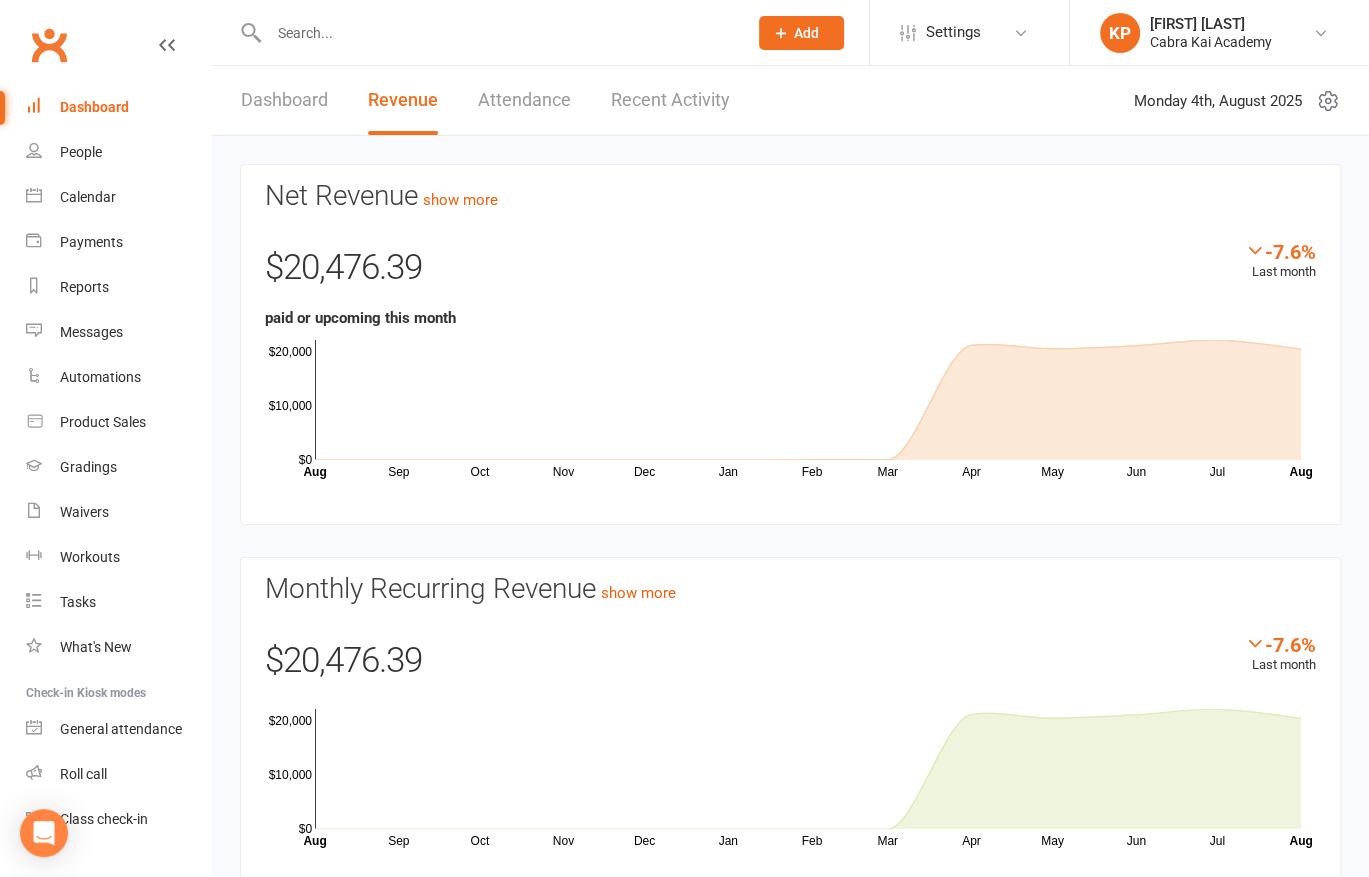 click on "Attendance" at bounding box center (524, 100) 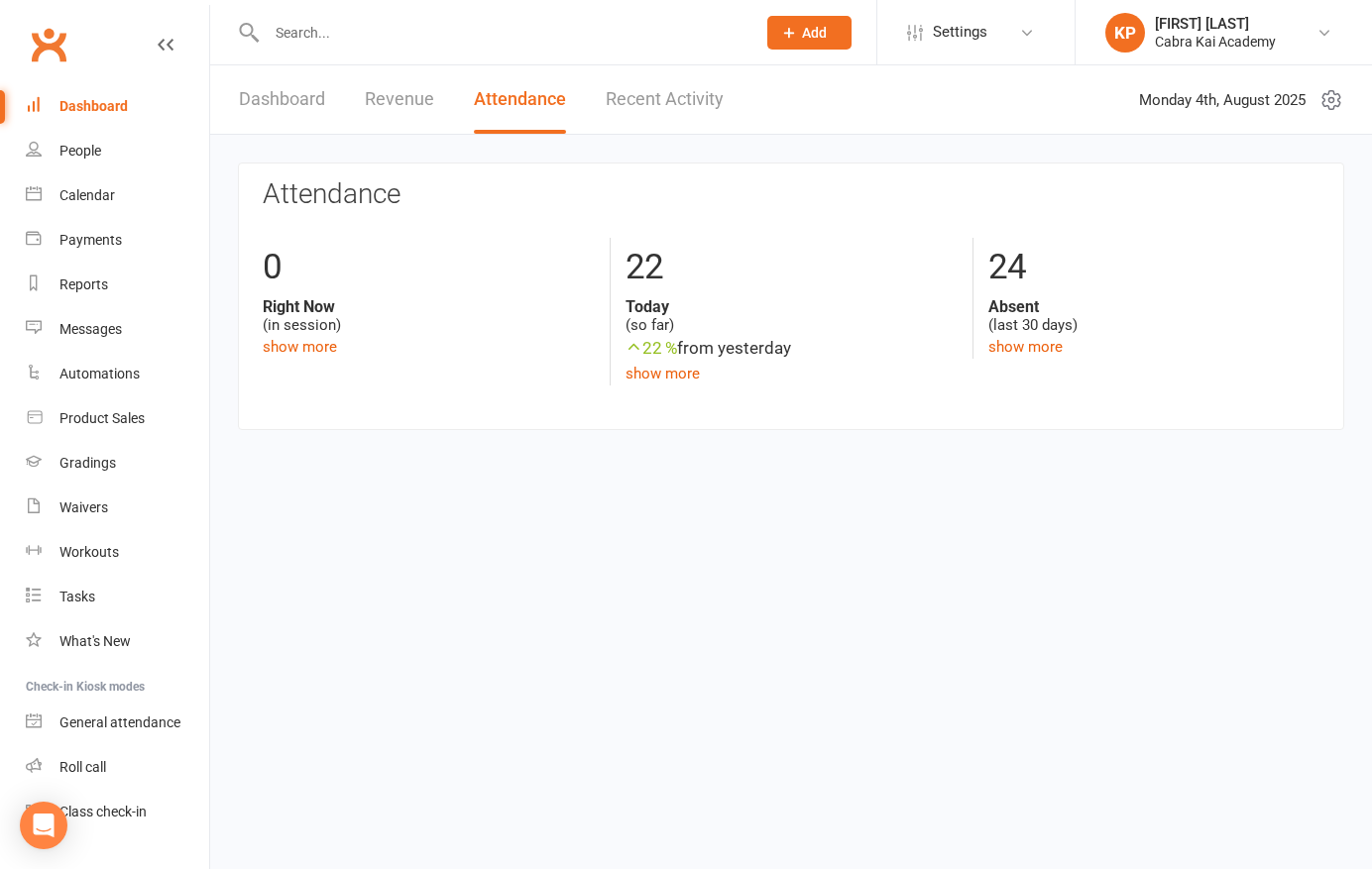 click on "Dashboard" at bounding box center [282, 99] 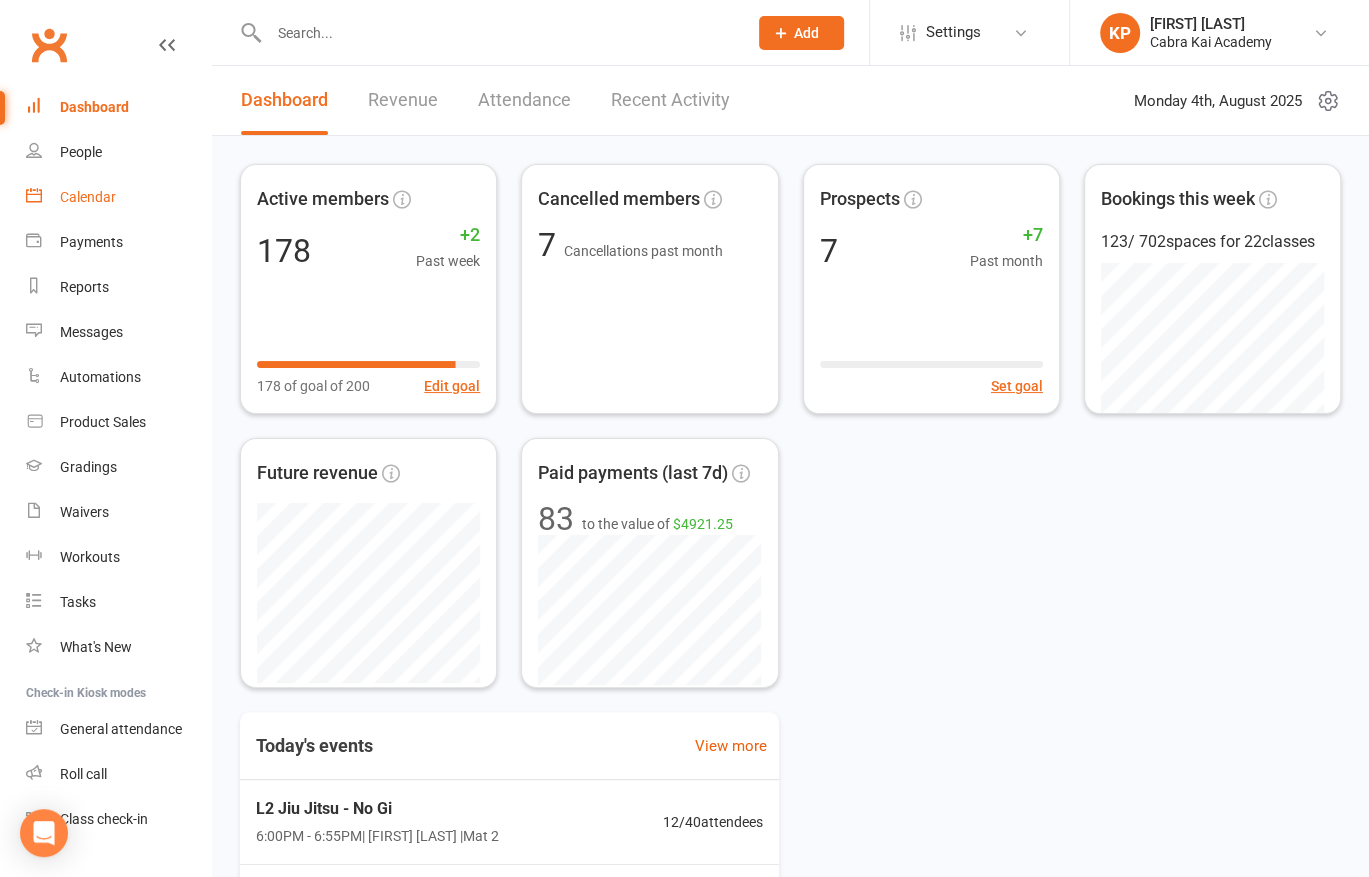 click on "Calendar" at bounding box center [88, 197] 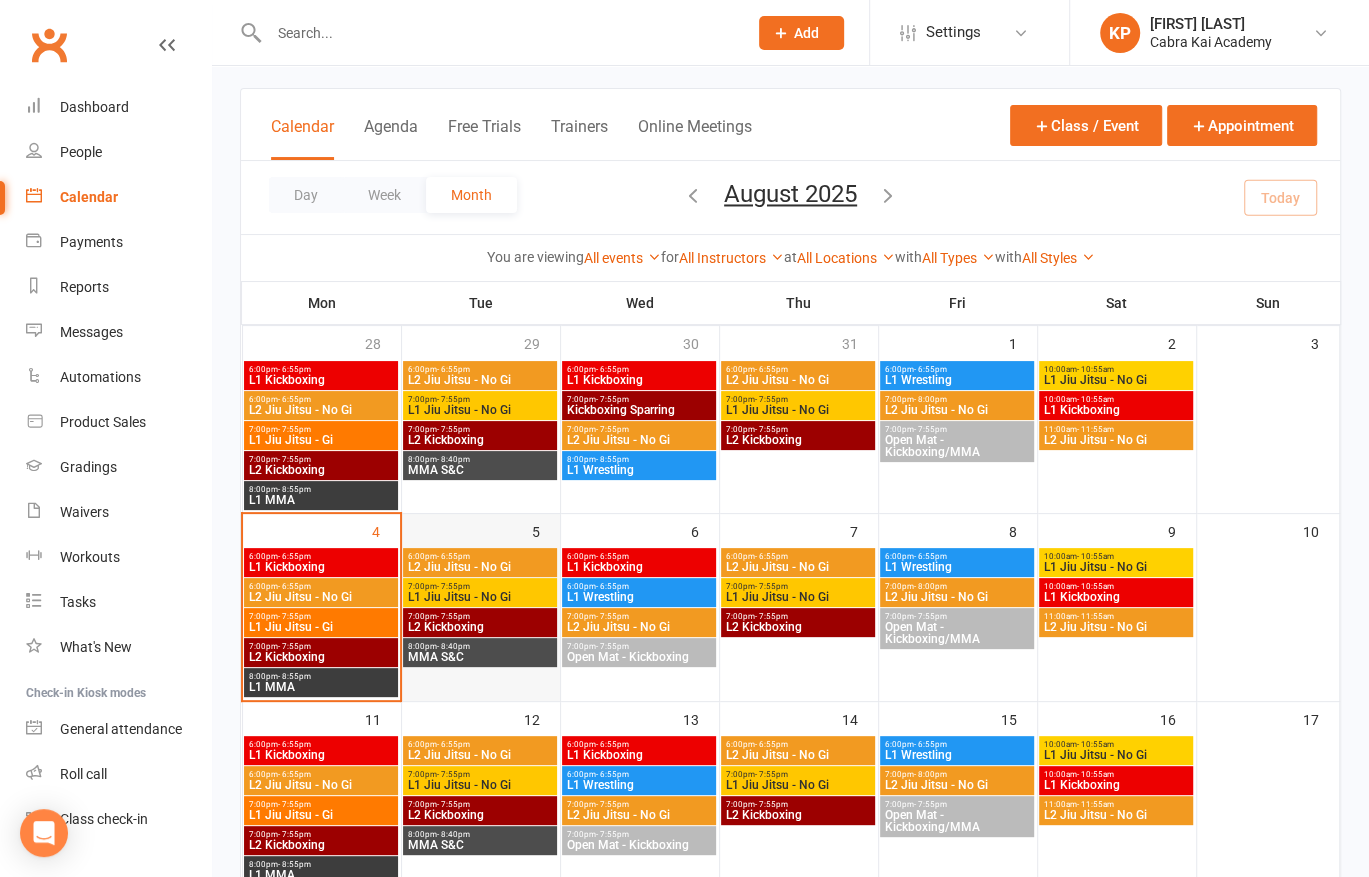 scroll, scrollTop: 100, scrollLeft: 0, axis: vertical 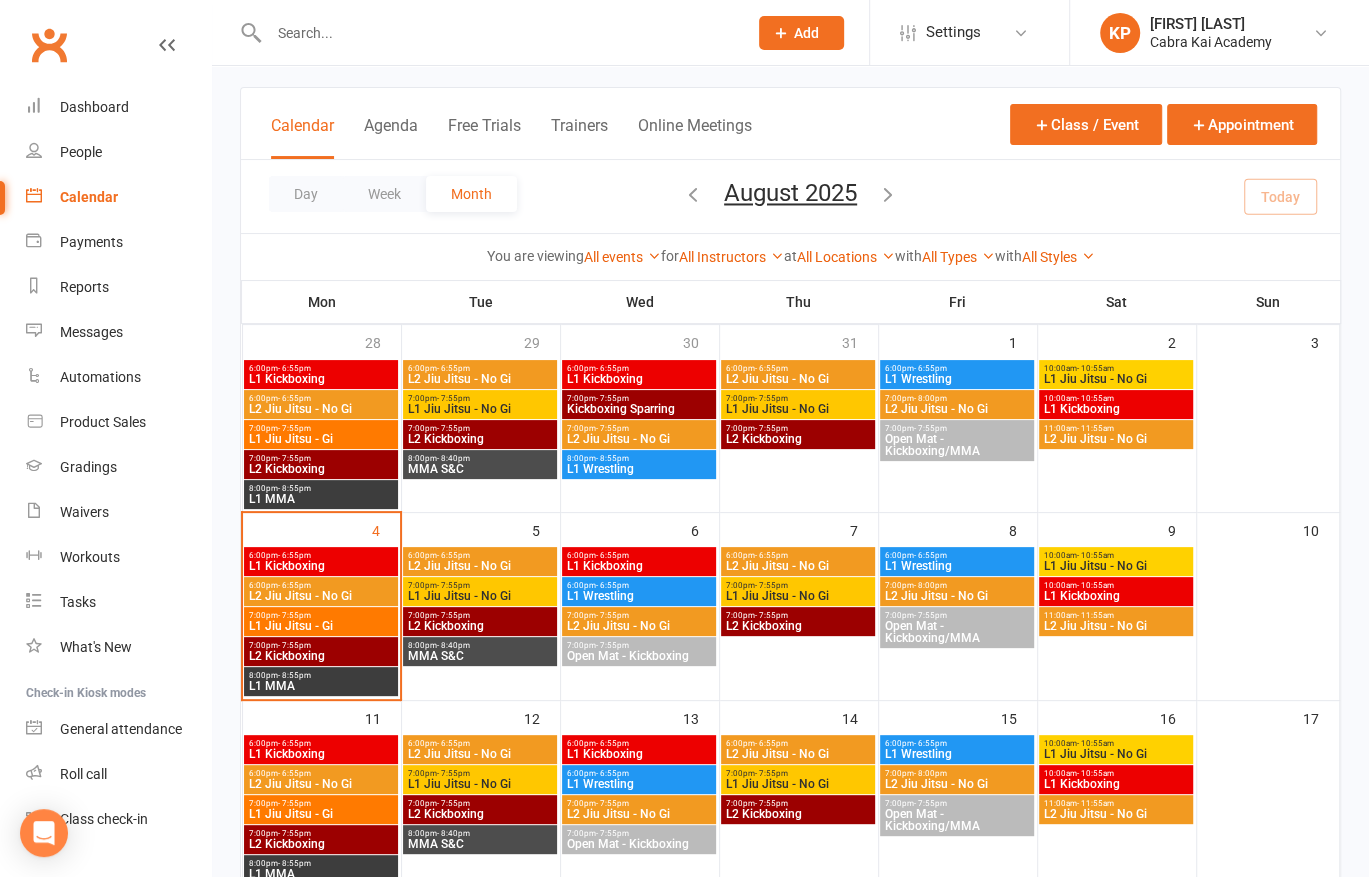 click on "L1 MMA" at bounding box center [321, 686] 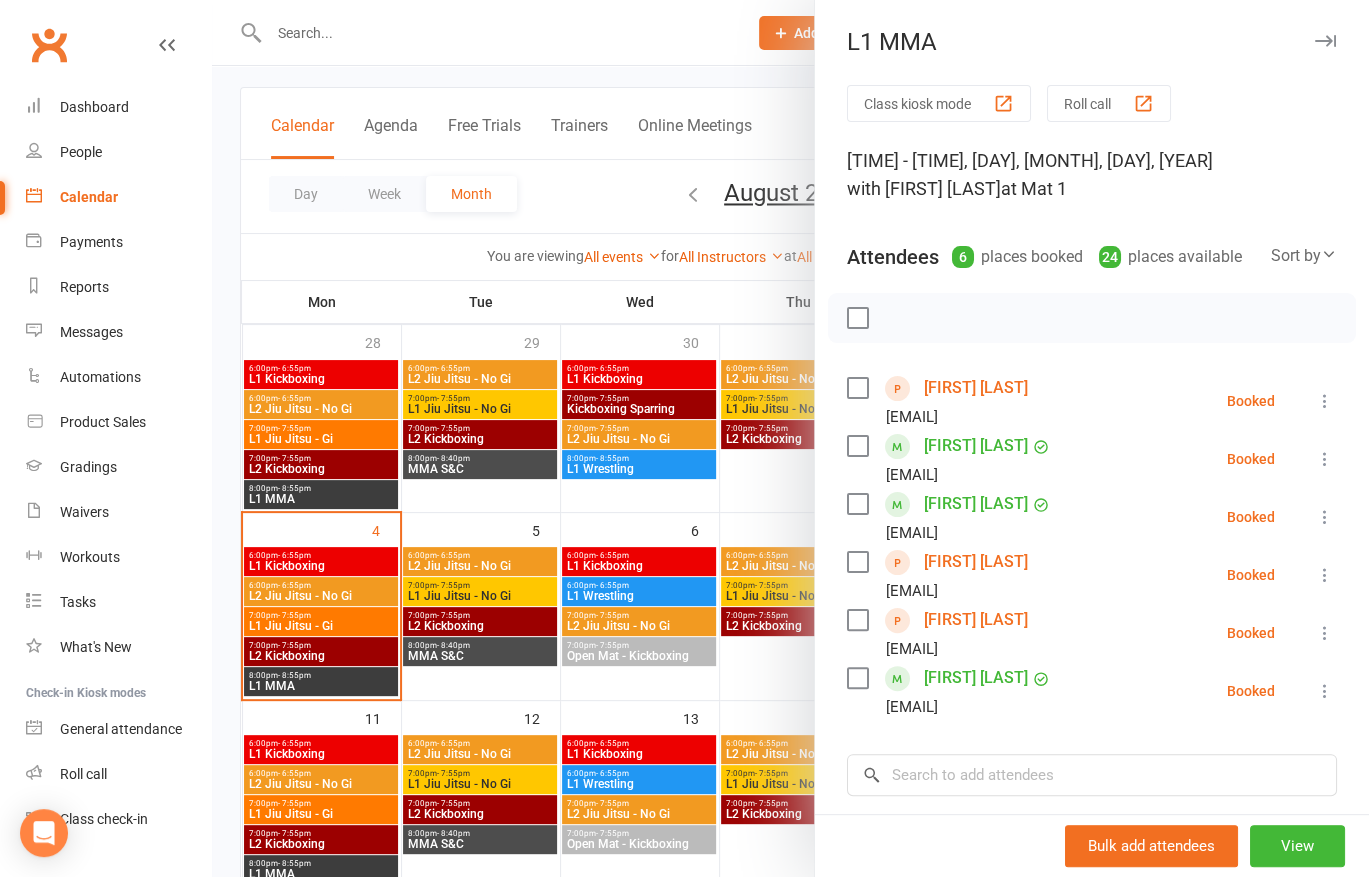 click at bounding box center [857, 318] 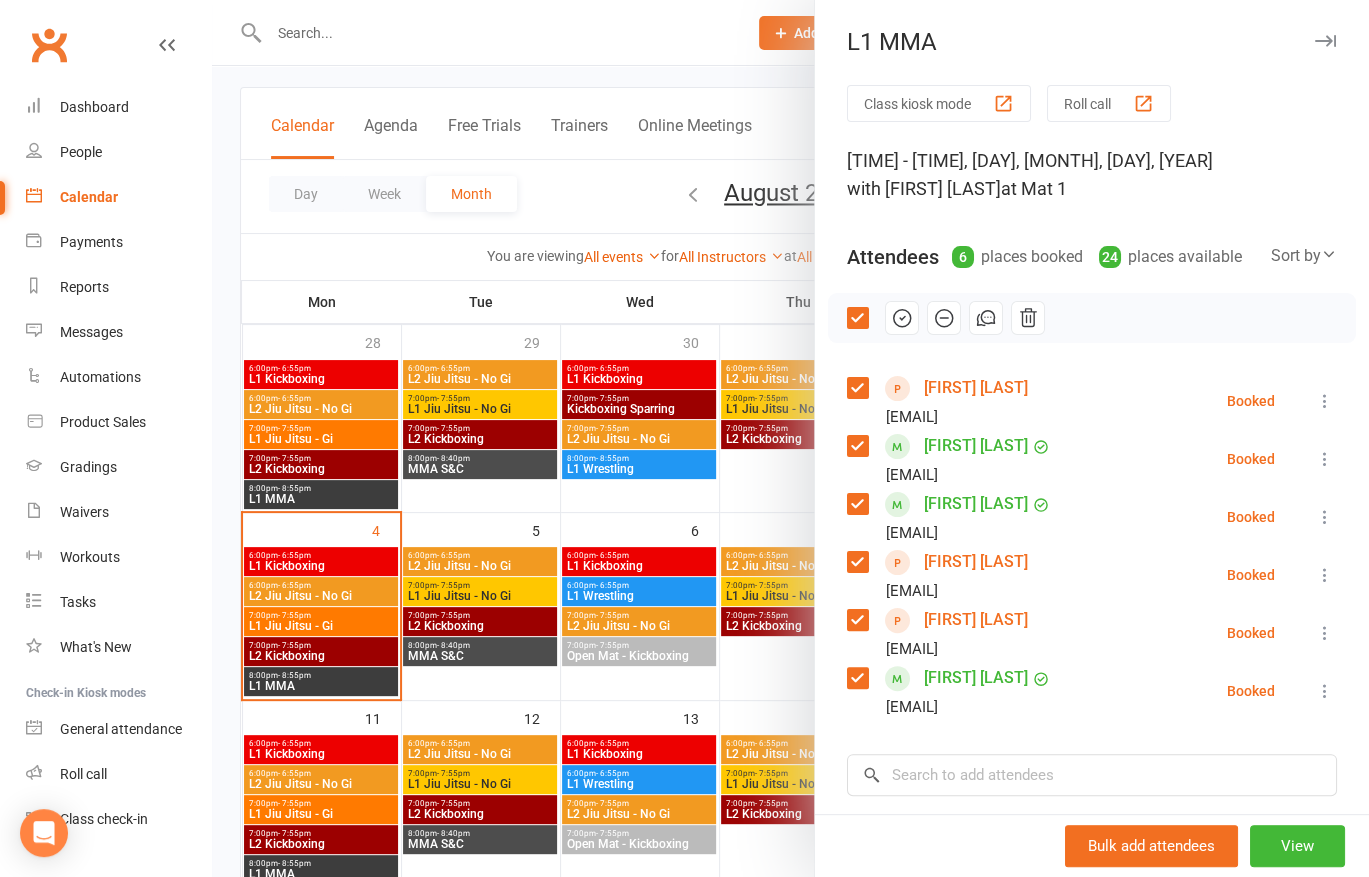scroll, scrollTop: 100, scrollLeft: 0, axis: vertical 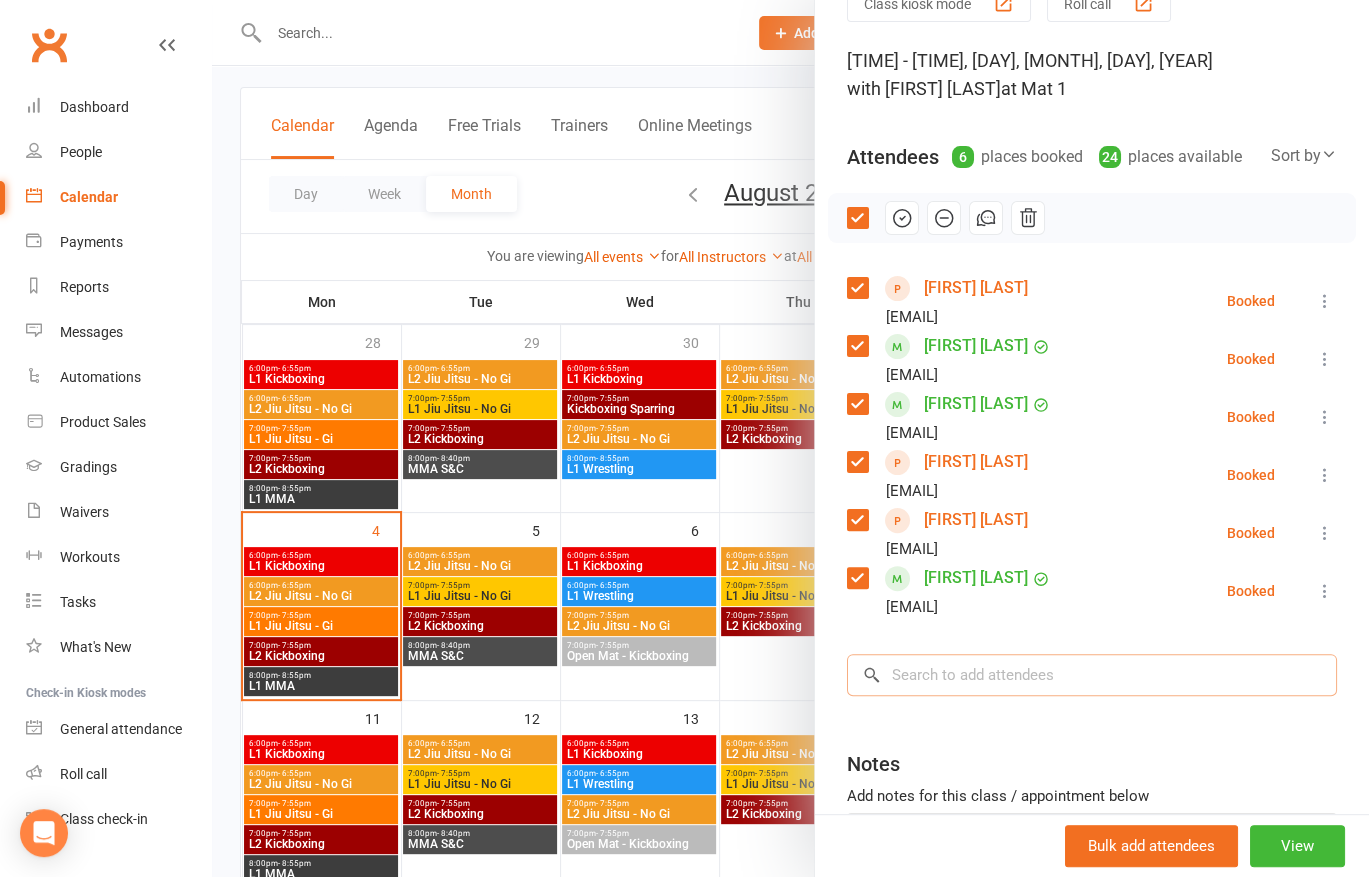 click at bounding box center (1092, 675) 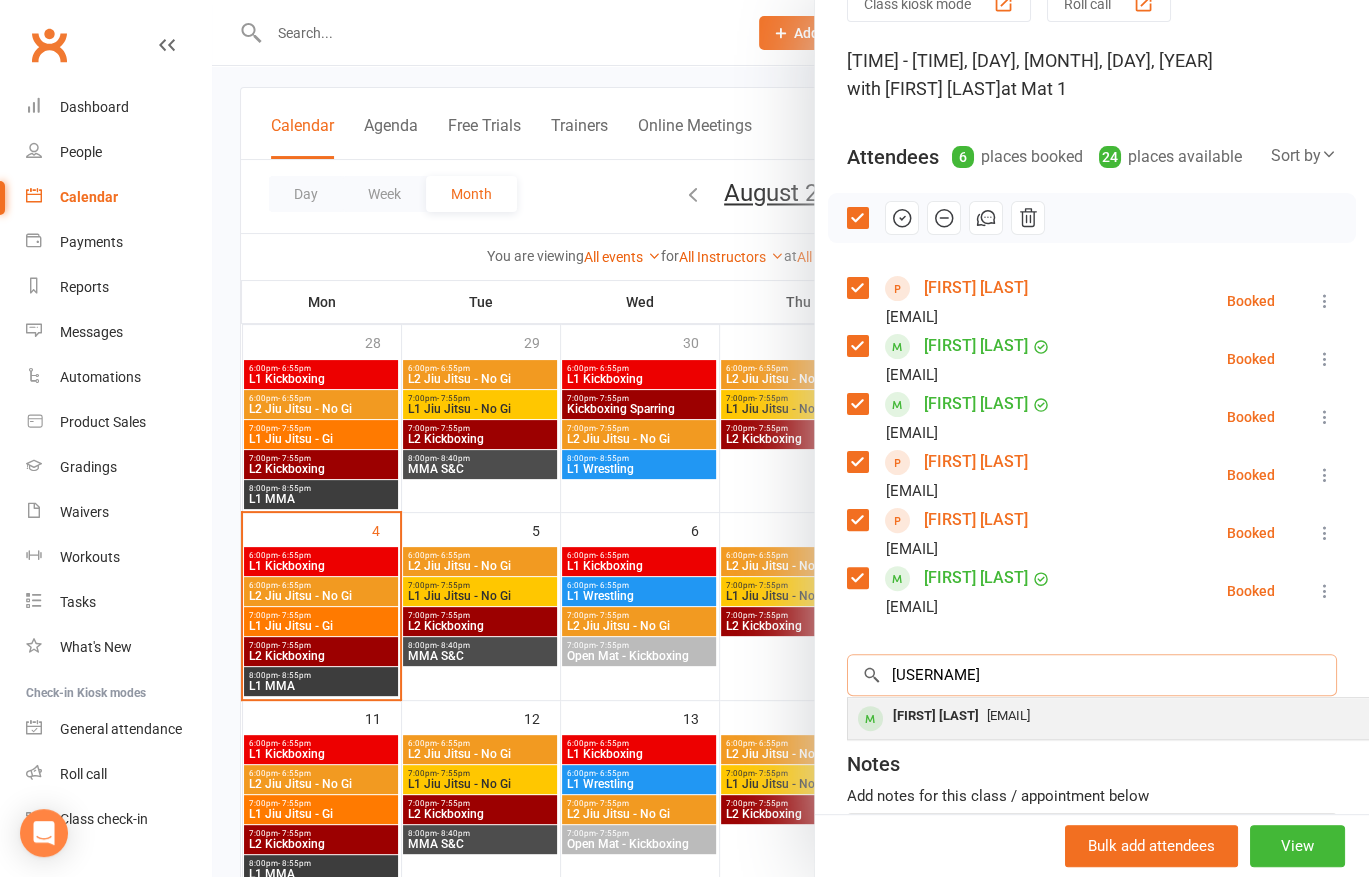 type on "hars" 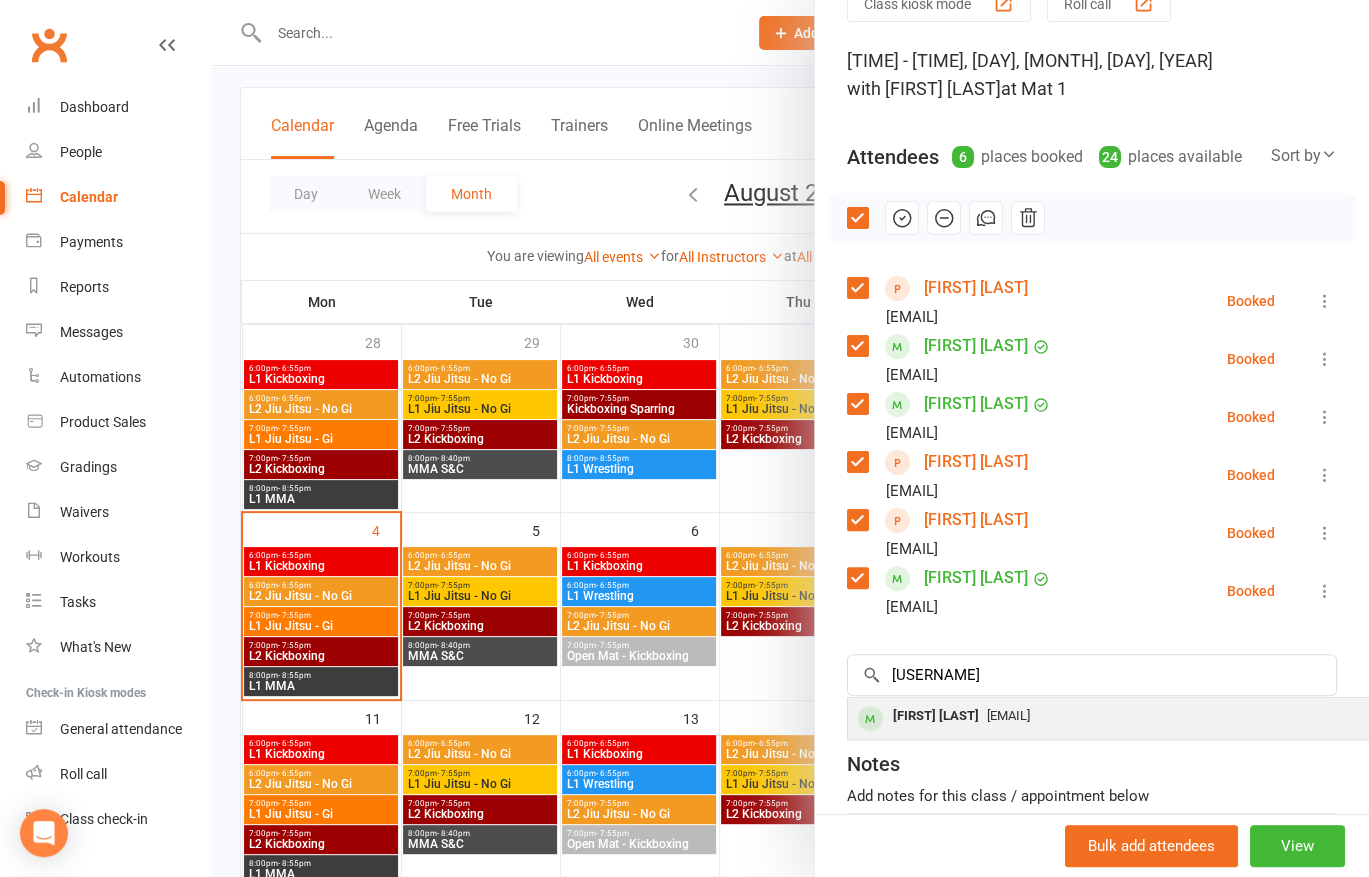 click on "Harsh Pawar" at bounding box center [936, 716] 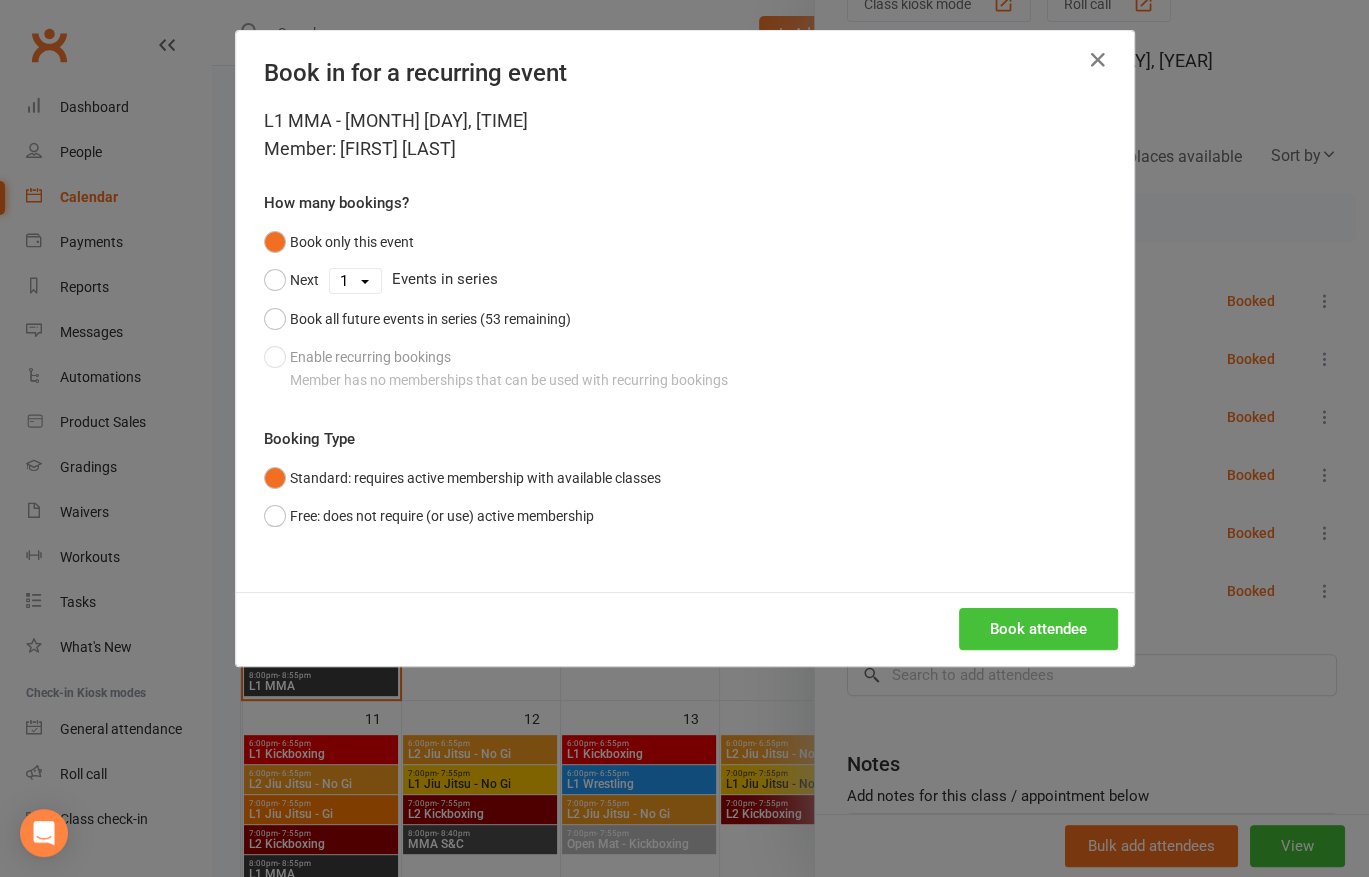 click on "Book attendee" at bounding box center (1038, 629) 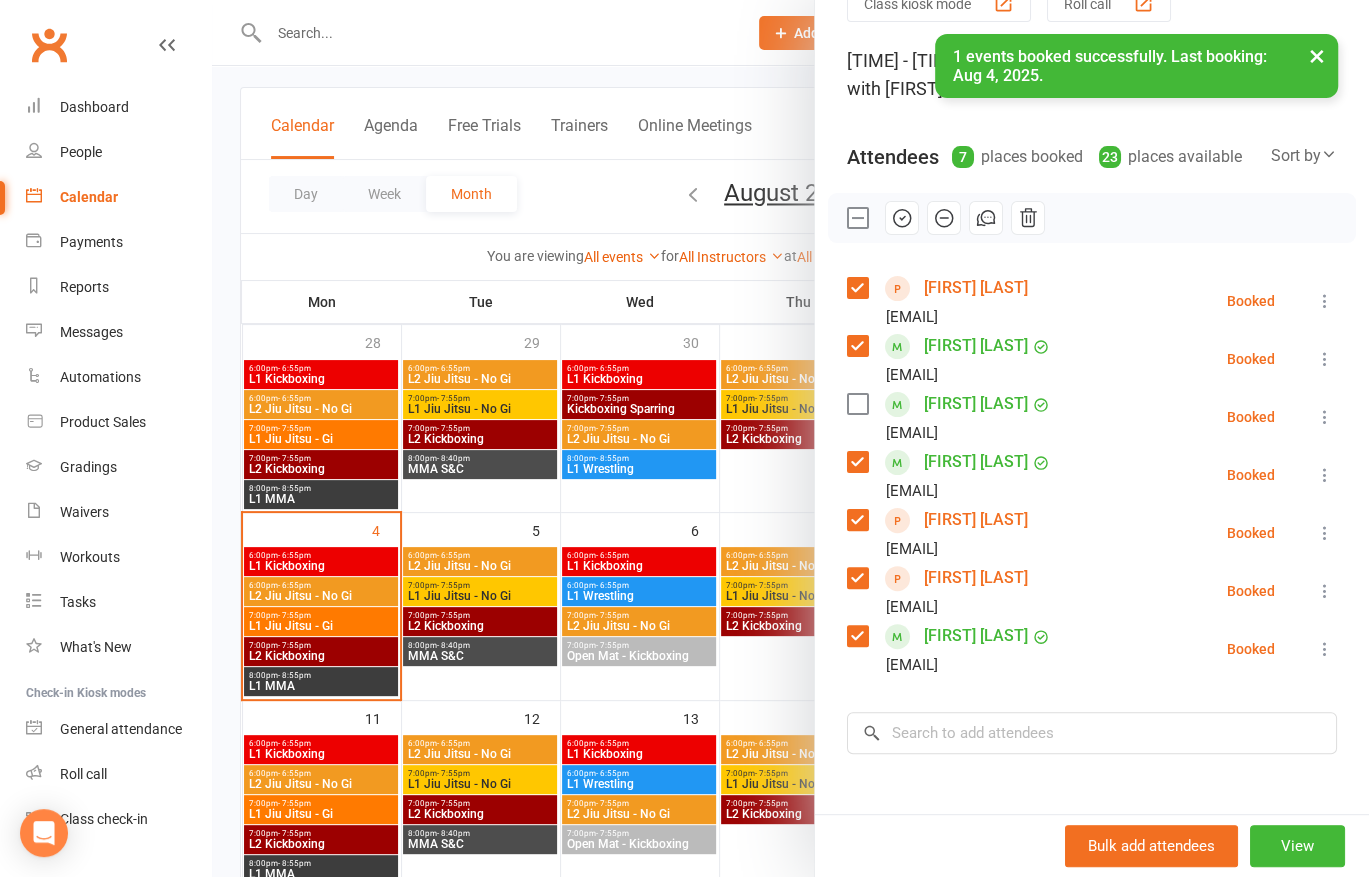 click at bounding box center (857, 404) 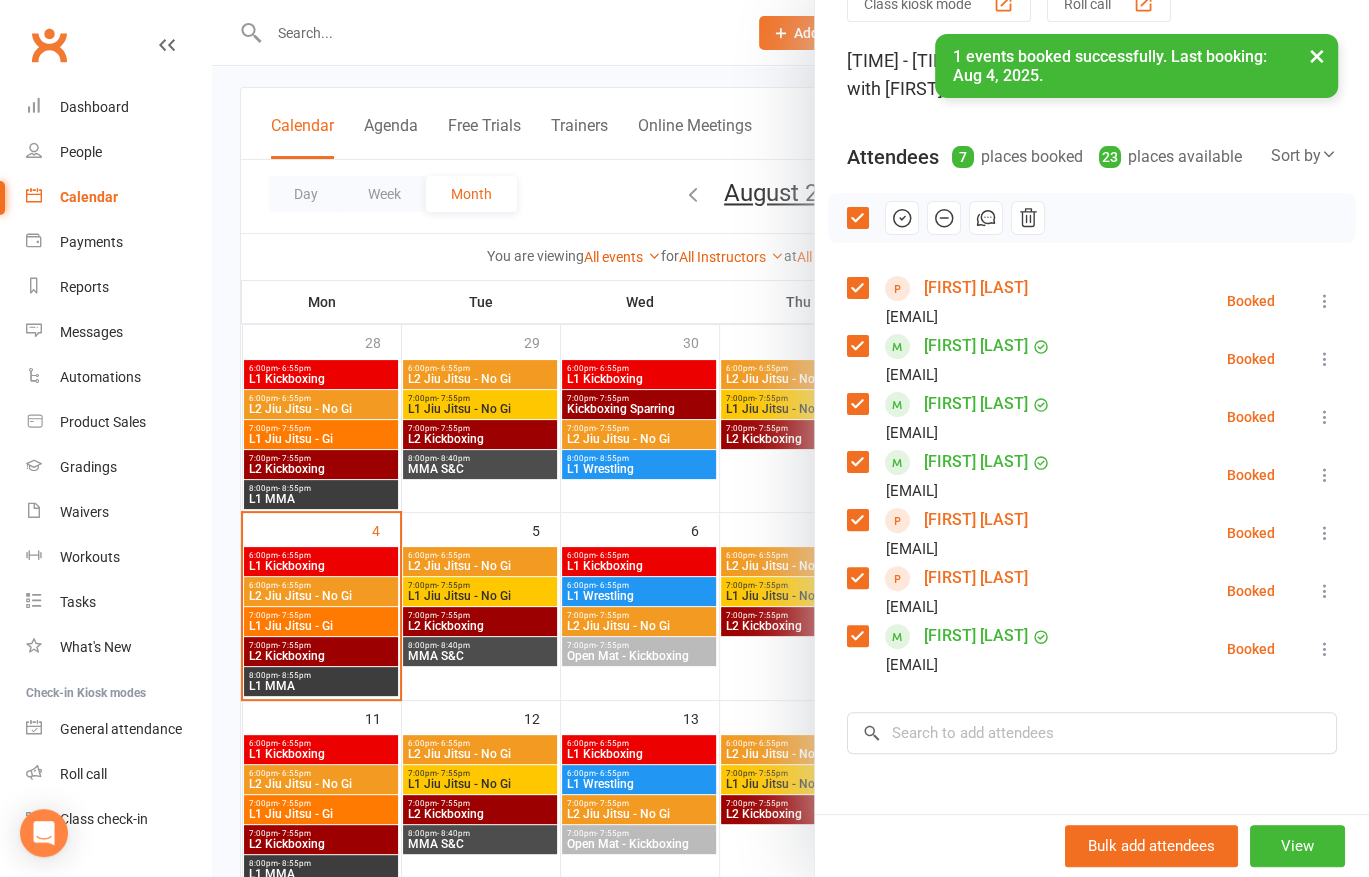 click 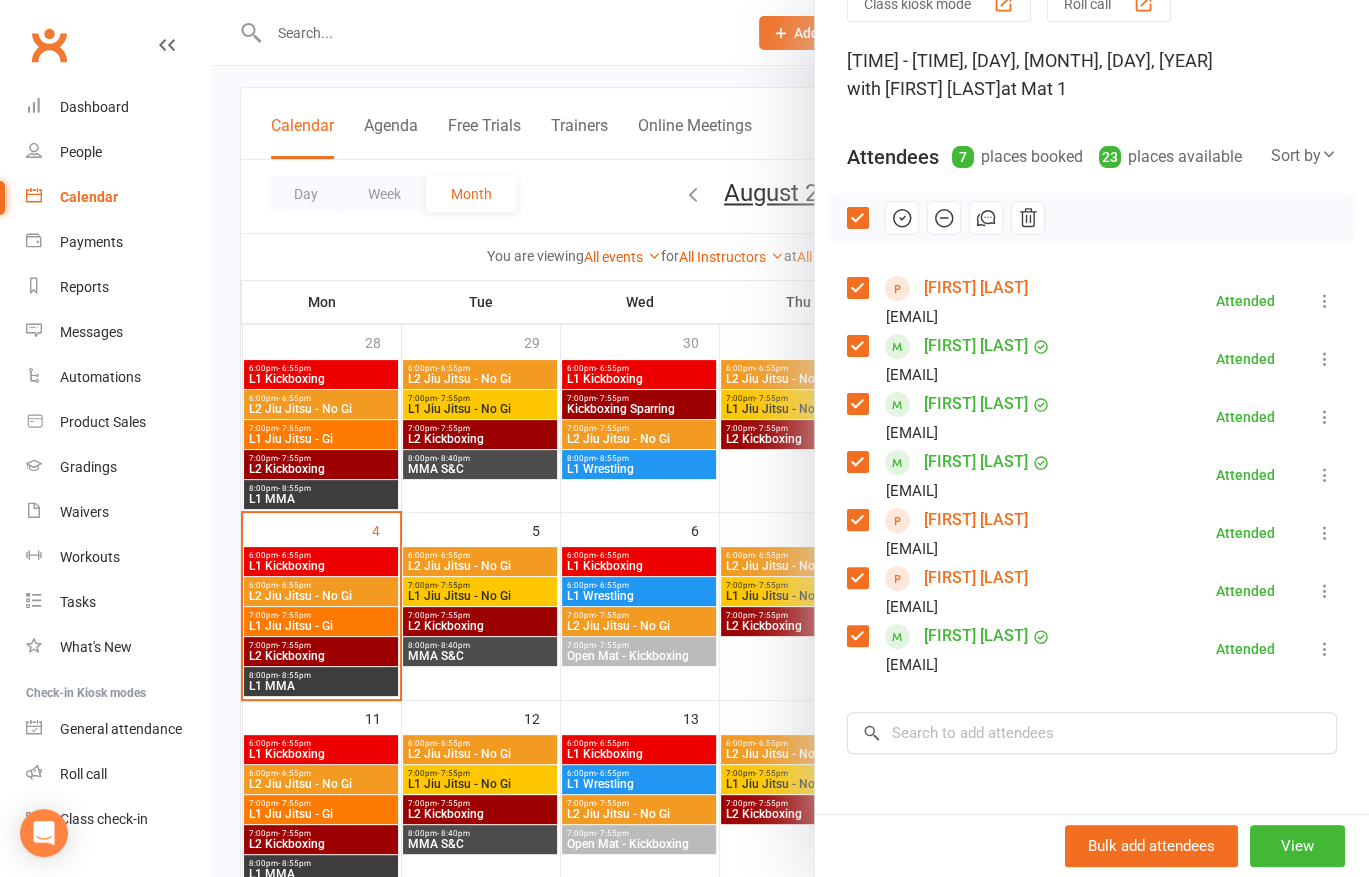 click at bounding box center [790, 438] 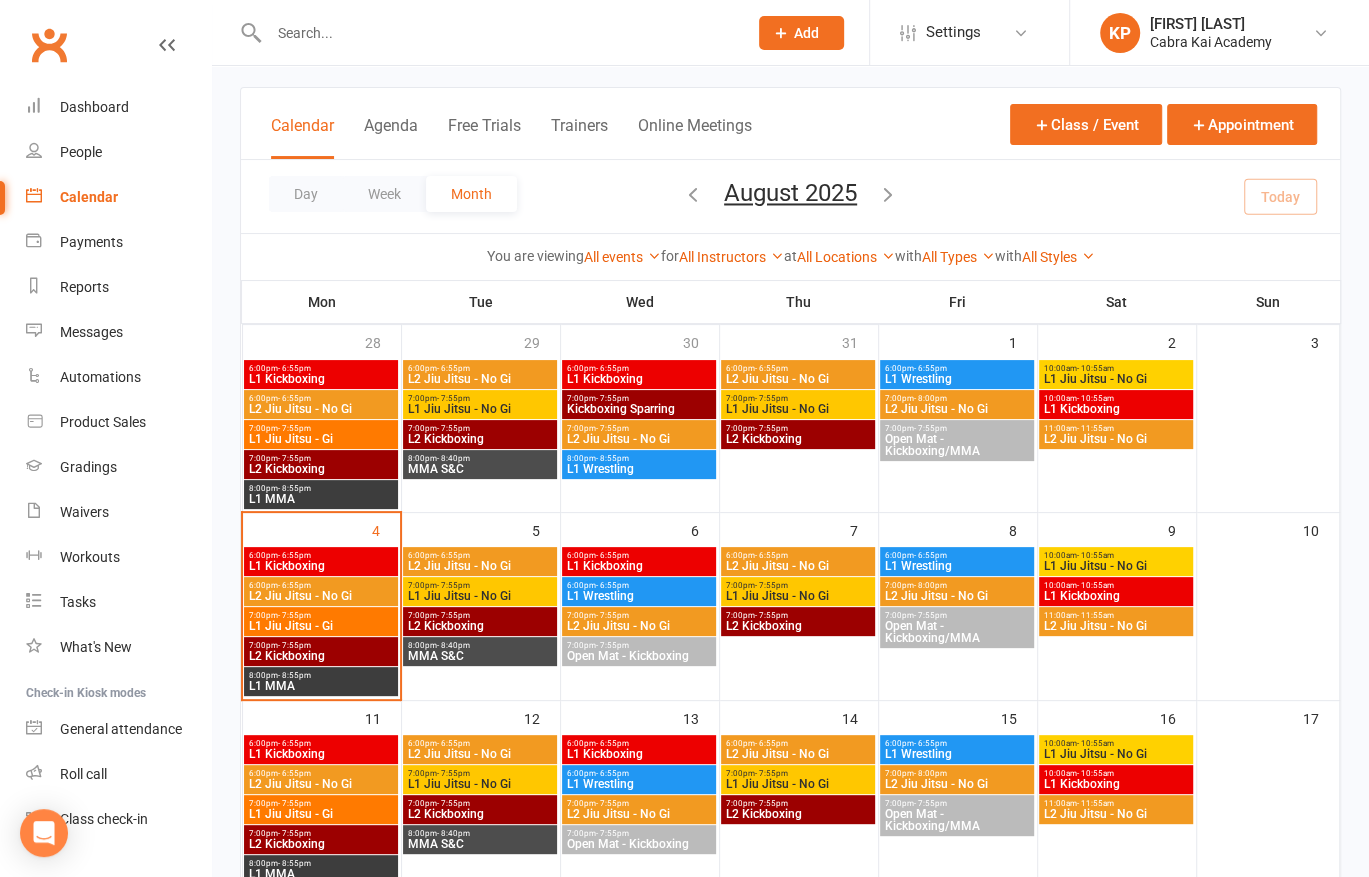 click on "L2 Kickboxing" at bounding box center (321, 656) 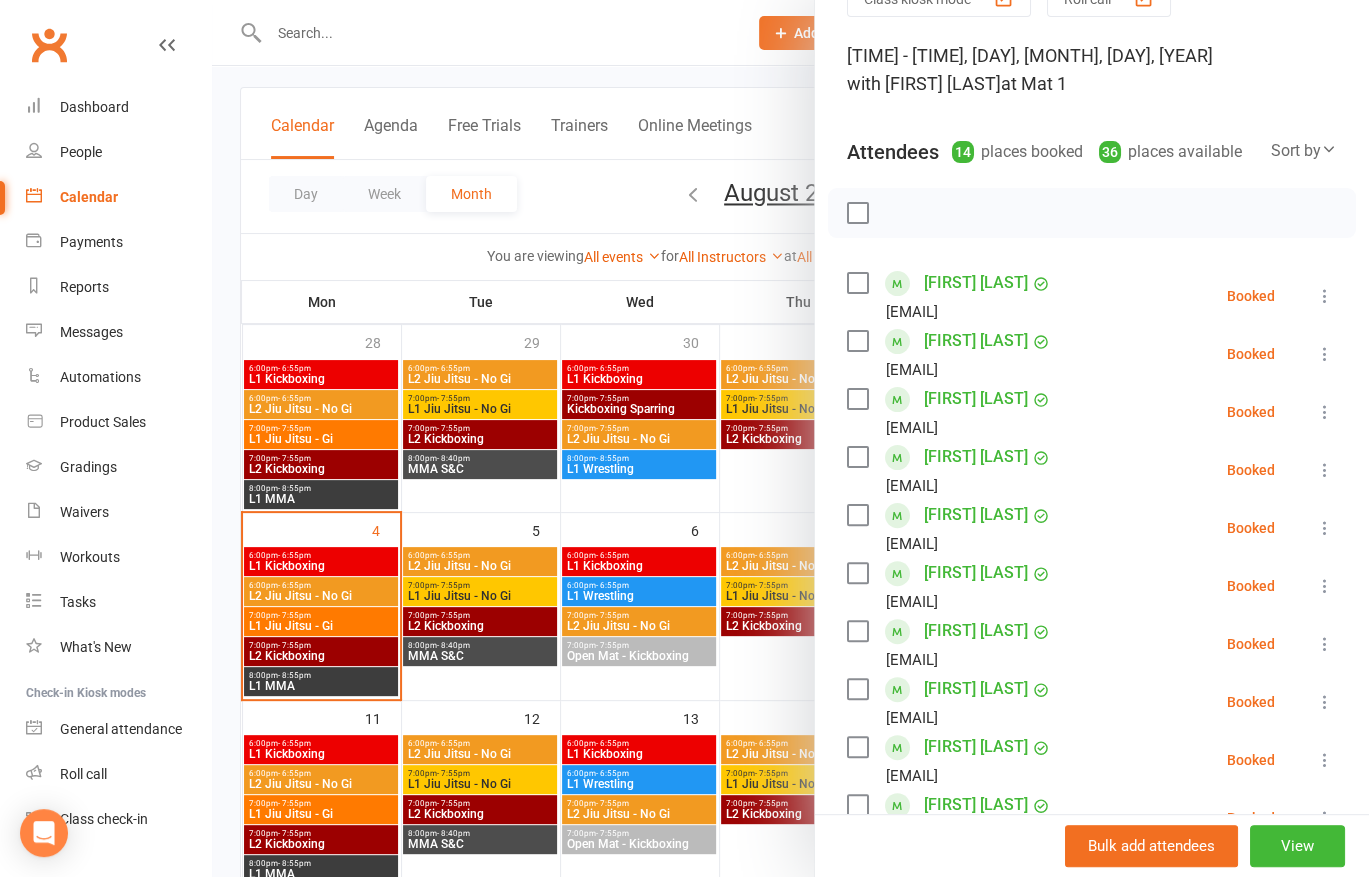 scroll, scrollTop: 0, scrollLeft: 0, axis: both 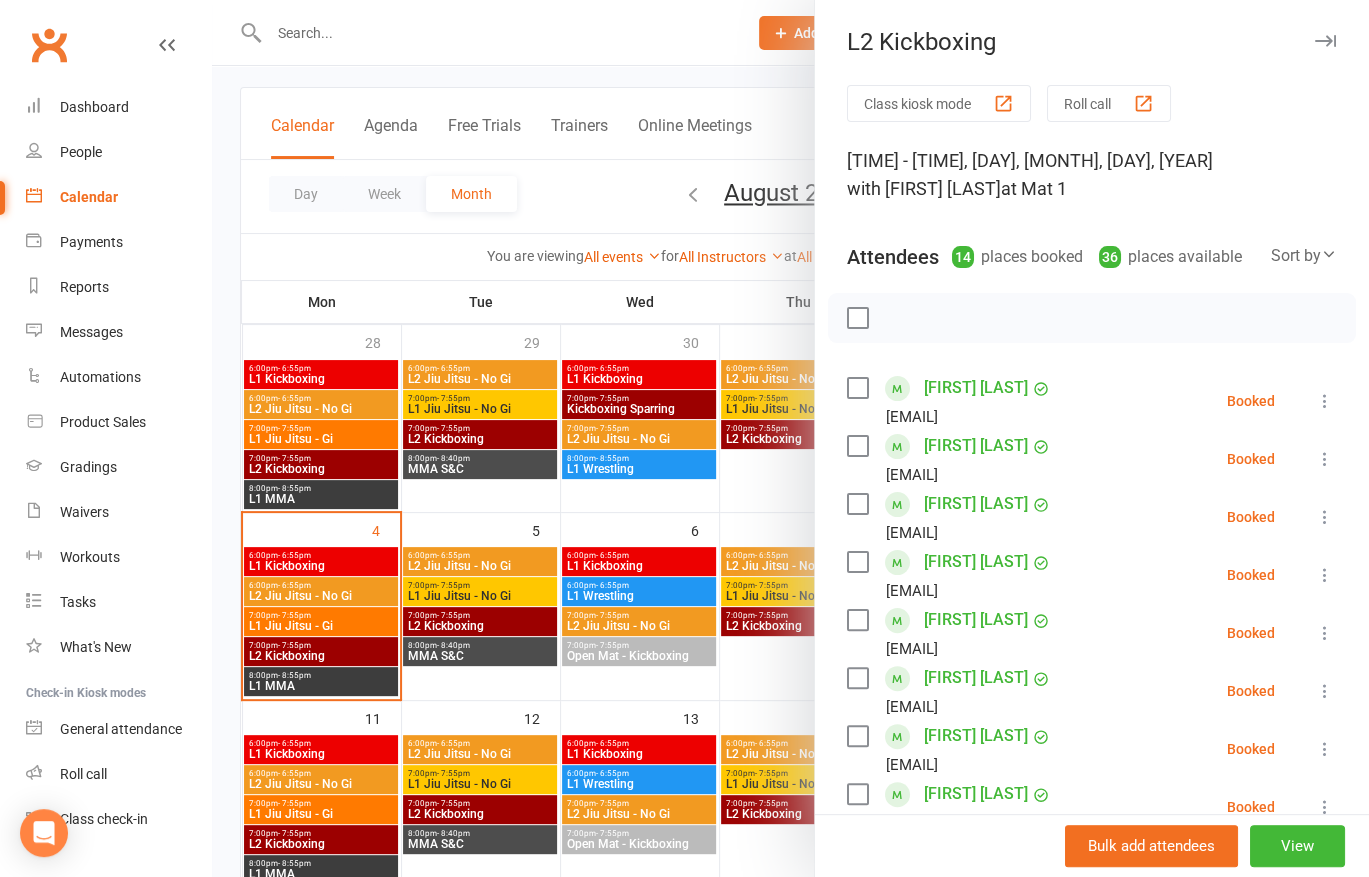 click at bounding box center [790, 438] 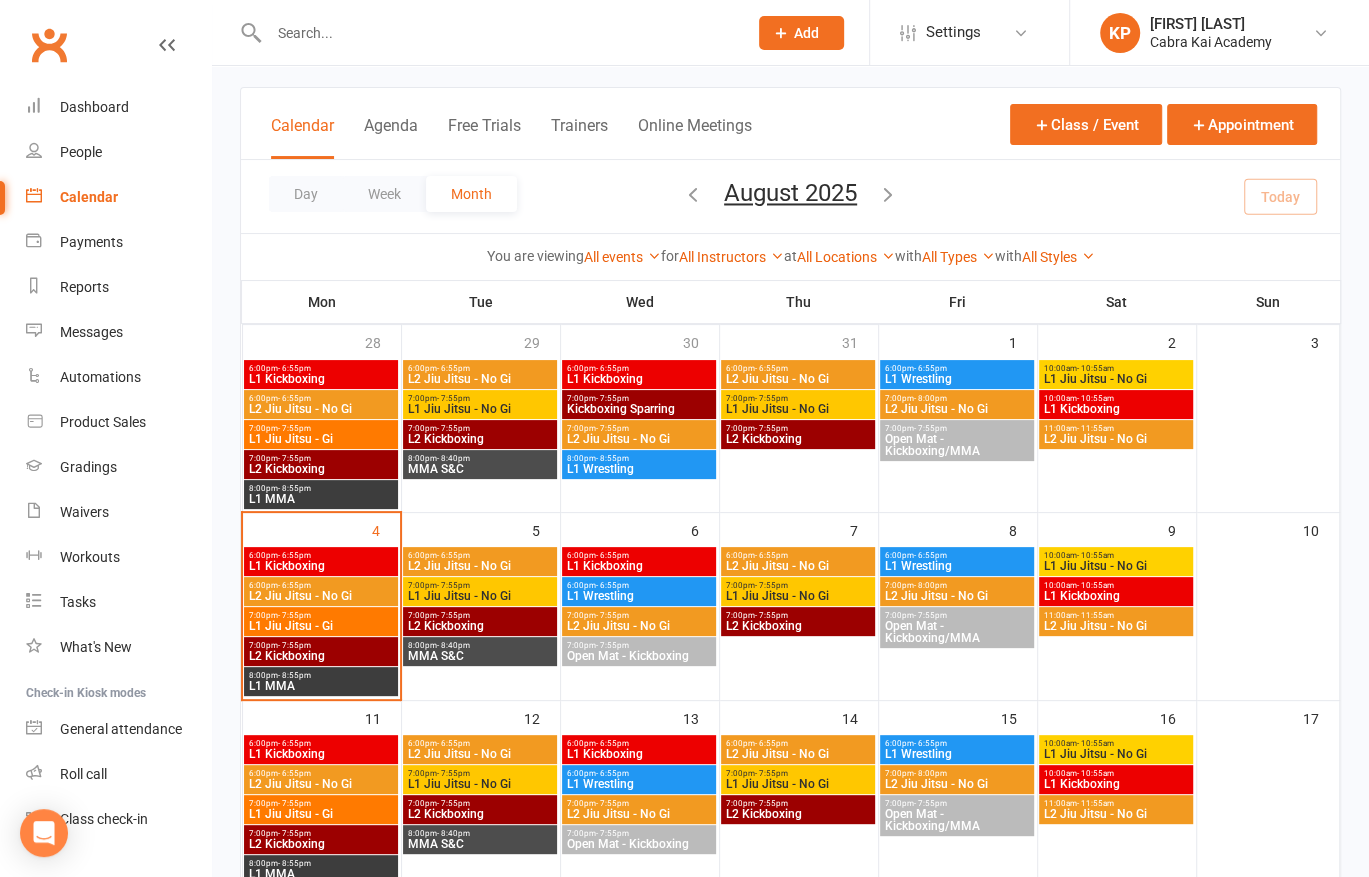 click on "L1 Jiu Jitsu - Gi" at bounding box center (321, 626) 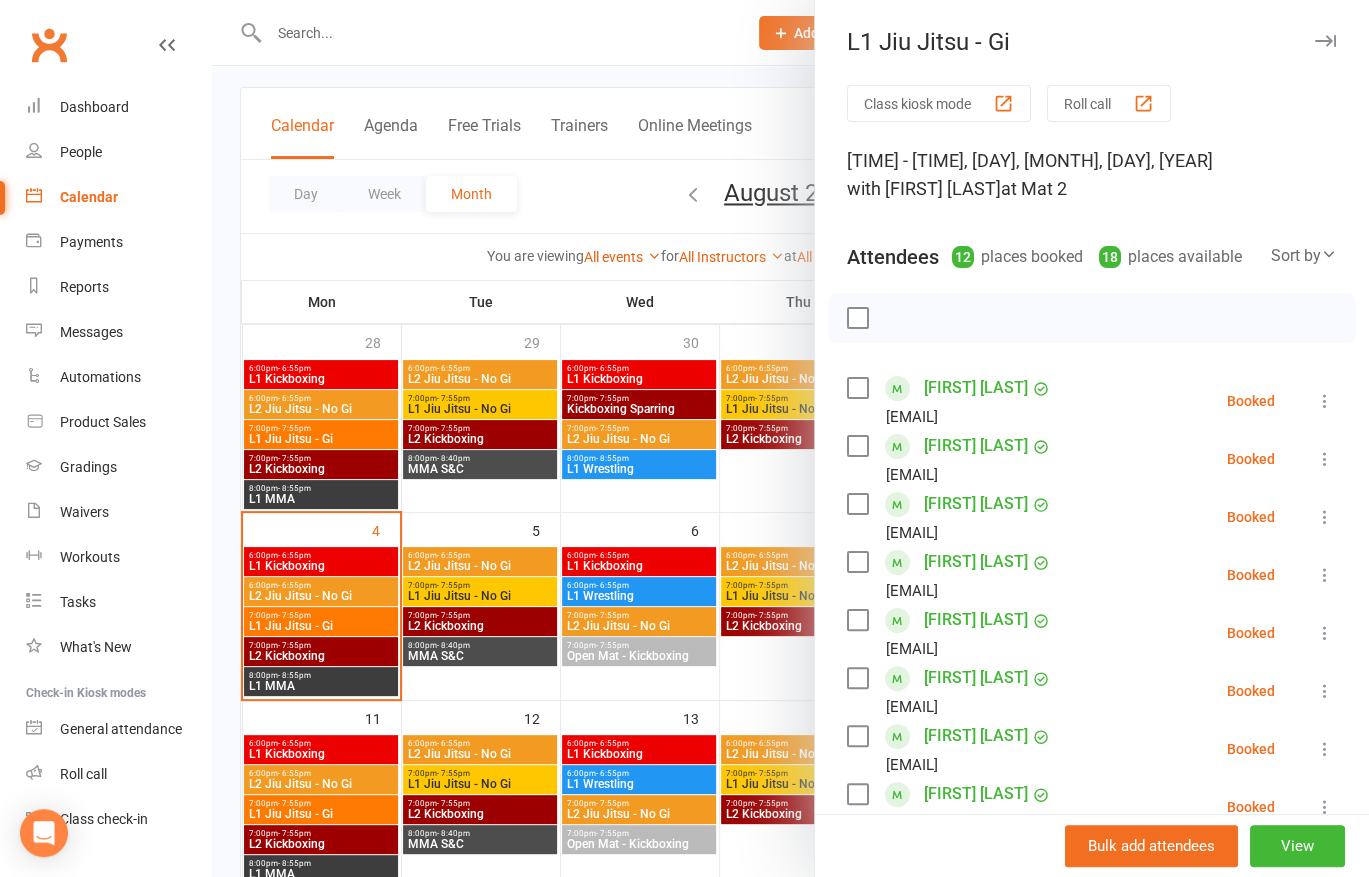 click at bounding box center [857, 318] 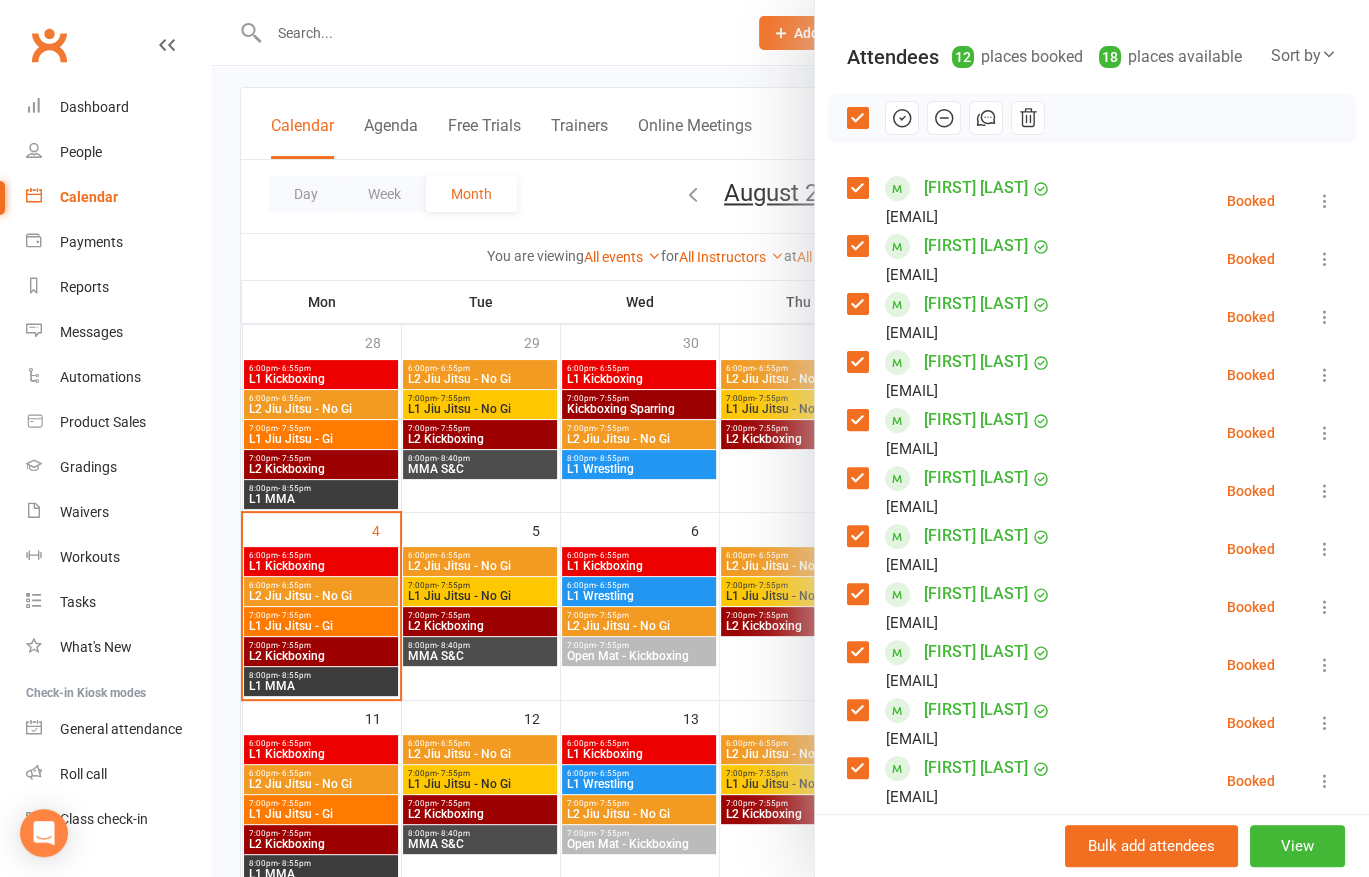 scroll, scrollTop: 0, scrollLeft: 0, axis: both 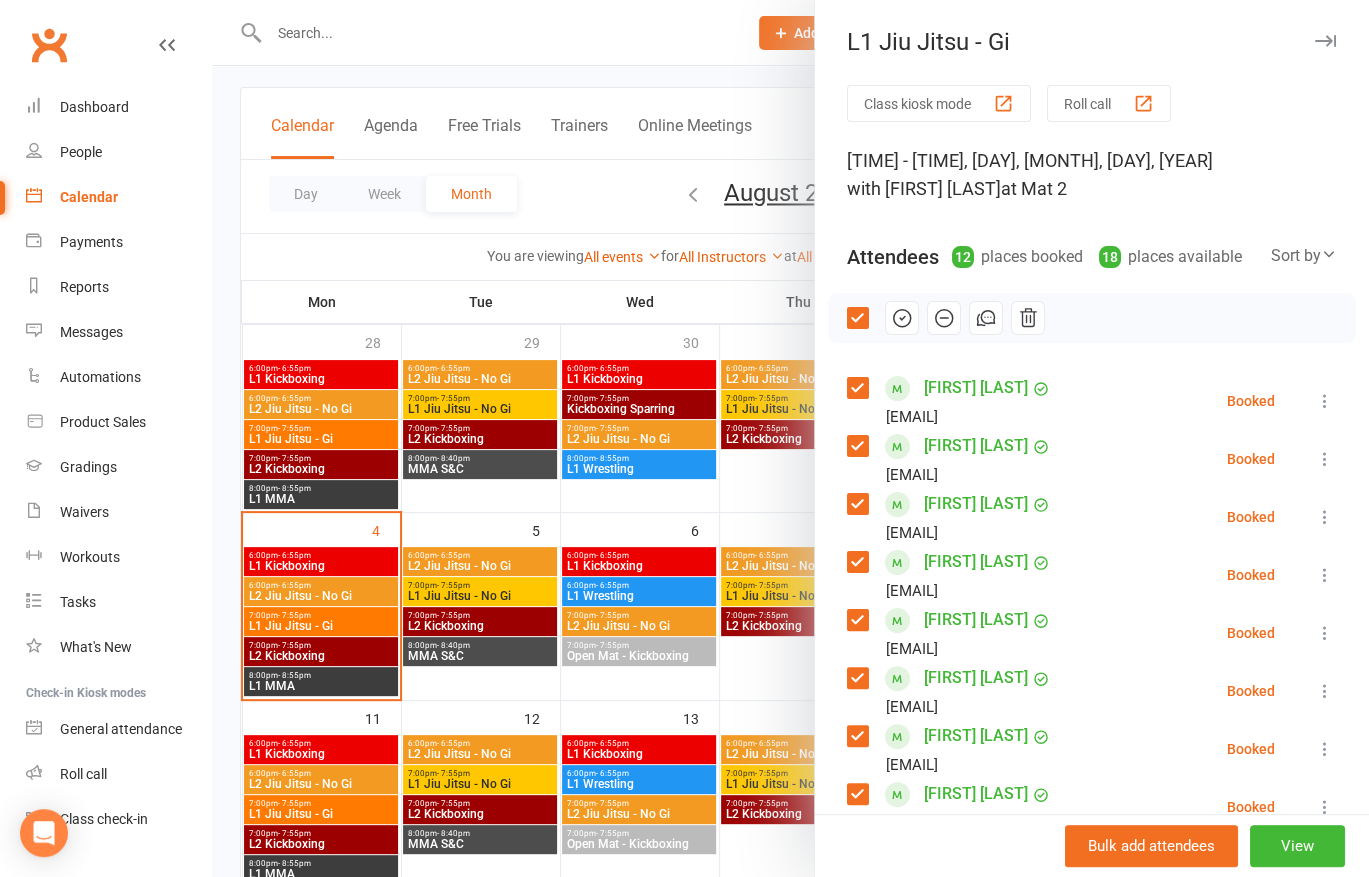 click 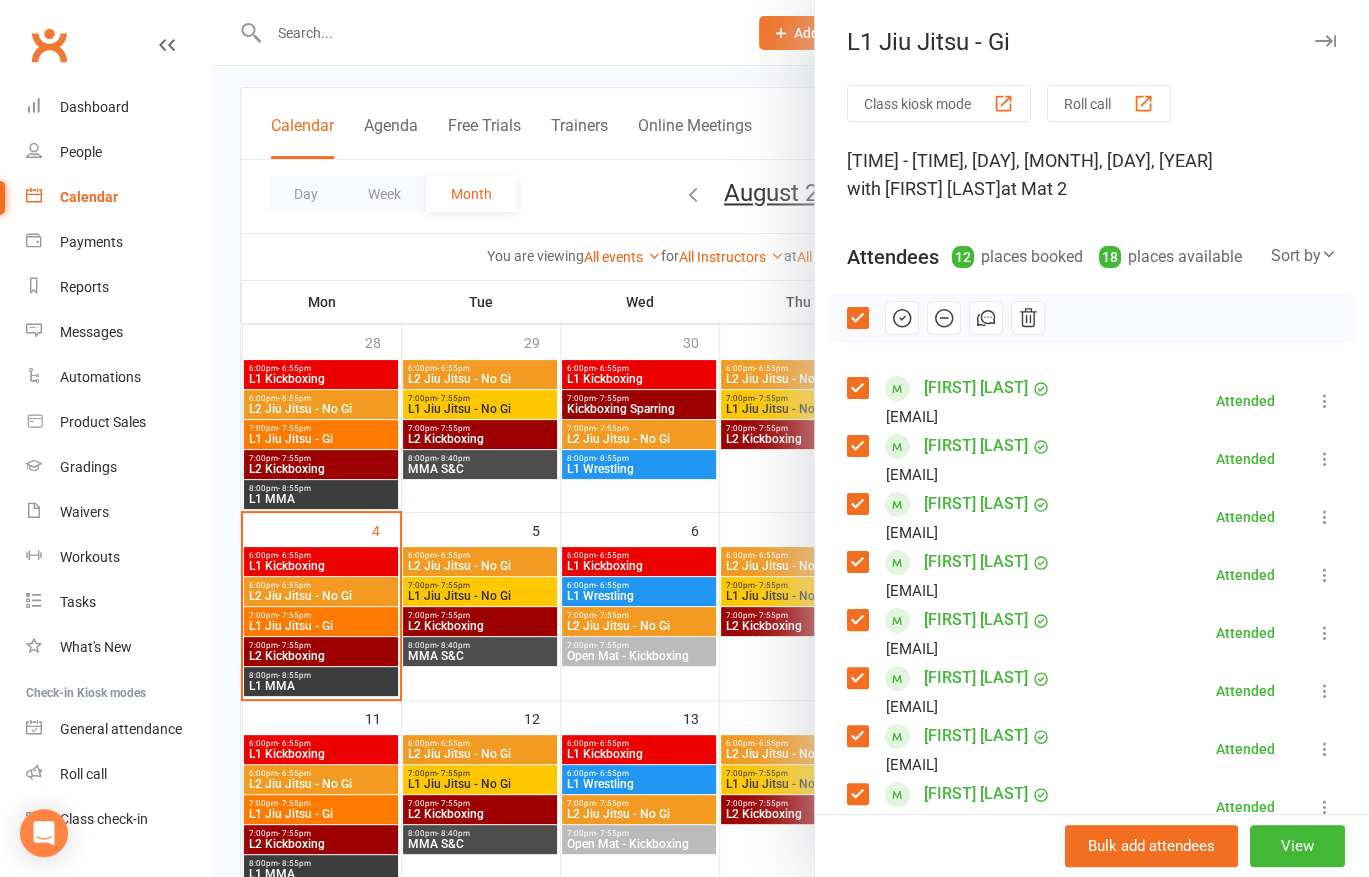 click at bounding box center [790, 438] 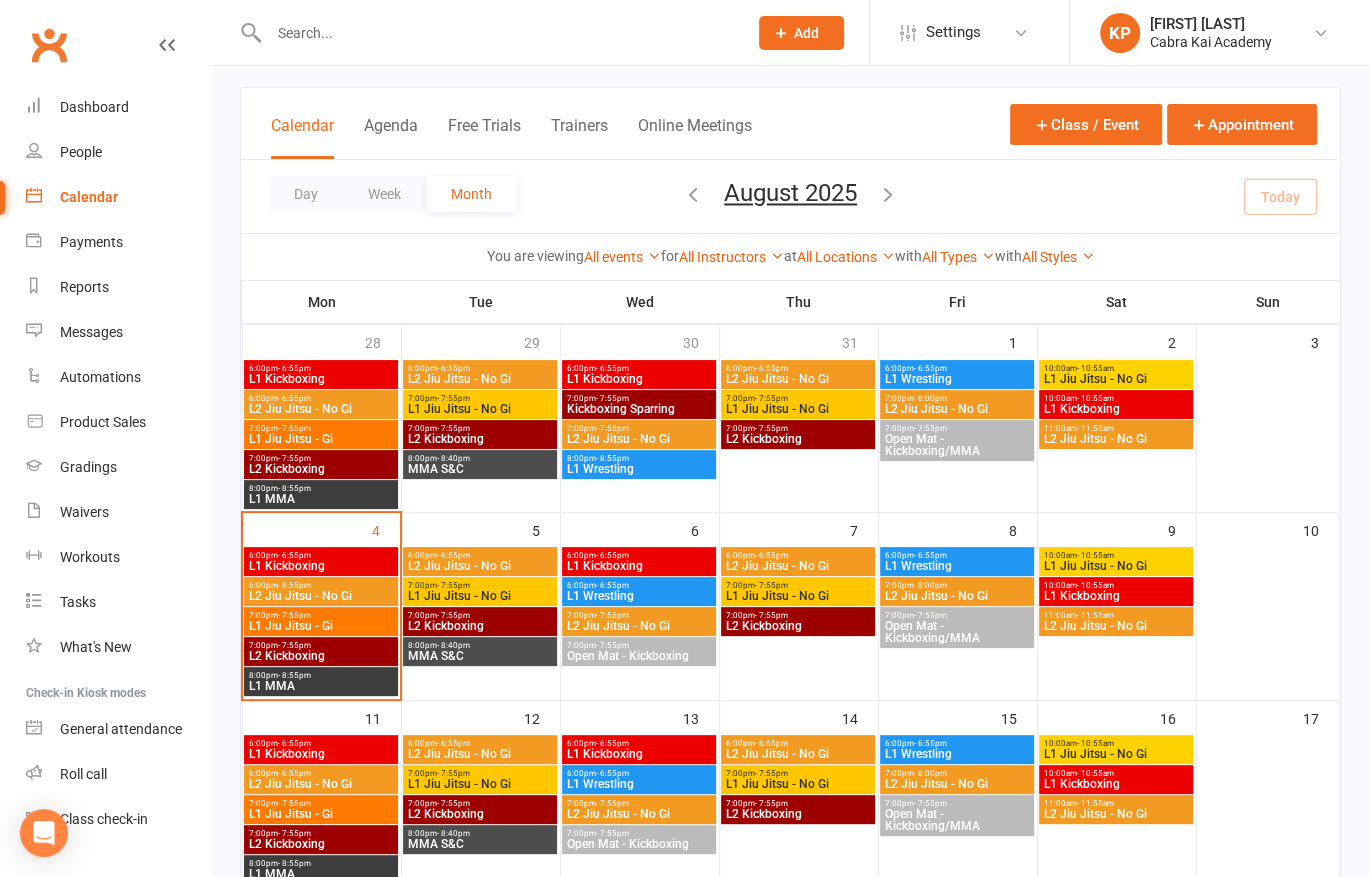 click on "L2 Jiu Jitsu - No Gi" at bounding box center [321, 596] 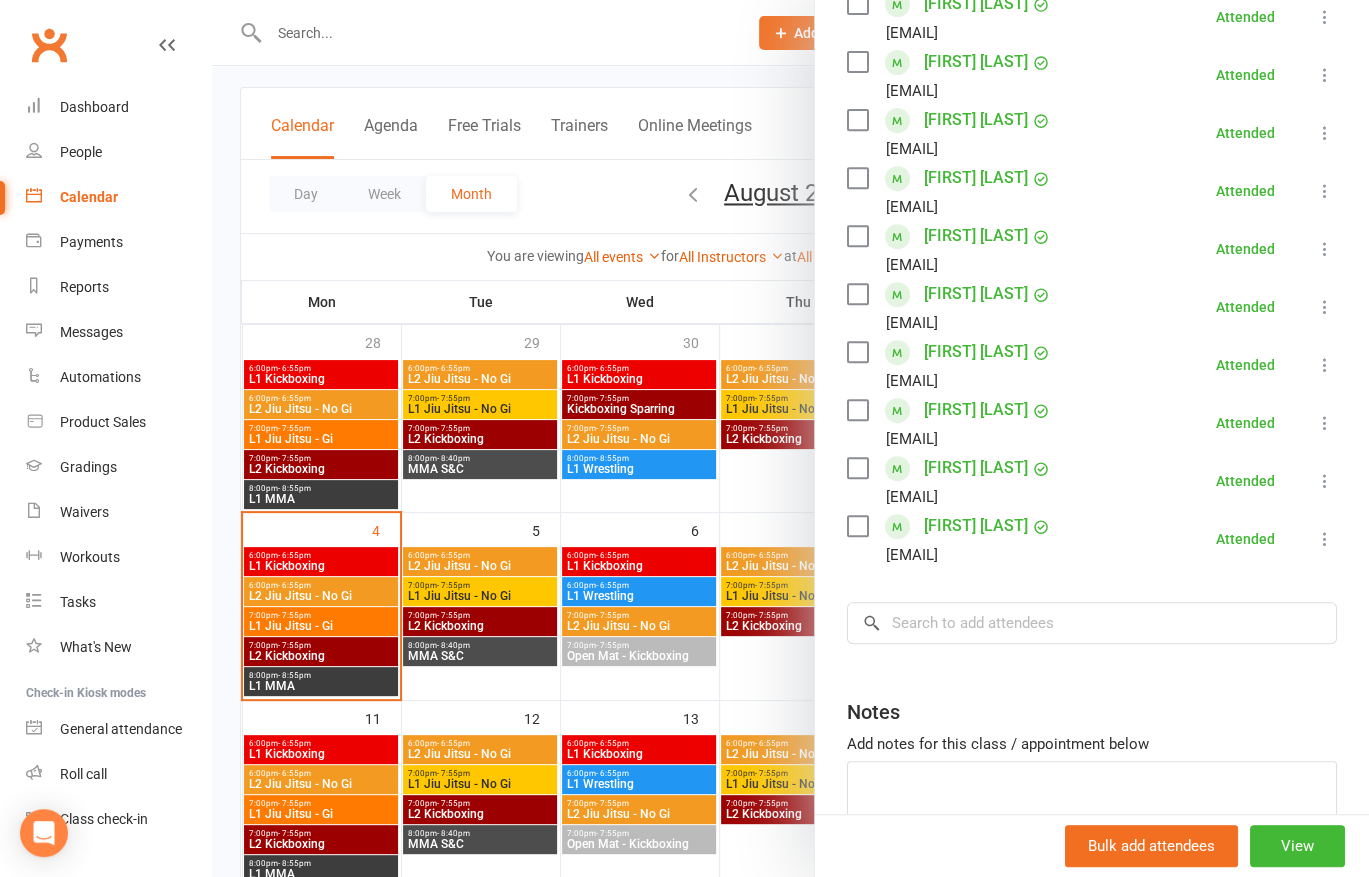 scroll, scrollTop: 0, scrollLeft: 0, axis: both 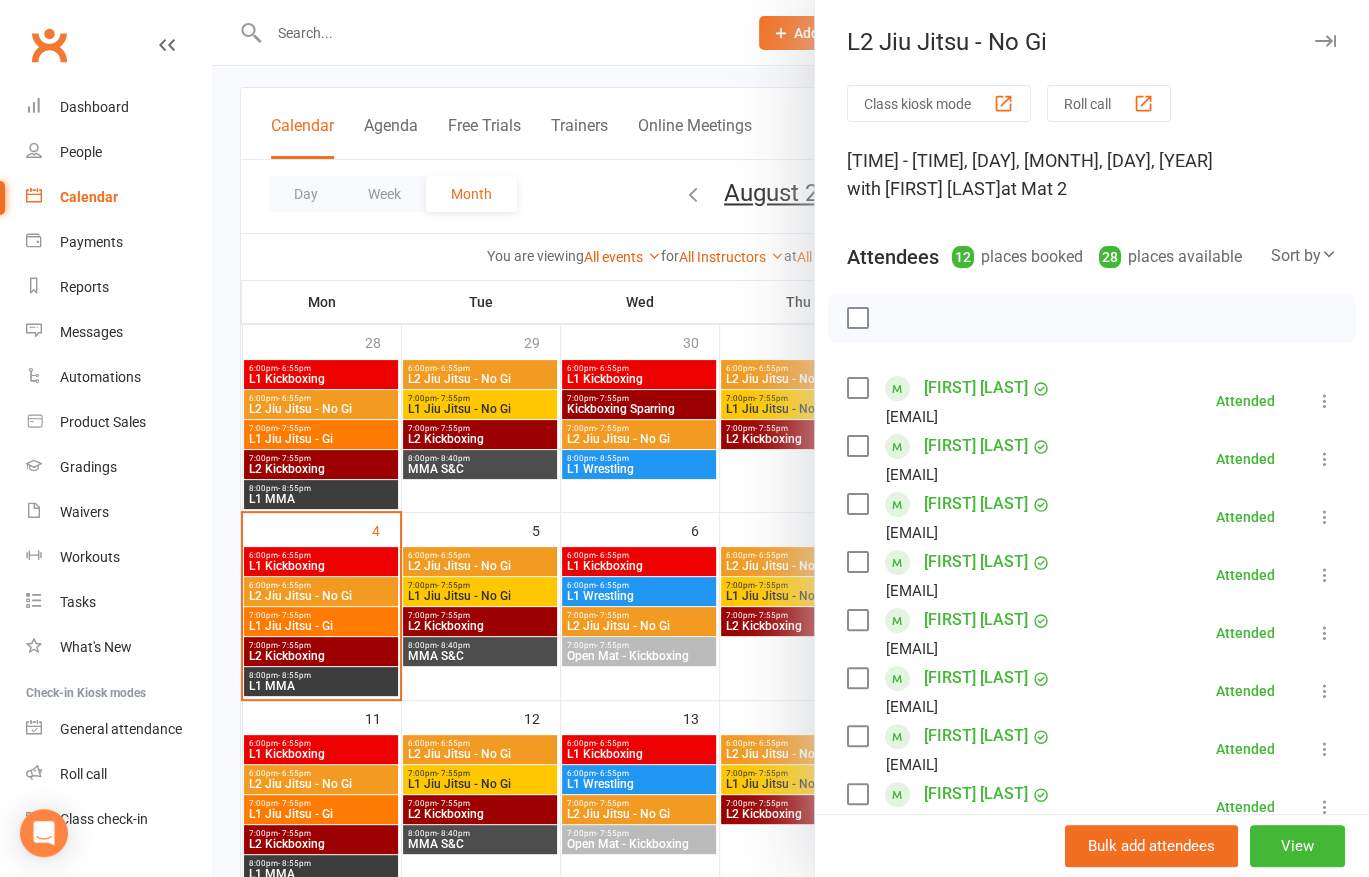 click at bounding box center (790, 438) 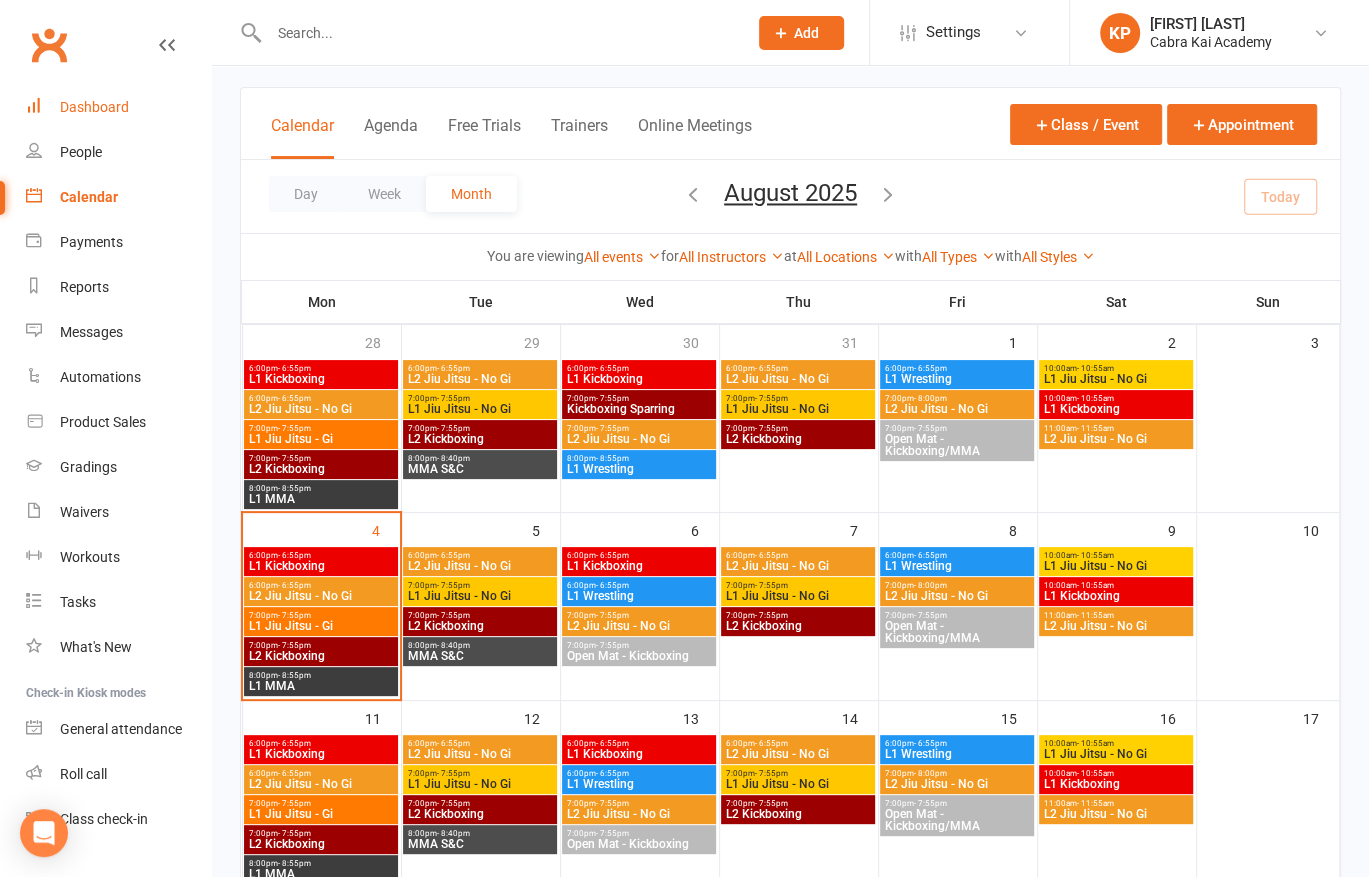 click on "Dashboard" at bounding box center [118, 107] 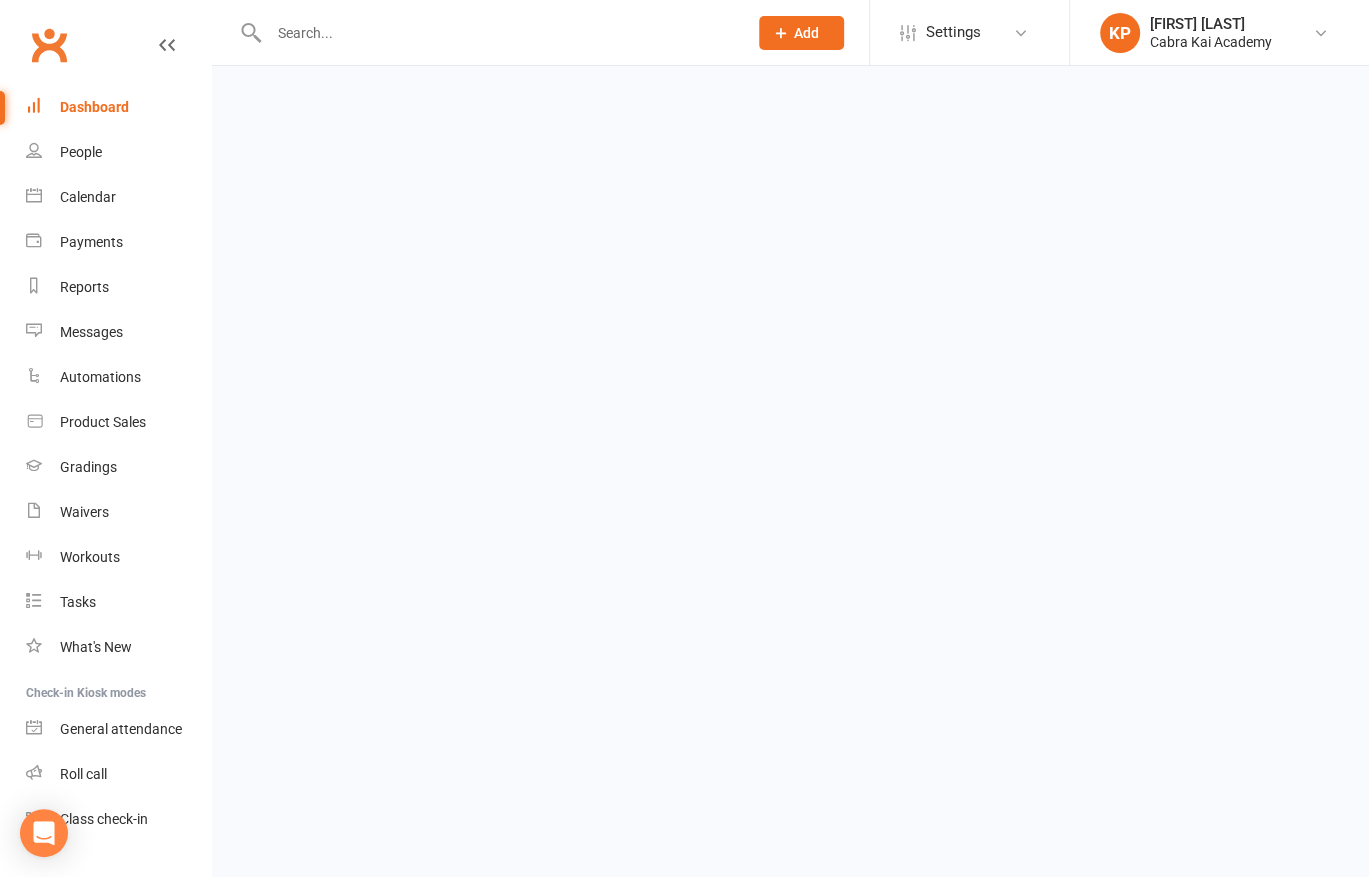 scroll, scrollTop: 0, scrollLeft: 0, axis: both 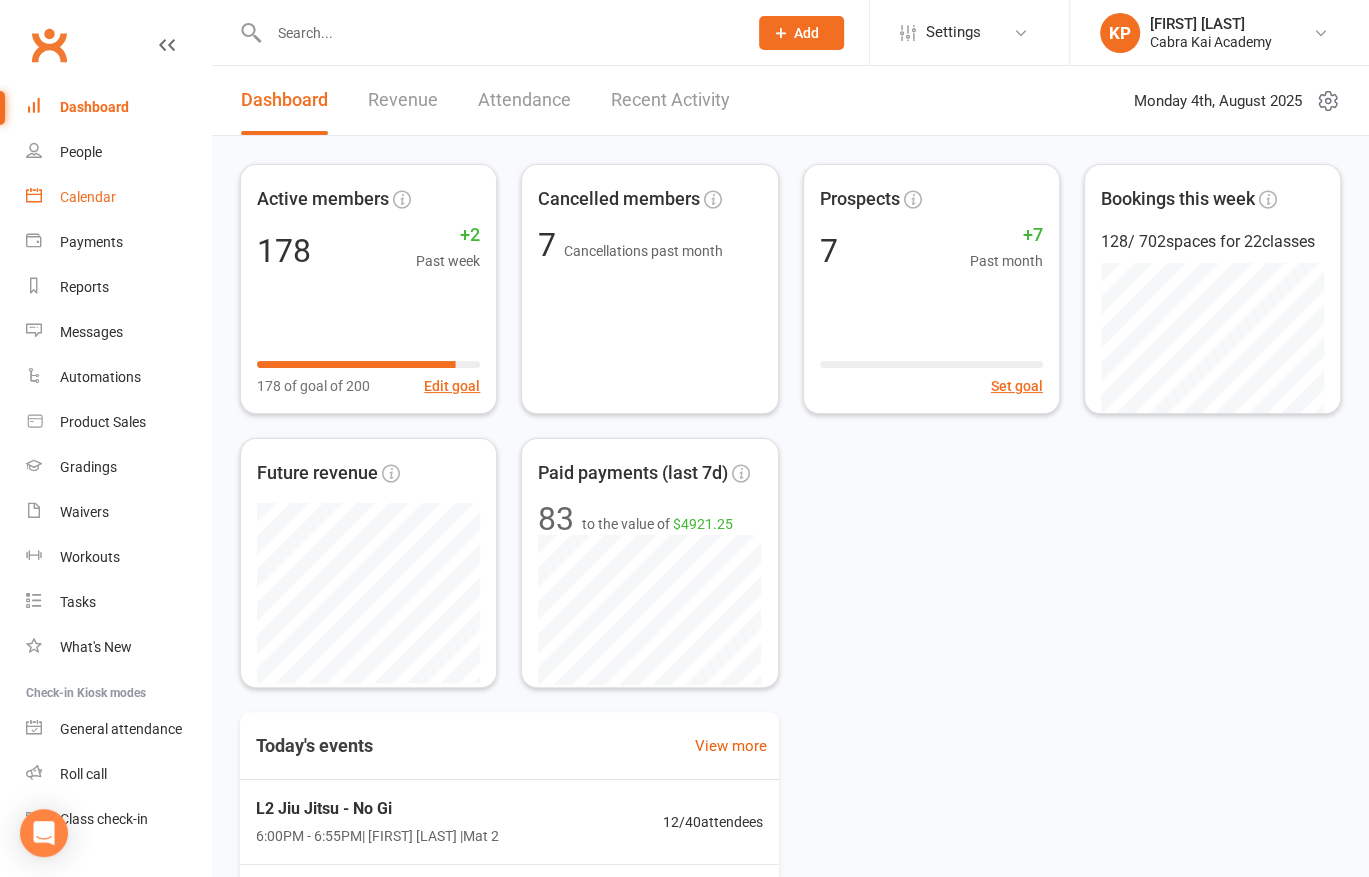click on "Calendar" at bounding box center (88, 197) 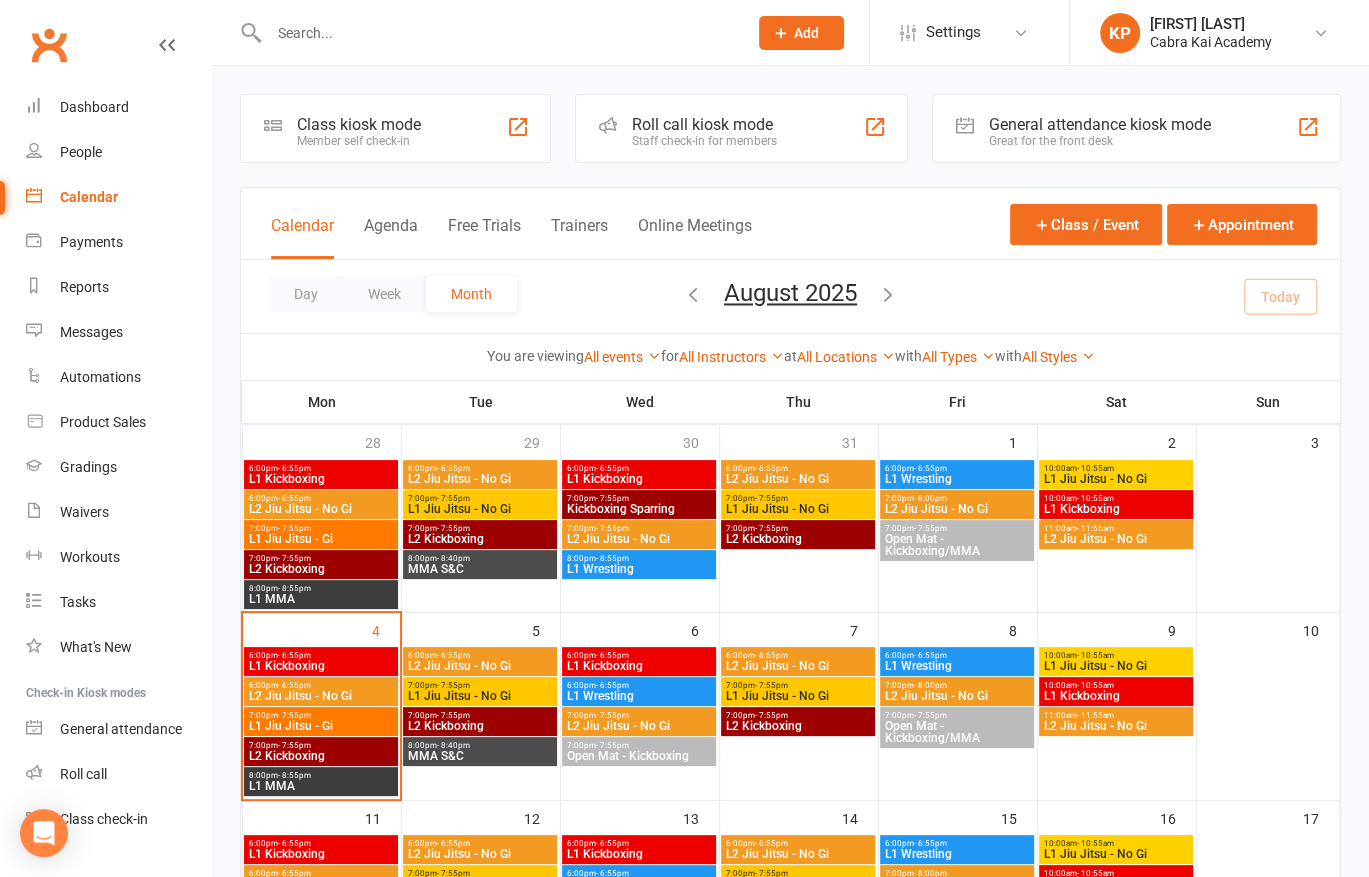 click on "L2 Jiu Jitsu - No Gi" at bounding box center (480, 666) 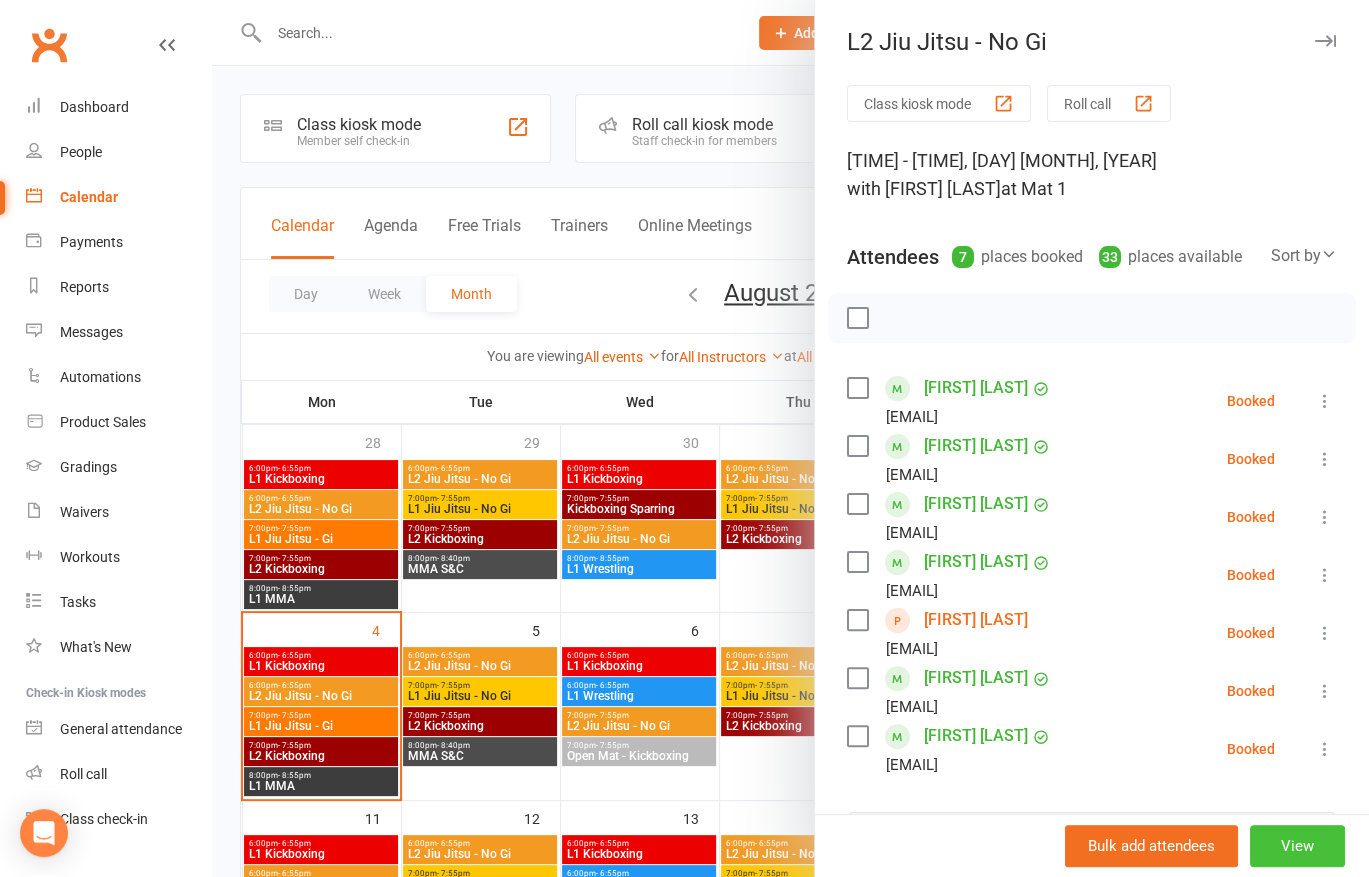 click on "View" at bounding box center (1297, 846) 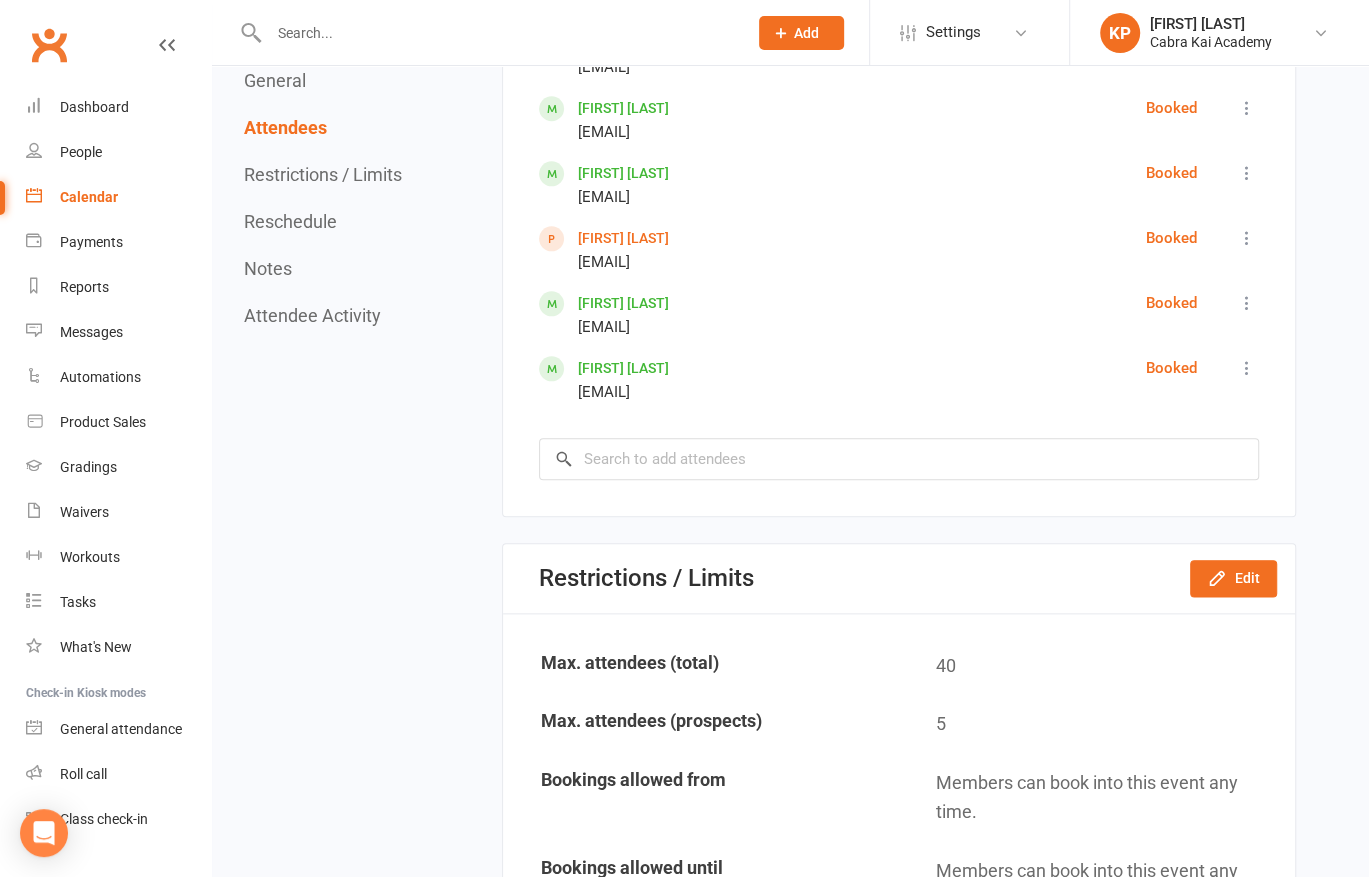 scroll, scrollTop: 1600, scrollLeft: 0, axis: vertical 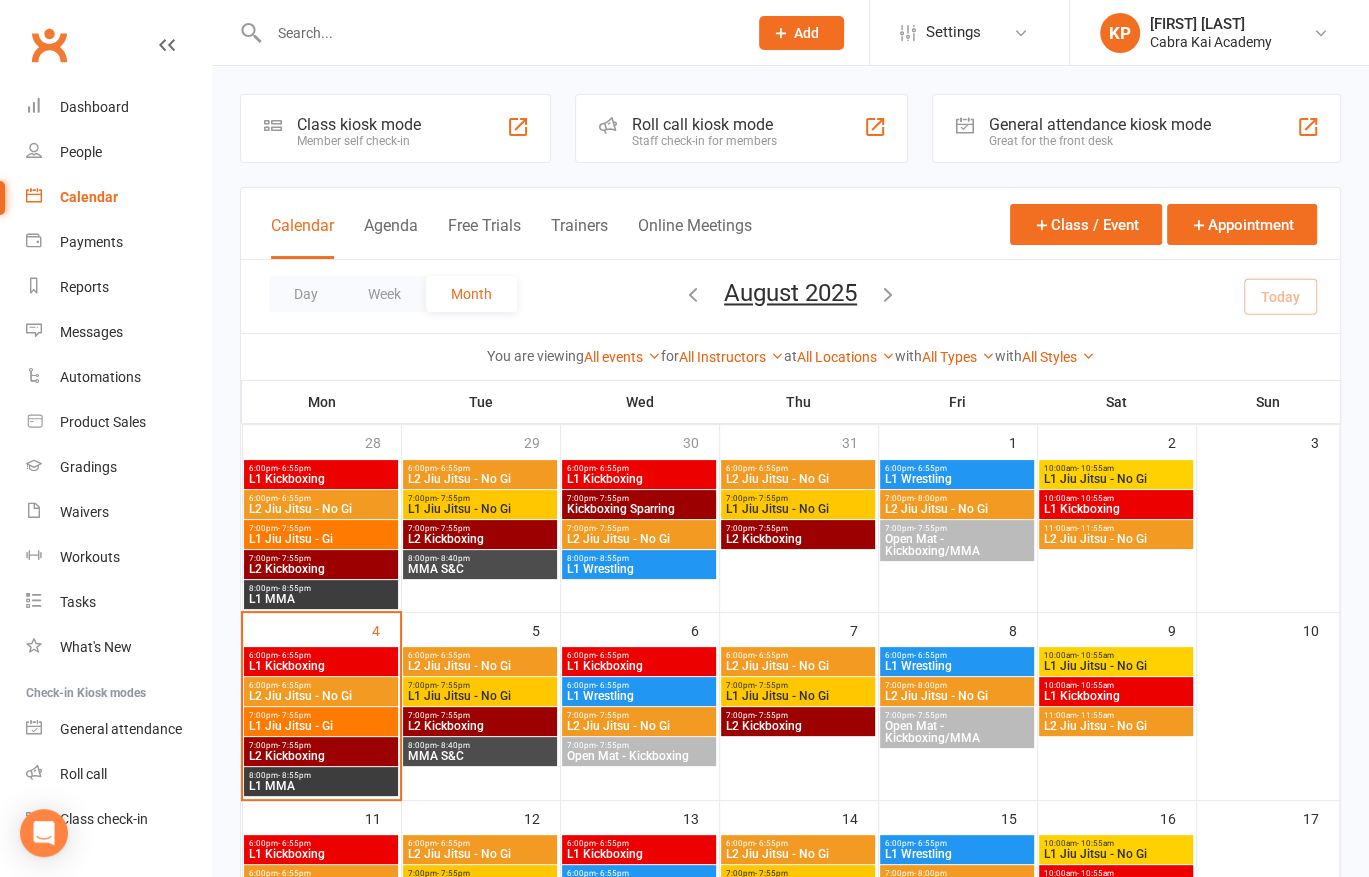 click on "L1 Jiu Jitsu - No Gi" at bounding box center (480, 696) 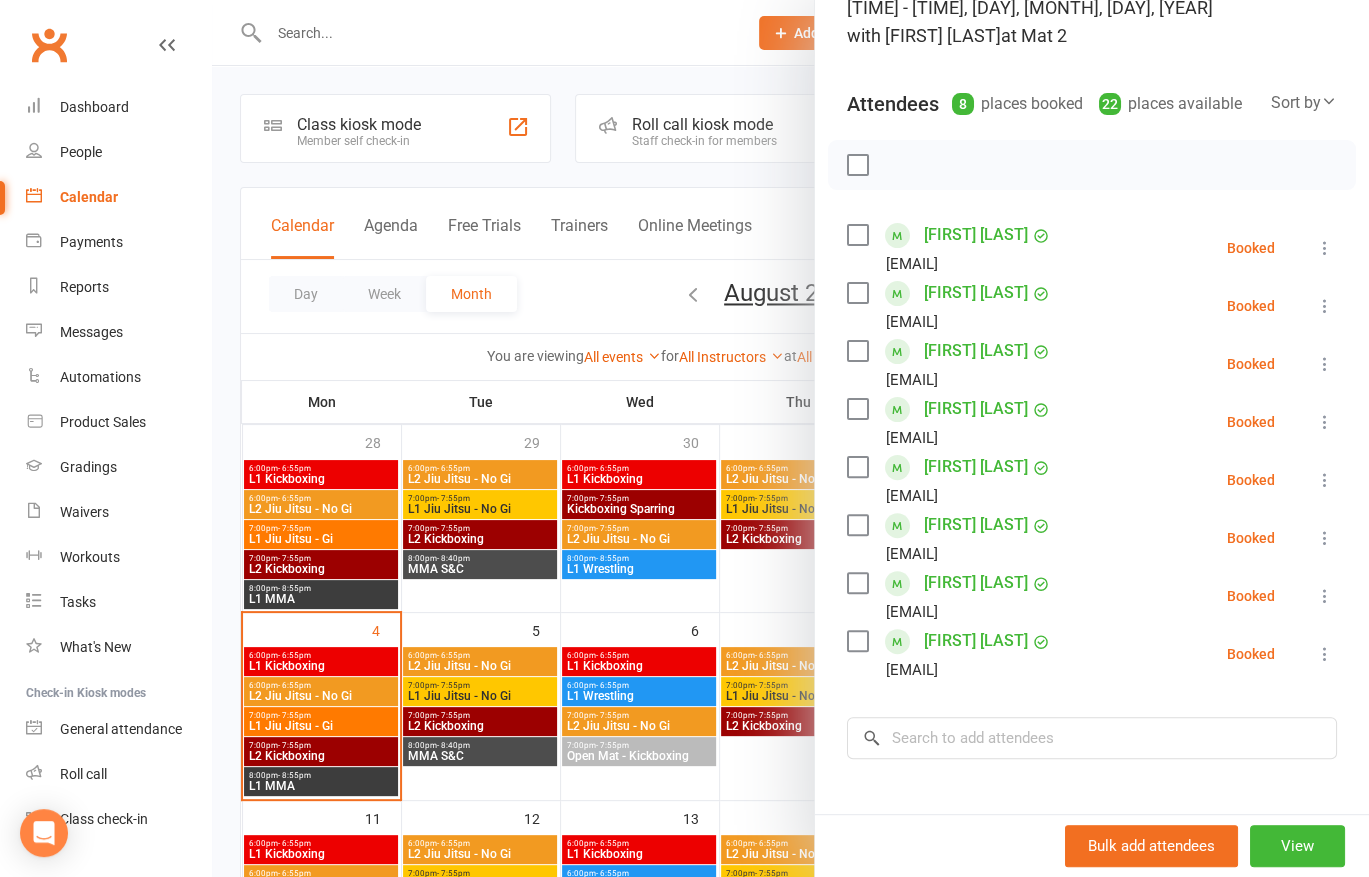 scroll, scrollTop: 0, scrollLeft: 0, axis: both 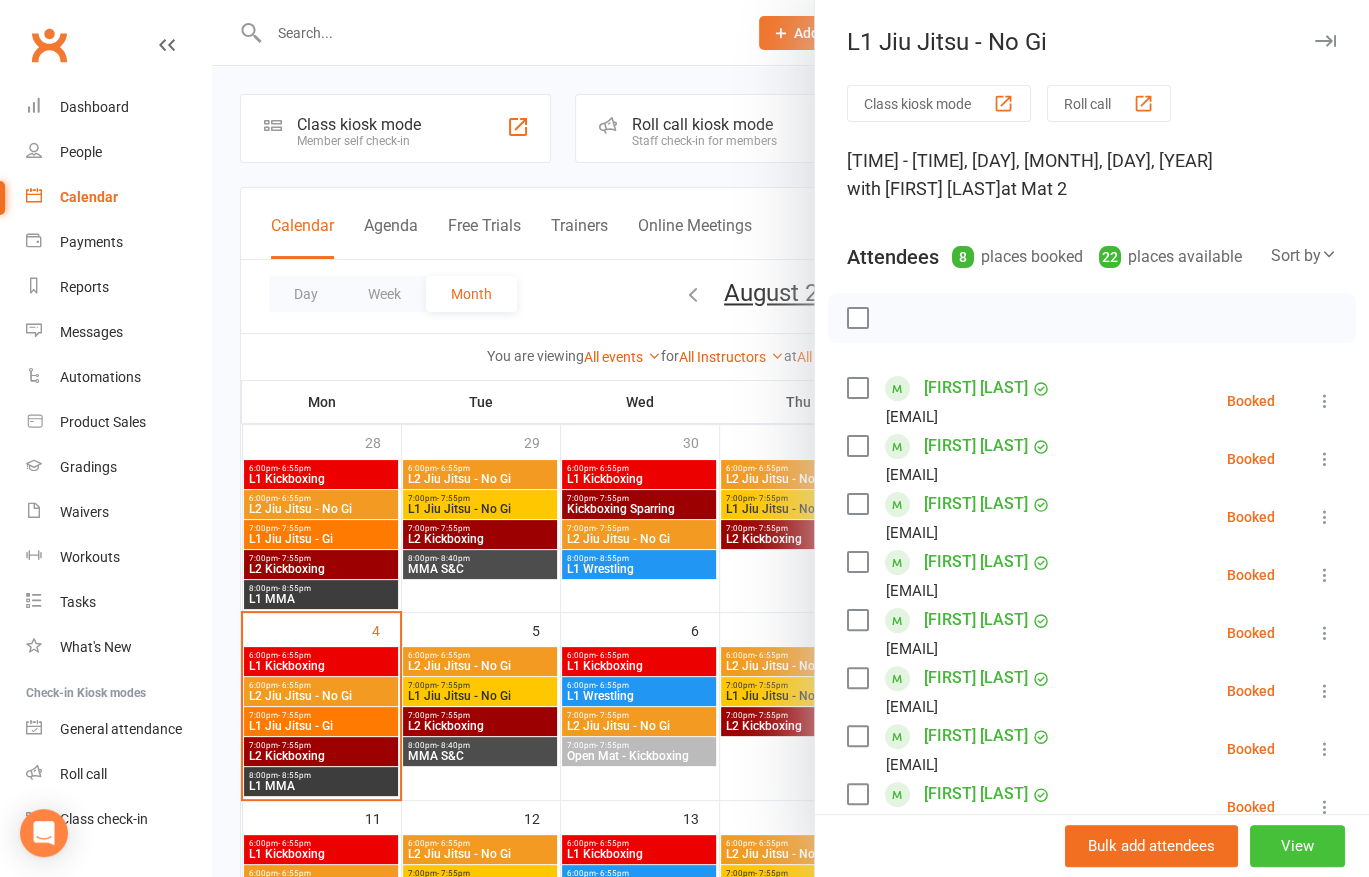 click on "View" at bounding box center (1297, 846) 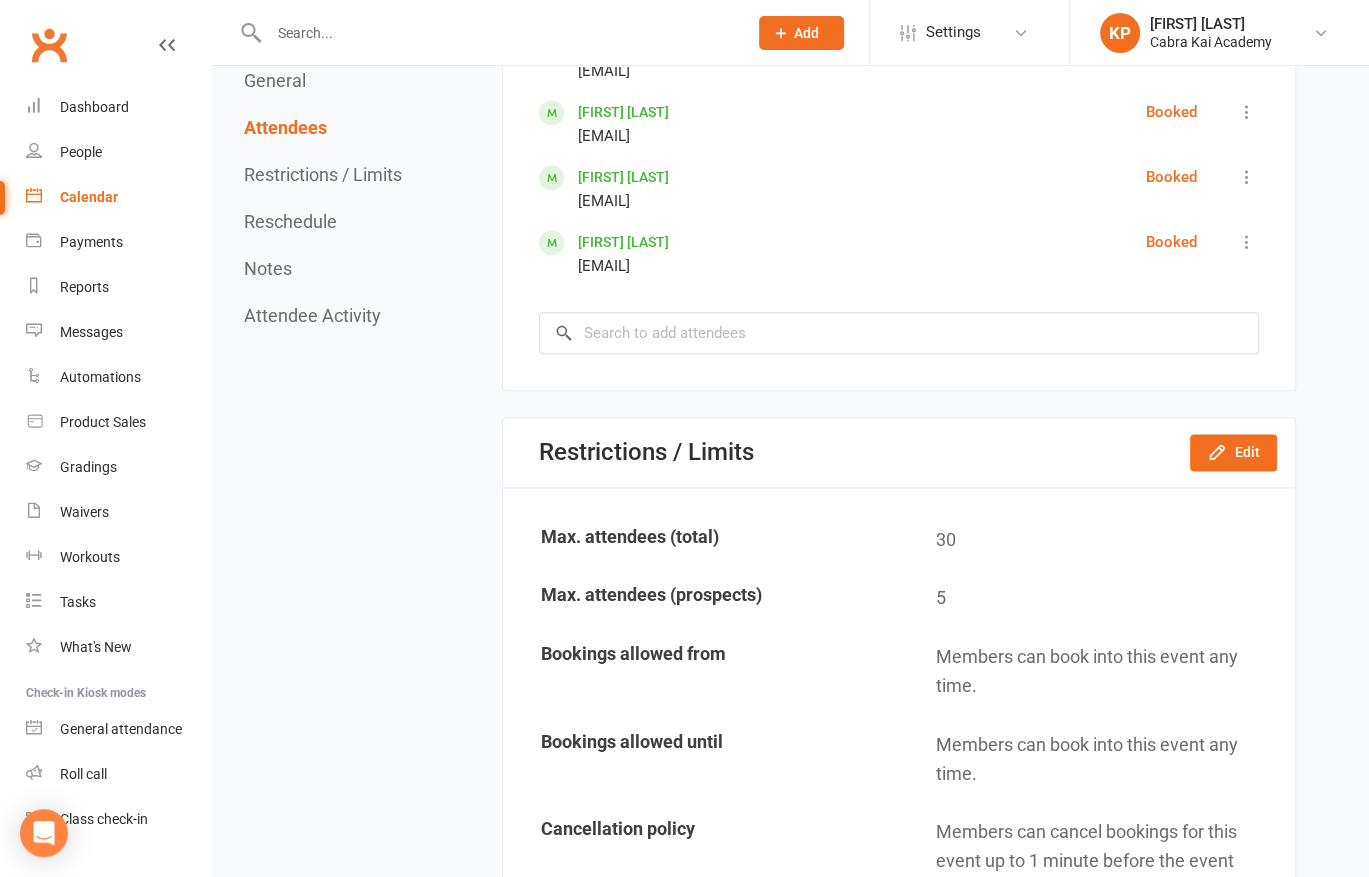 scroll, scrollTop: 1500, scrollLeft: 0, axis: vertical 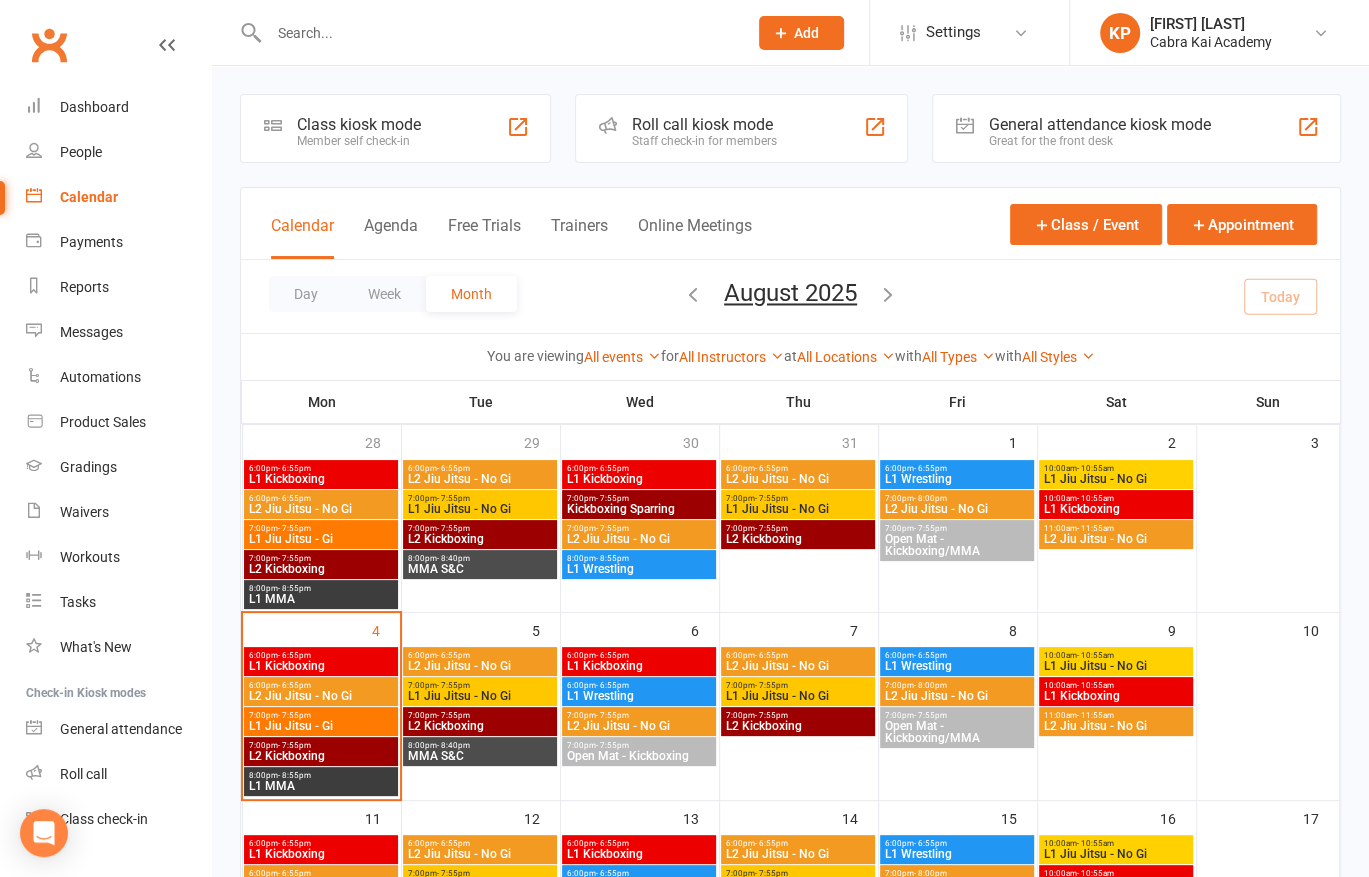 click on "L2 Kickboxing" at bounding box center (480, 726) 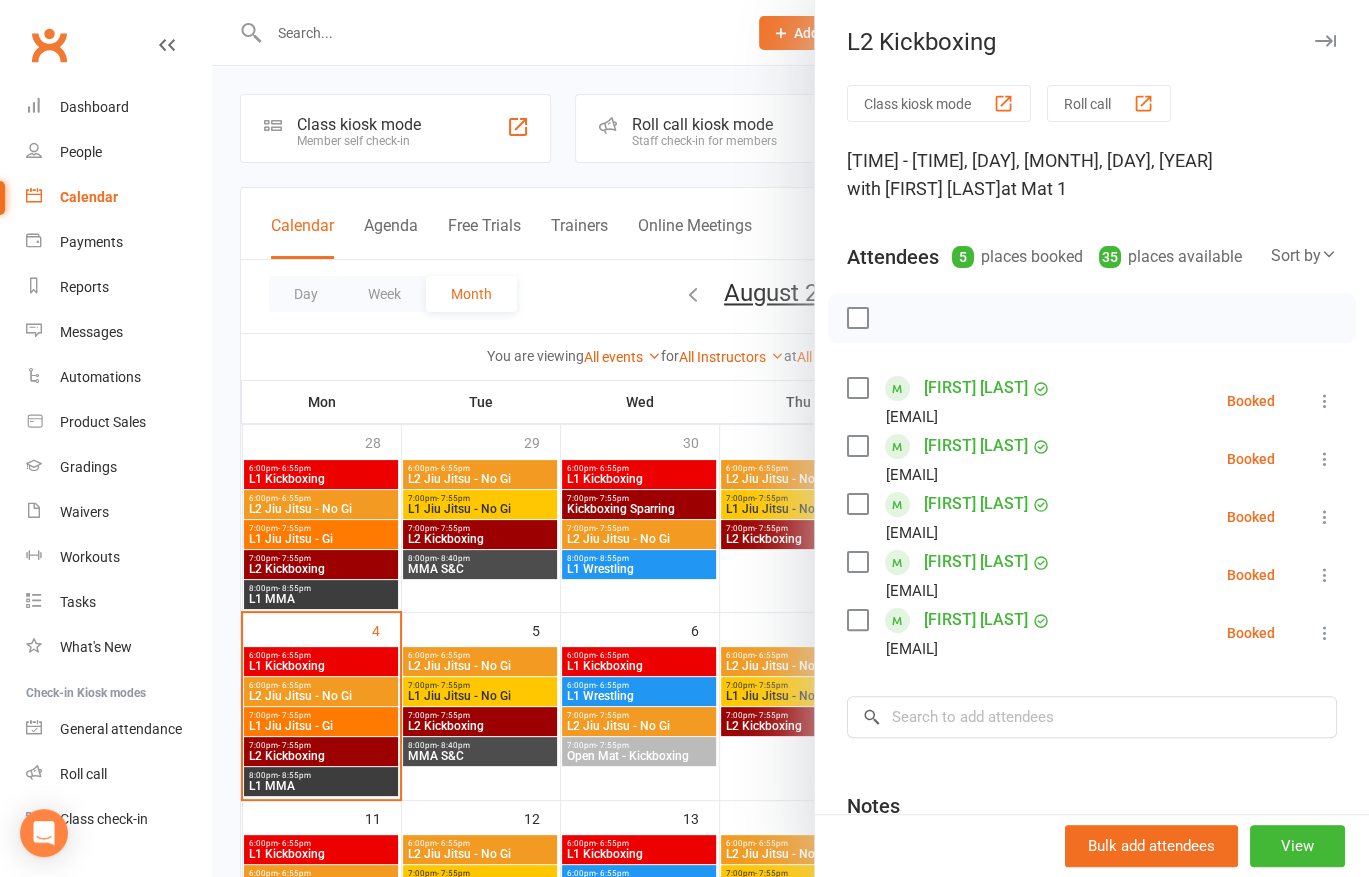click at bounding box center [790, 438] 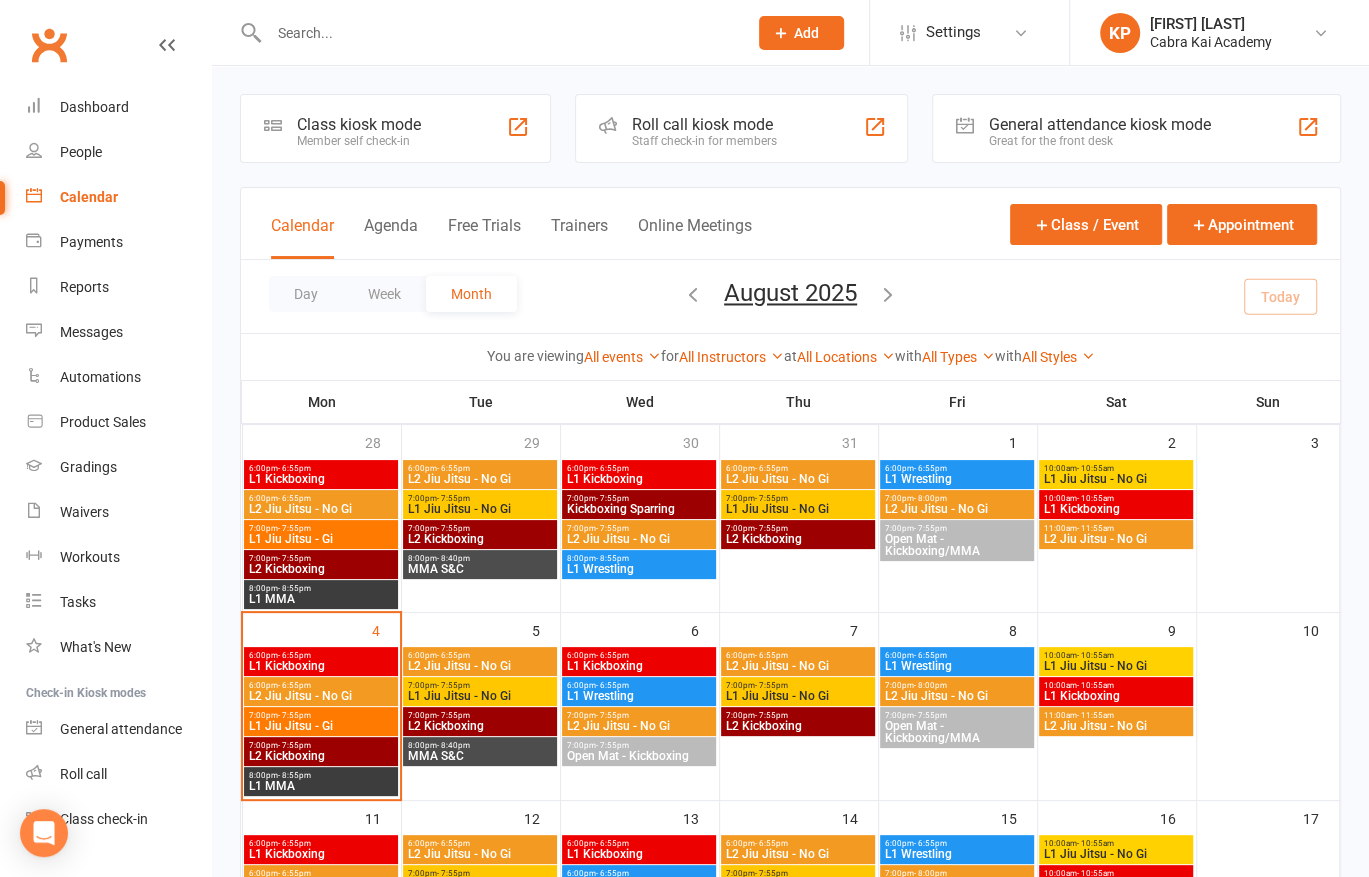 click on "L2 Jiu Jitsu - No Gi" at bounding box center [480, 666] 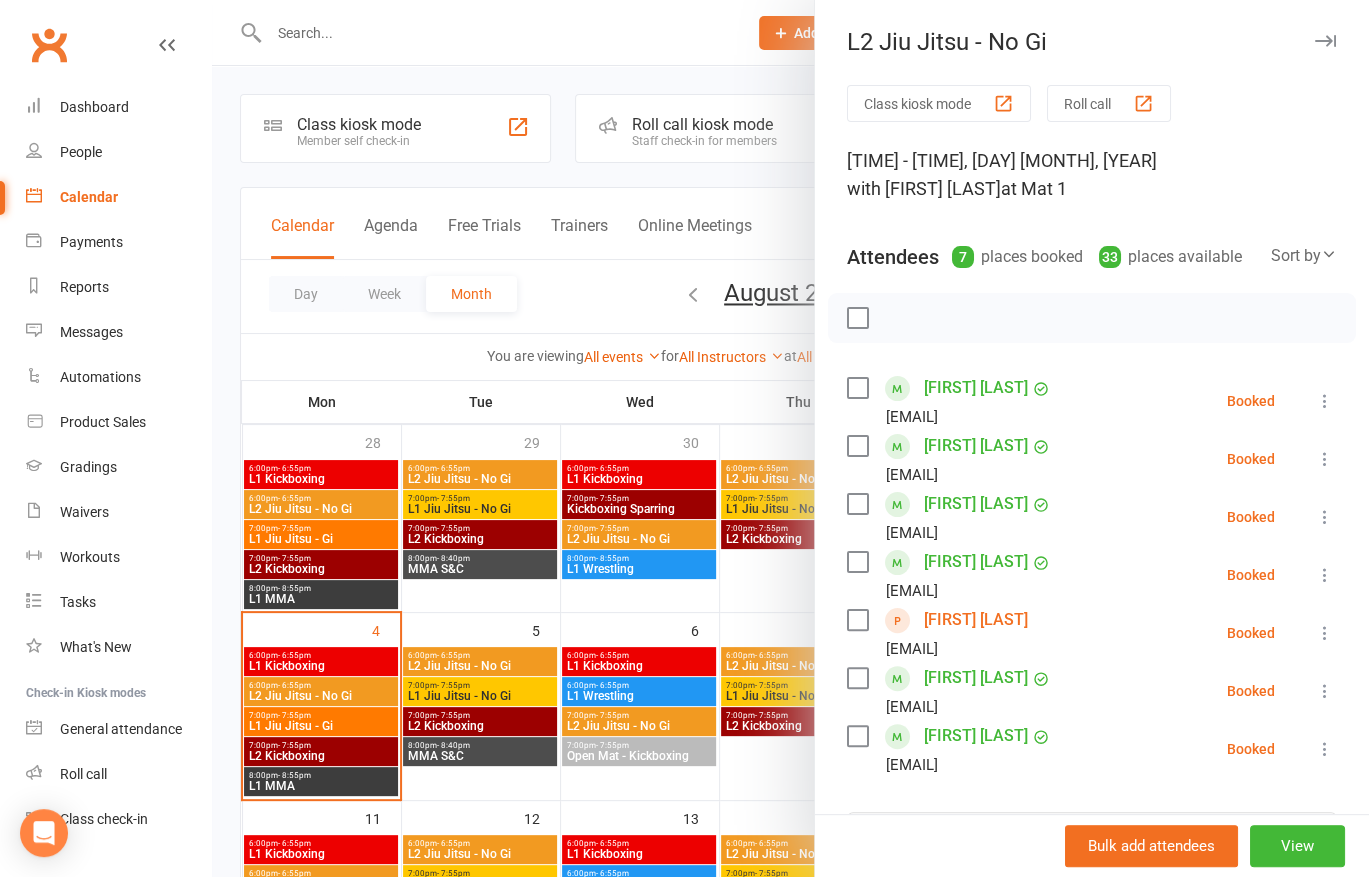 scroll, scrollTop: 0, scrollLeft: 0, axis: both 